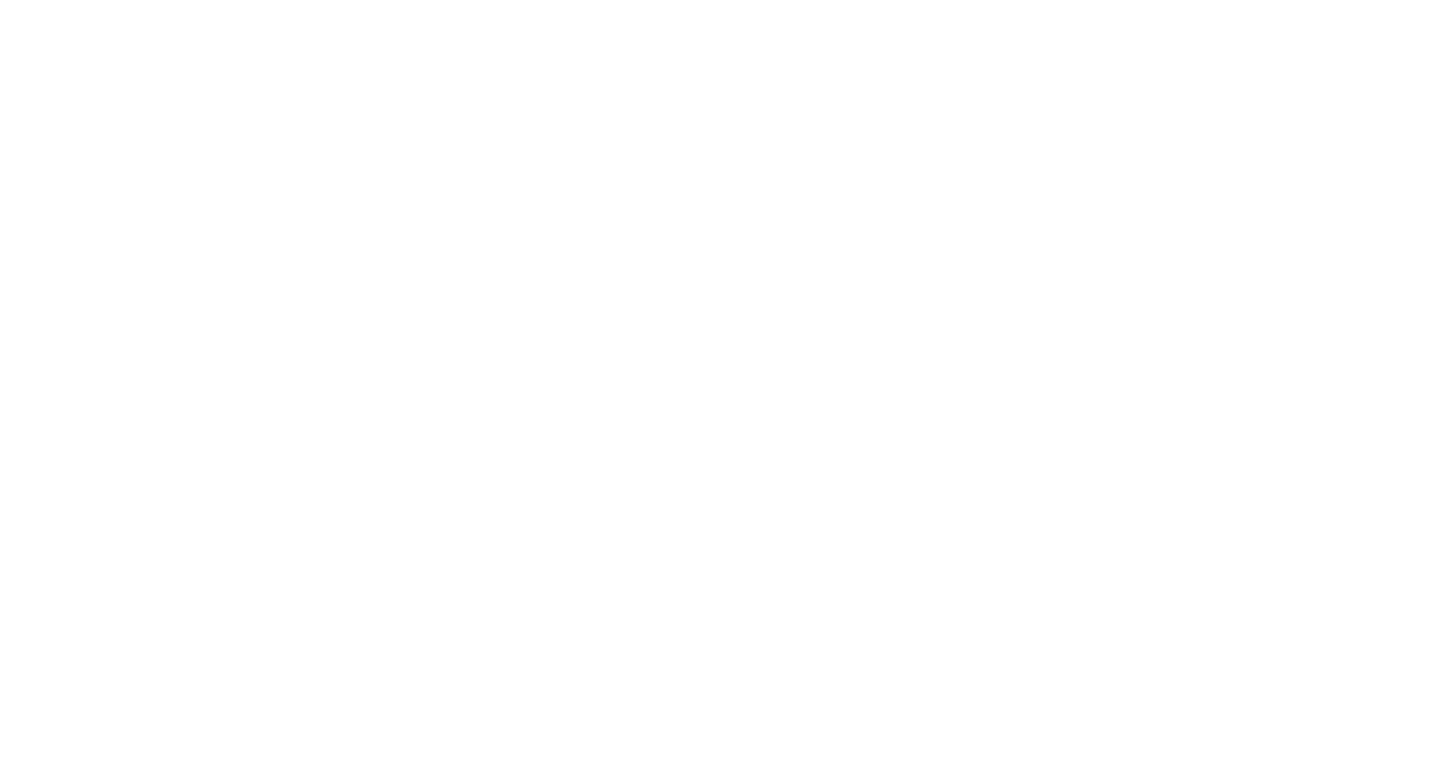 scroll, scrollTop: 0, scrollLeft: 0, axis: both 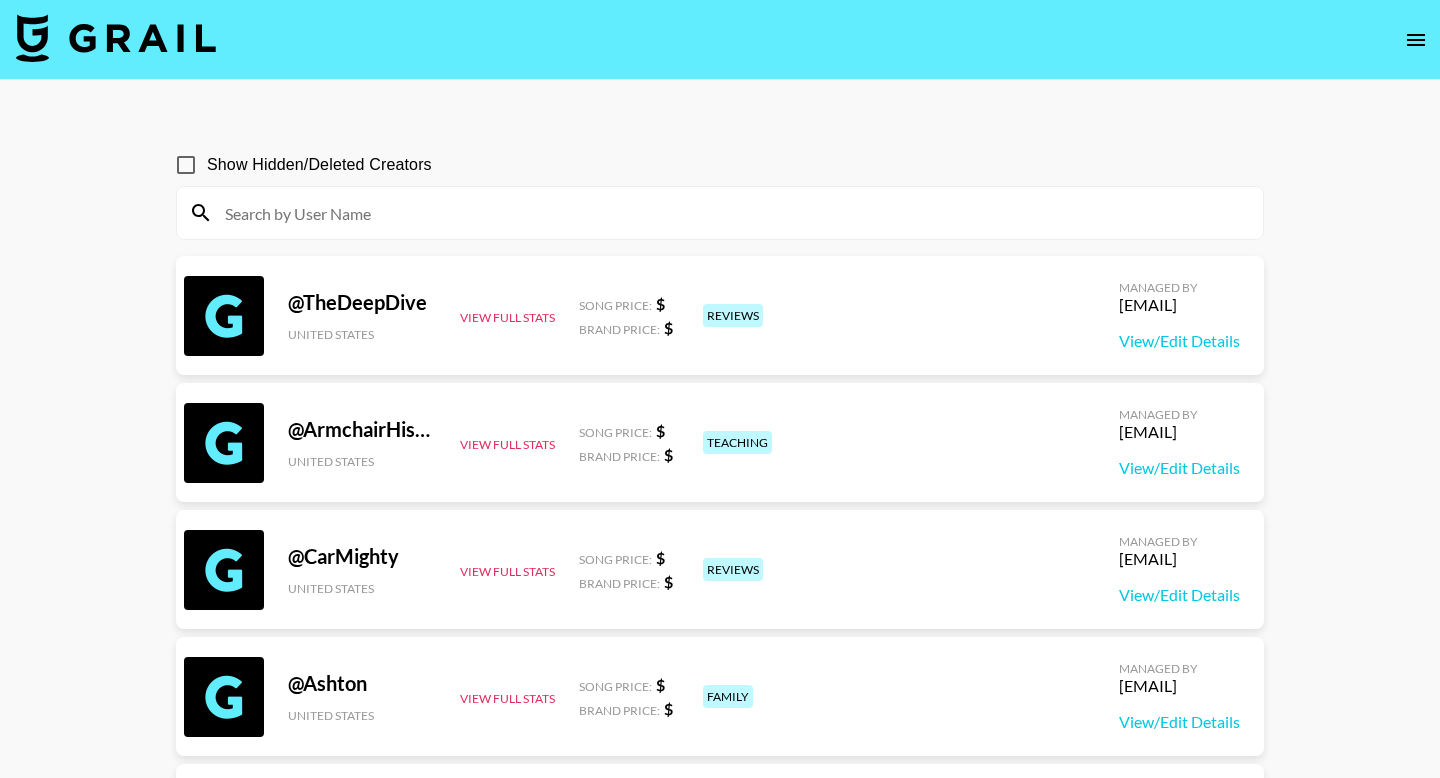 click 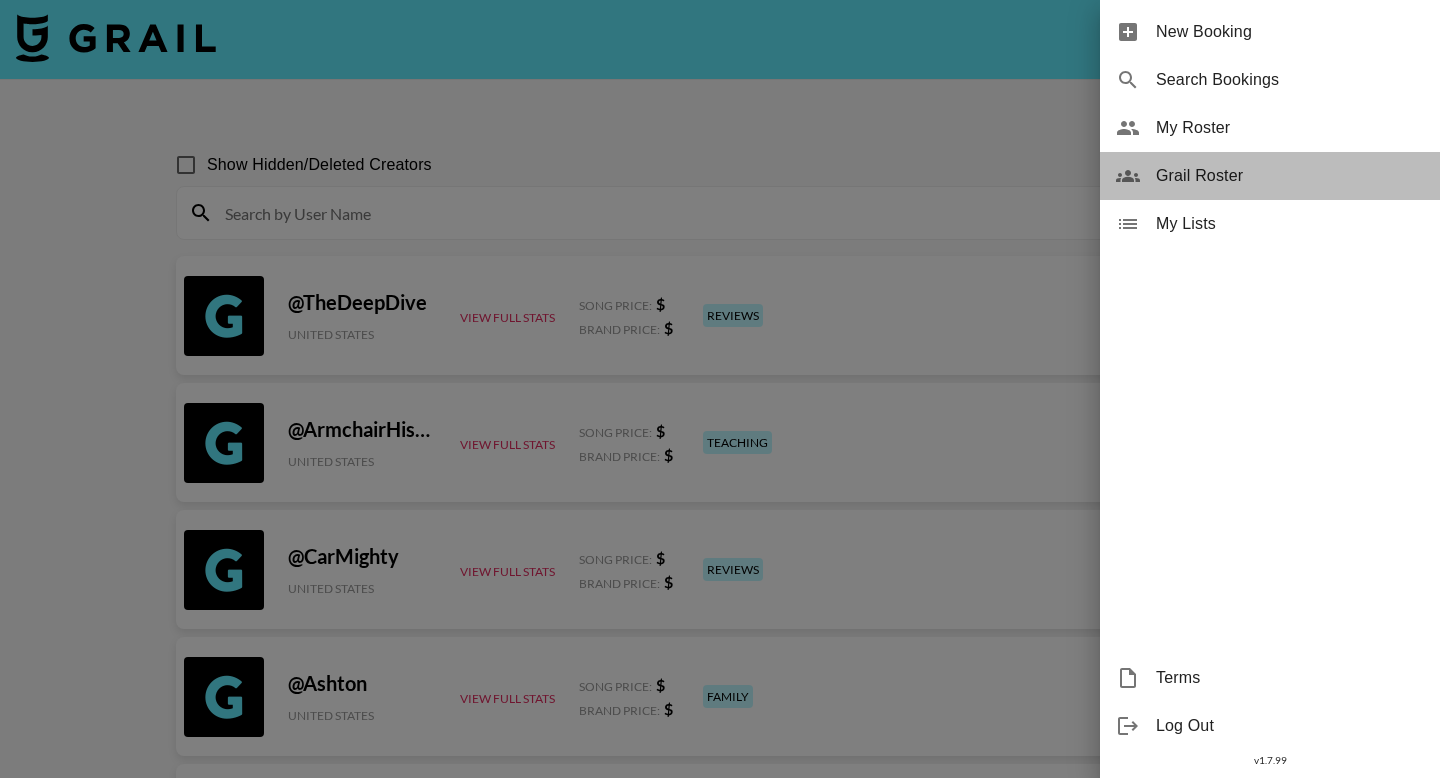 click on "Grail Roster" at bounding box center [1290, 176] 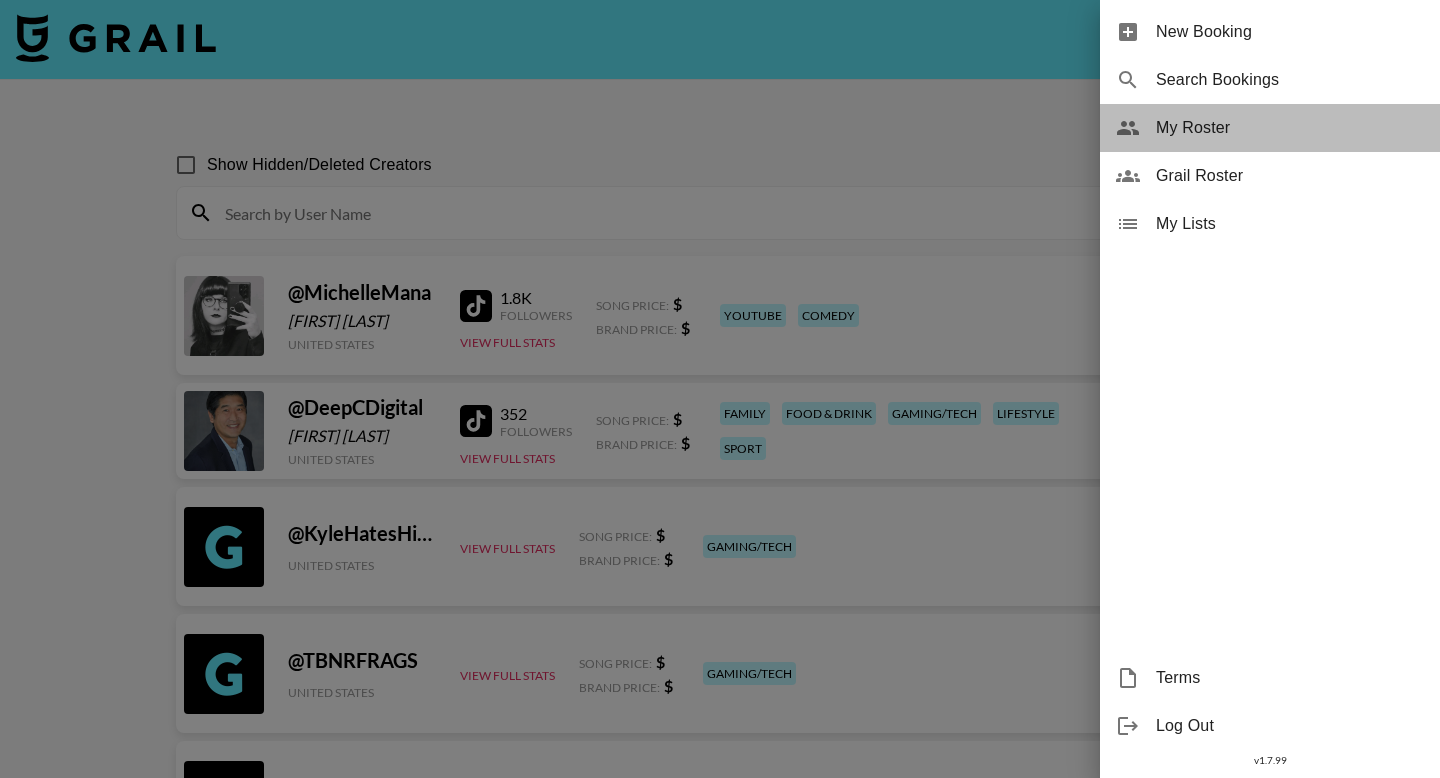 click on "My Roster" at bounding box center [1290, 128] 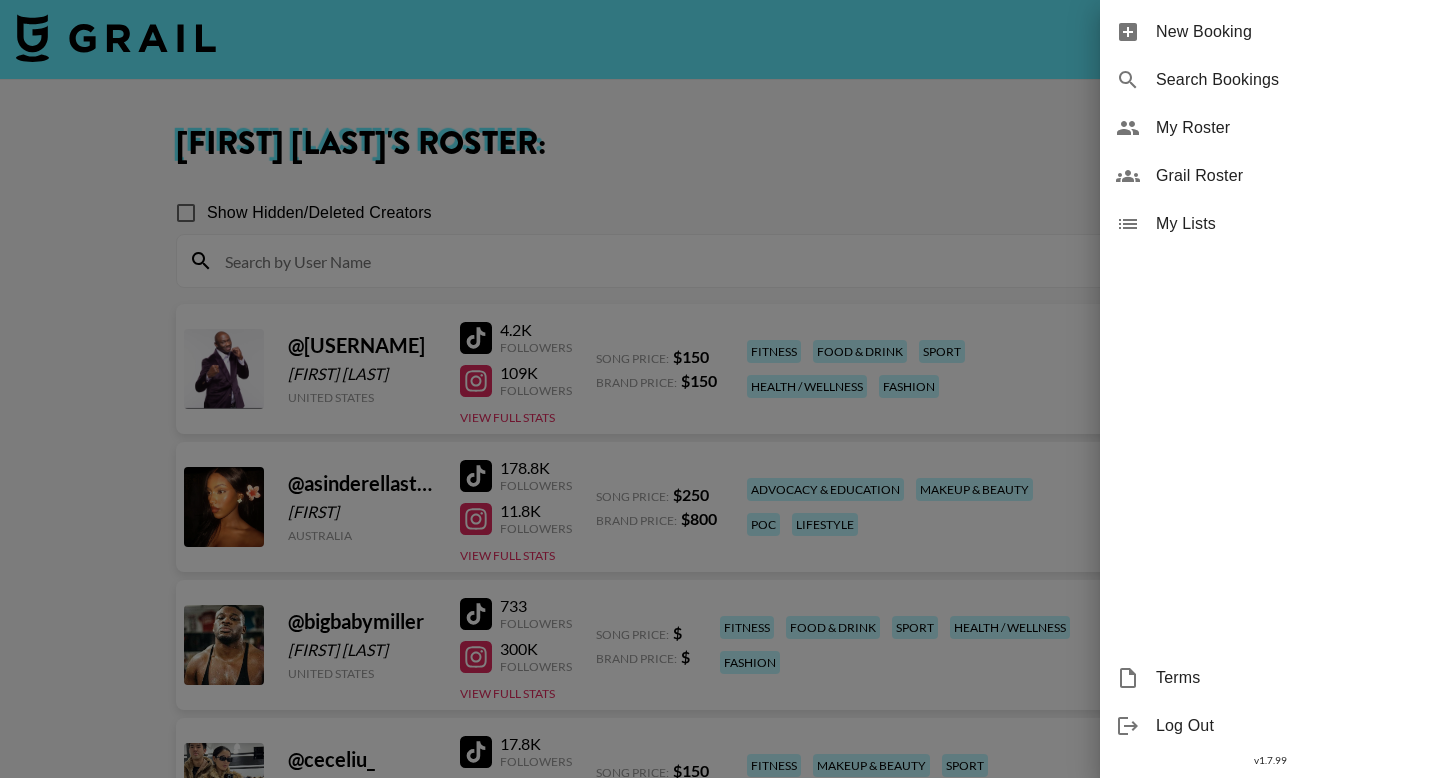 click at bounding box center [720, 389] 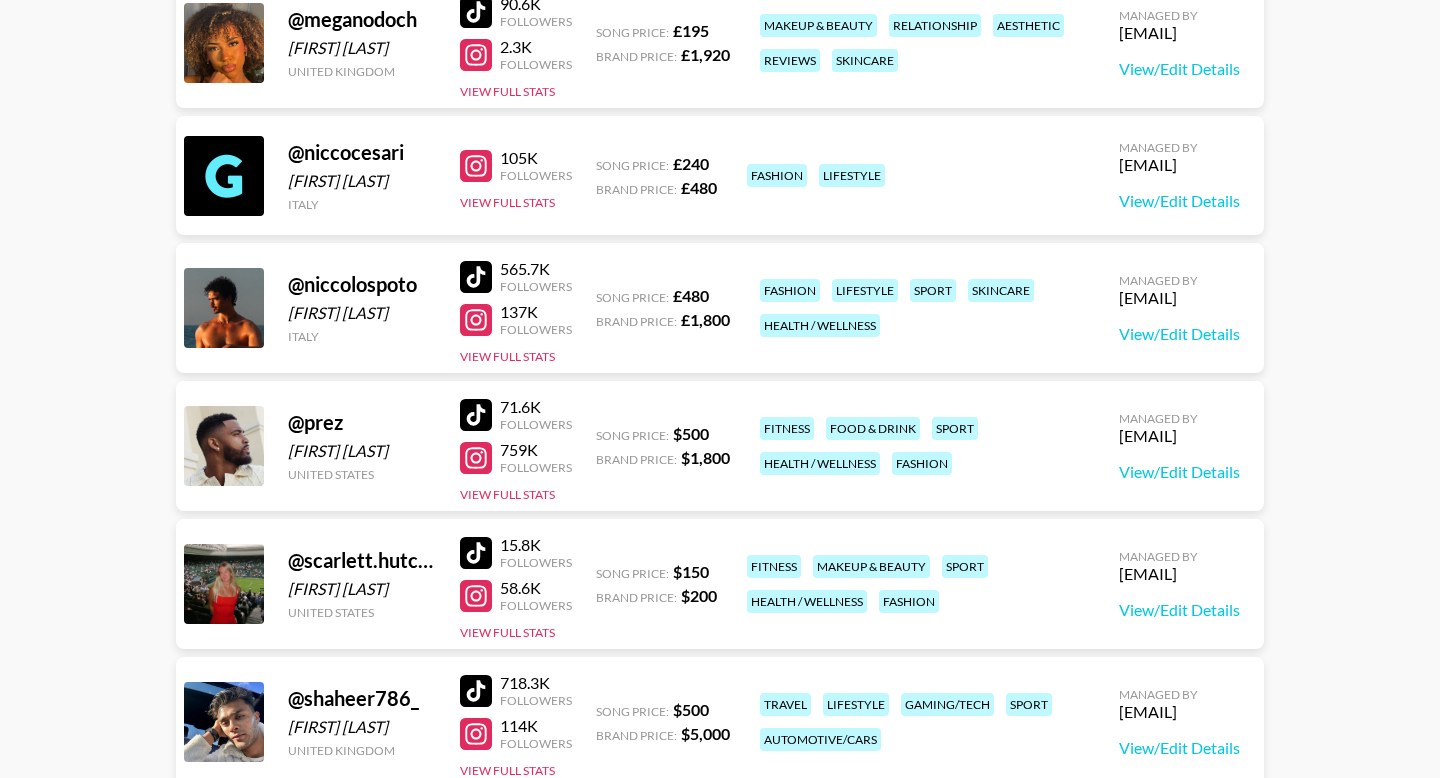 scroll, scrollTop: 2836, scrollLeft: 0, axis: vertical 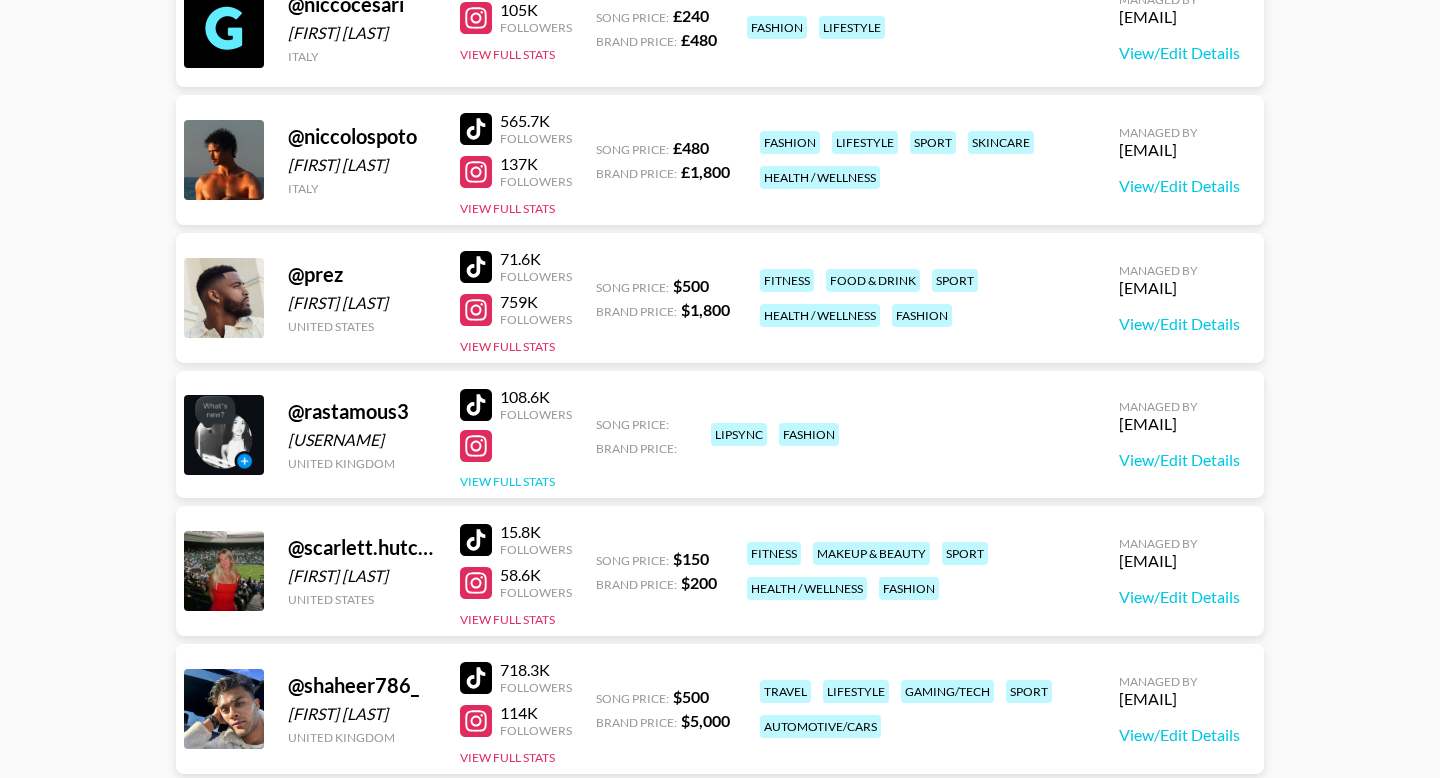 click on "View Full Stats" at bounding box center [507, 481] 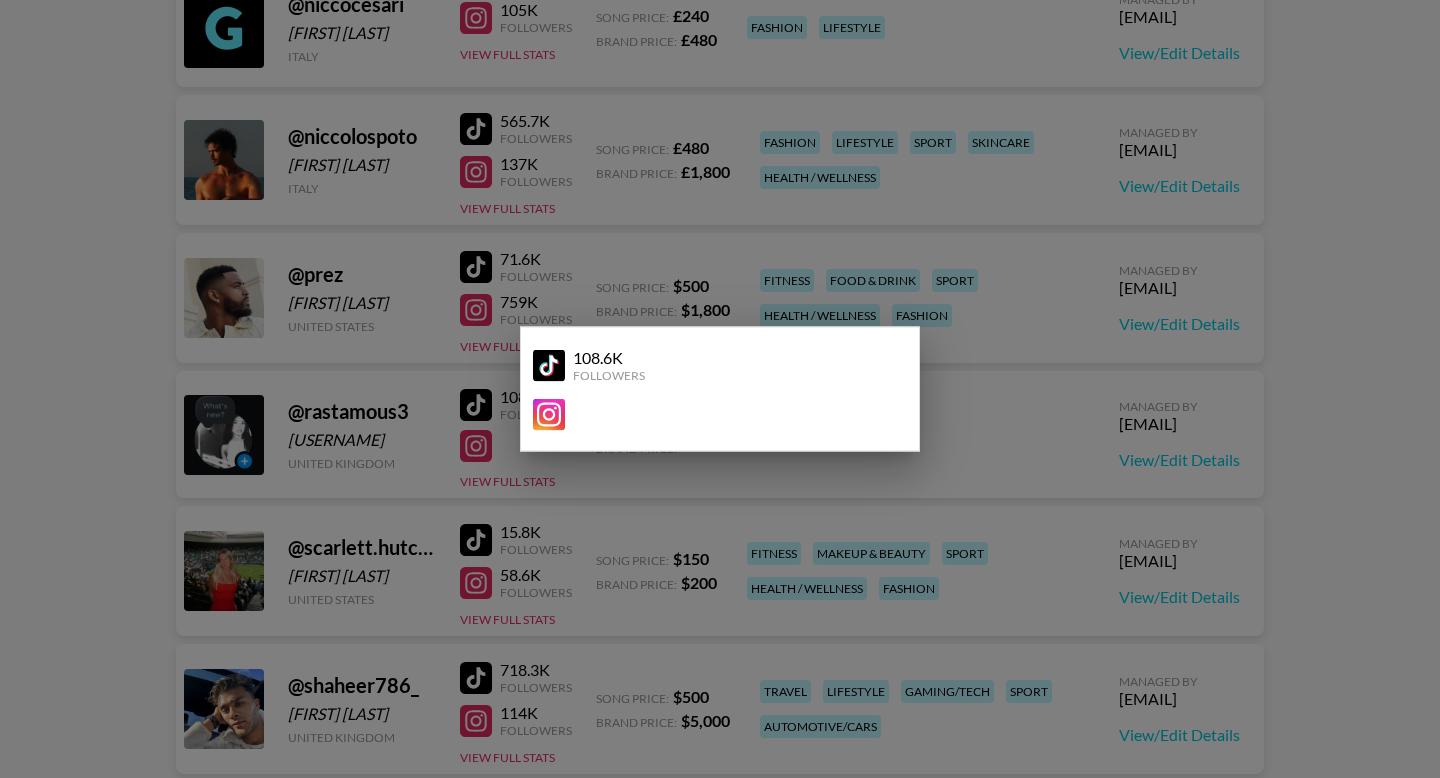click at bounding box center (720, 389) 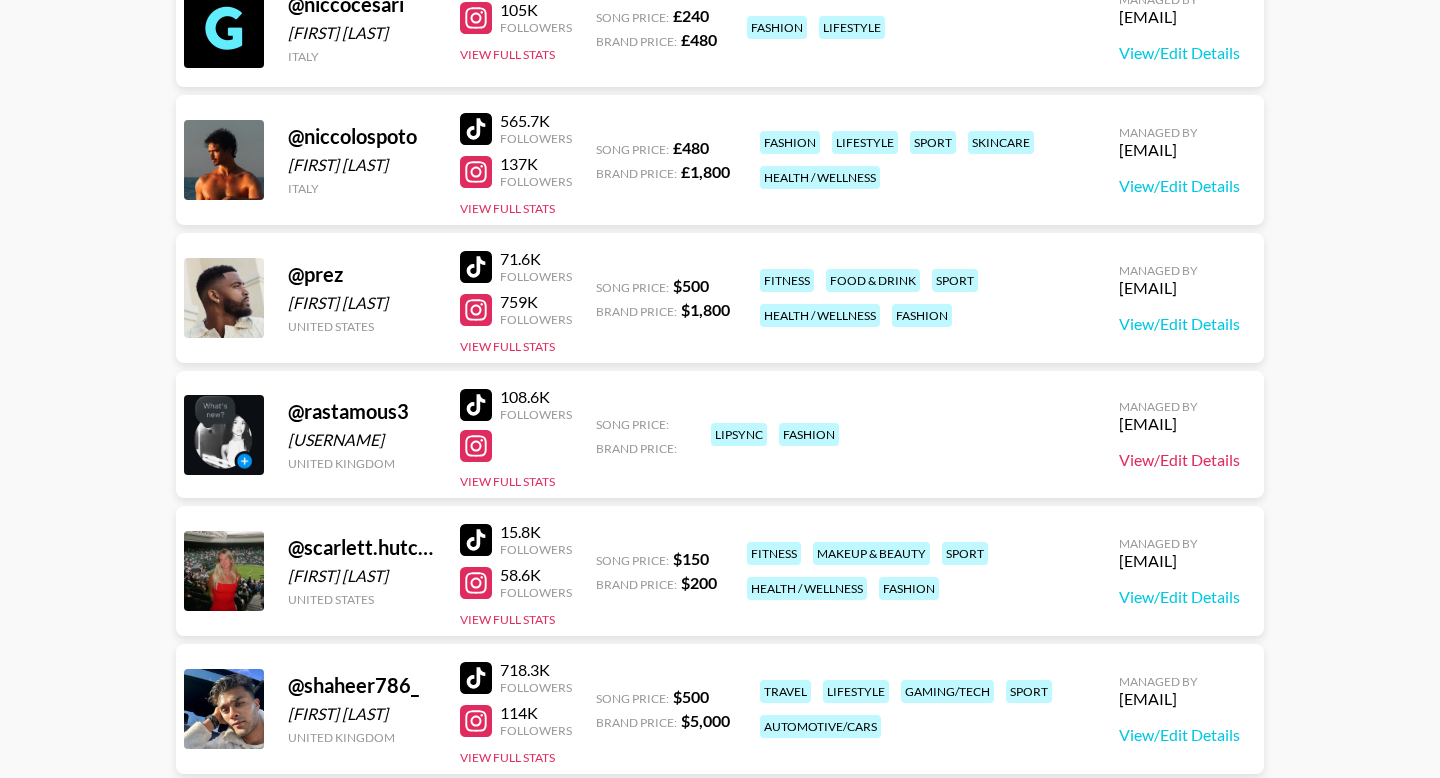 click on "View/Edit Details" at bounding box center [1179, 460] 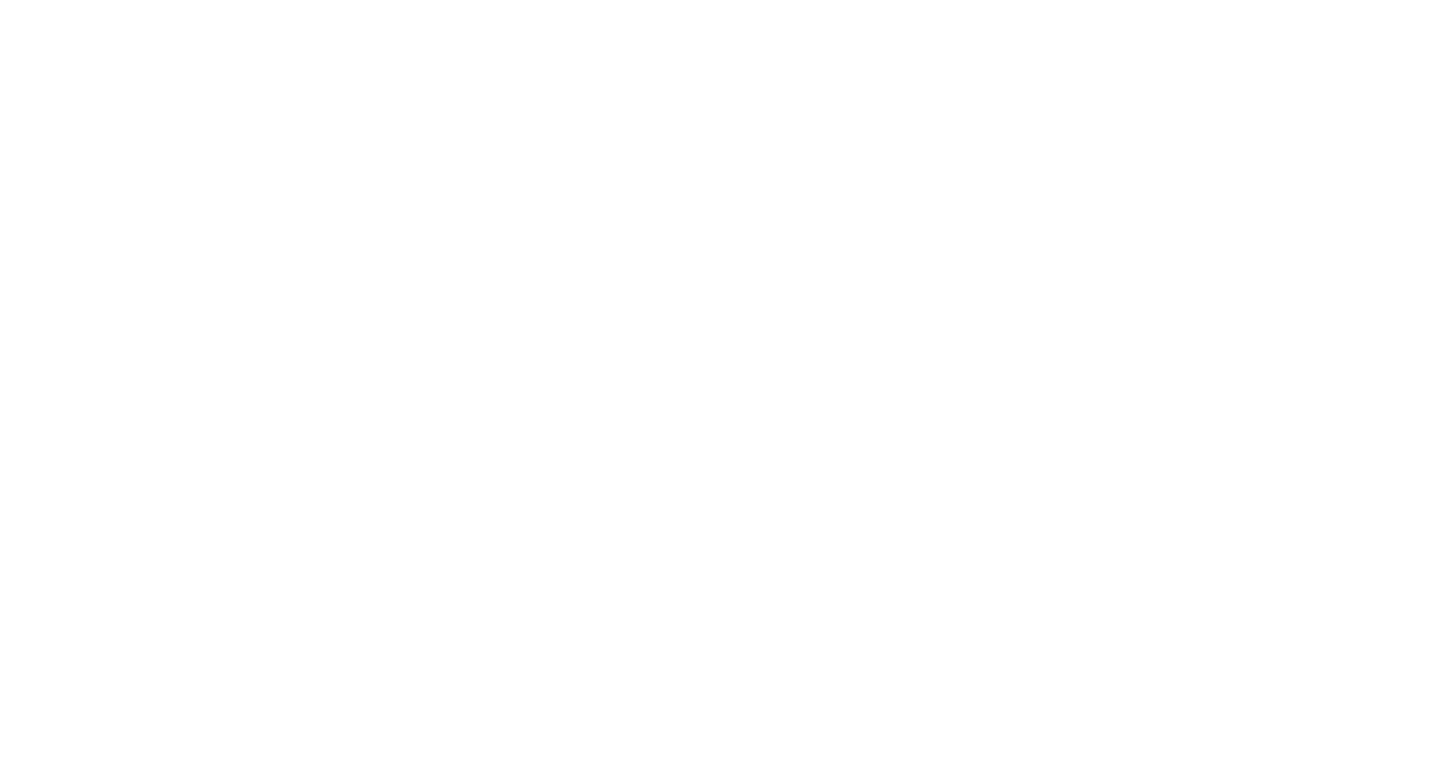 scroll, scrollTop: 0, scrollLeft: 0, axis: both 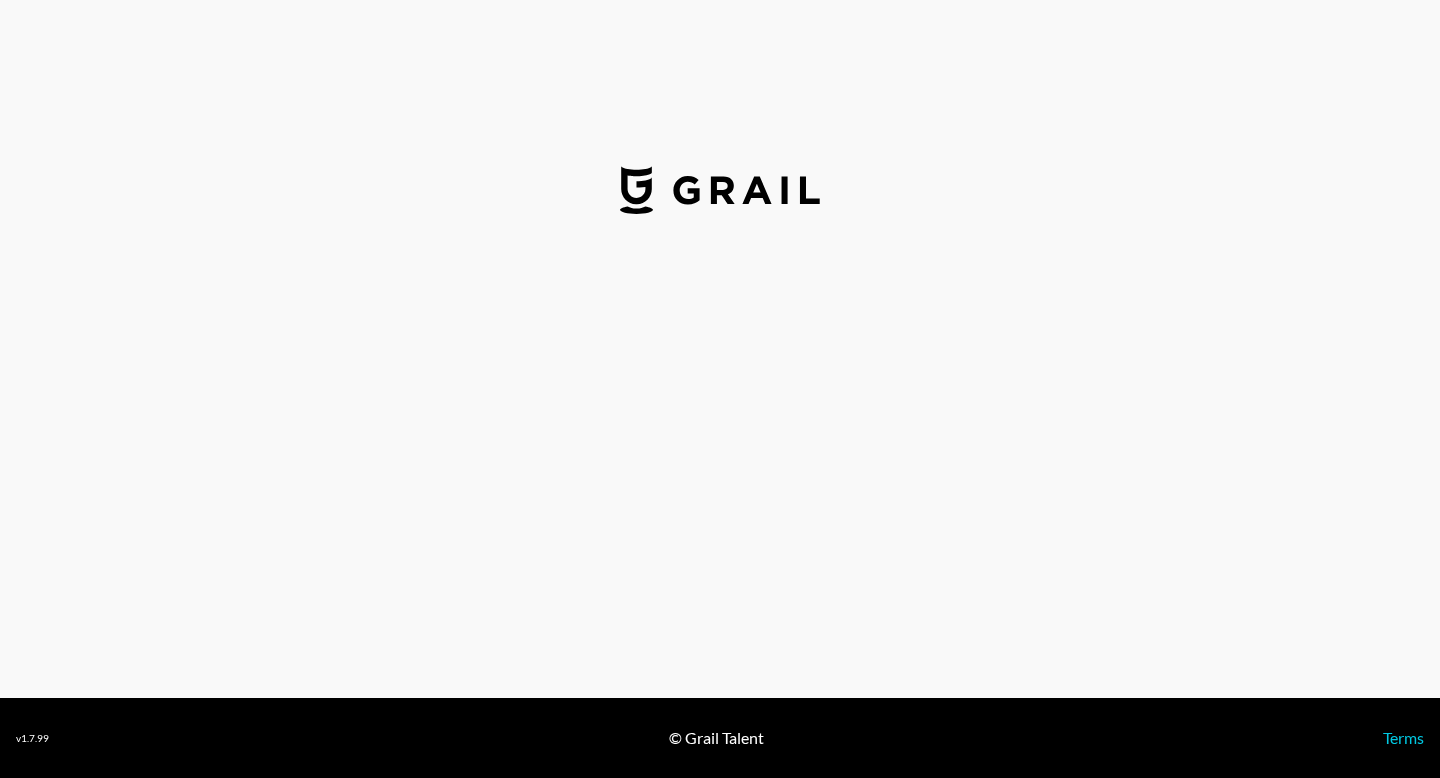 select on "USD" 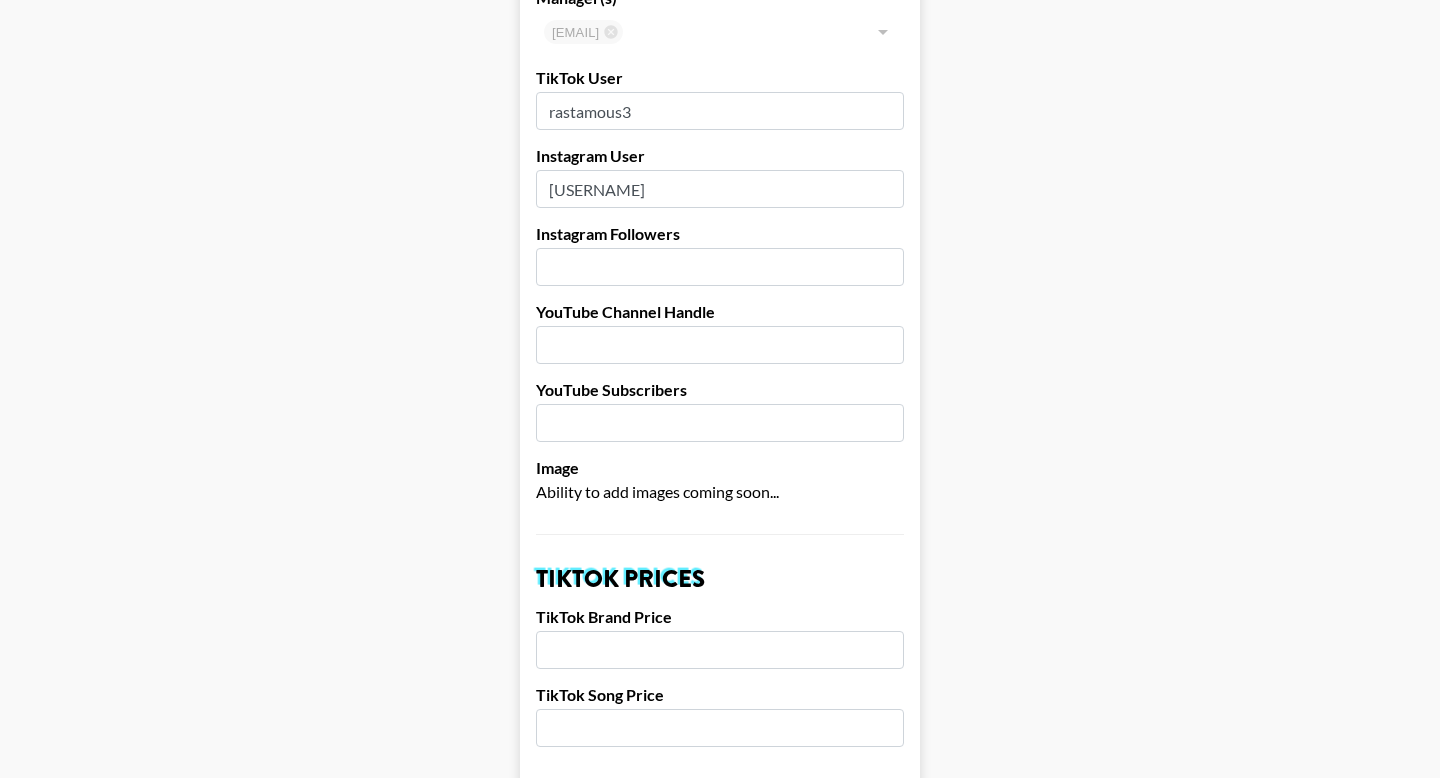 scroll, scrollTop: 162, scrollLeft: 0, axis: vertical 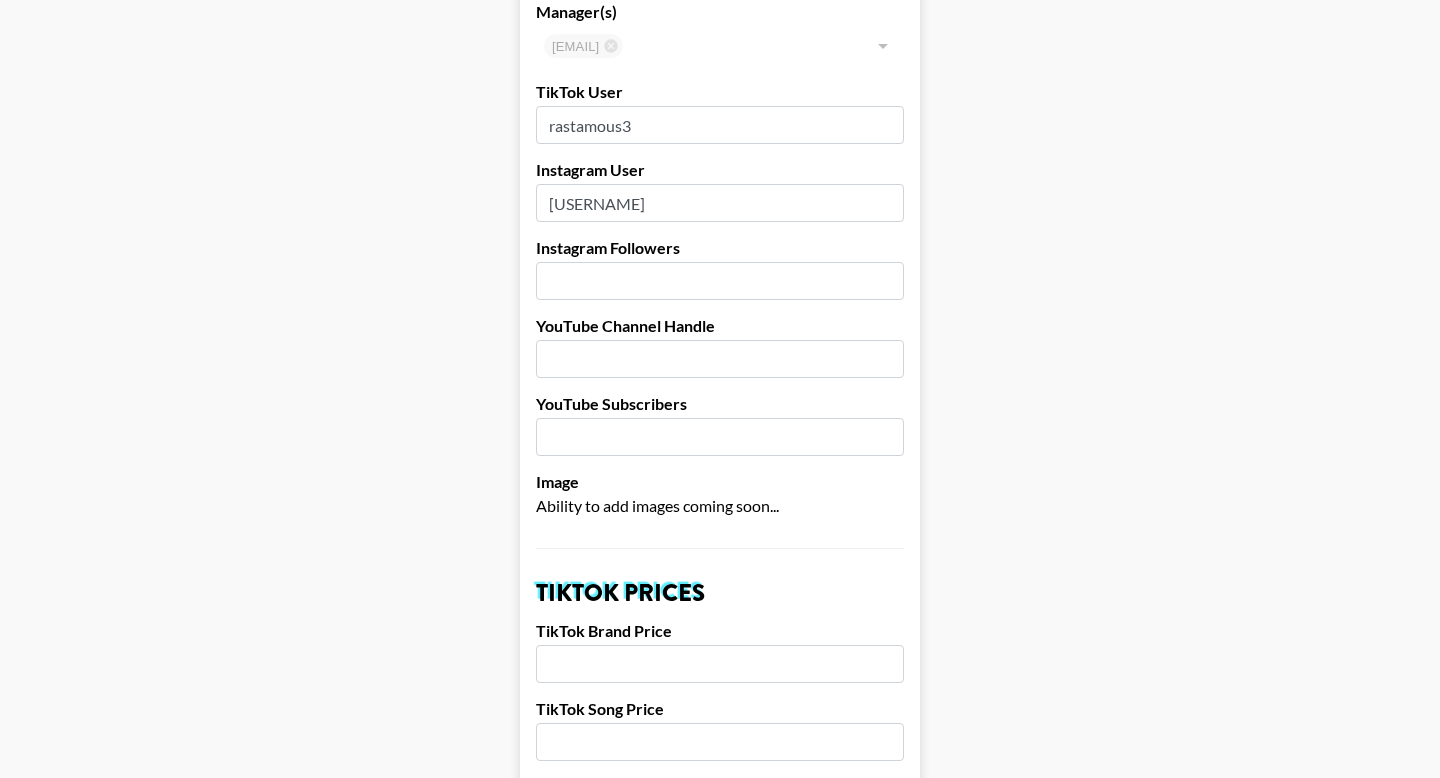 click at bounding box center [720, 281] 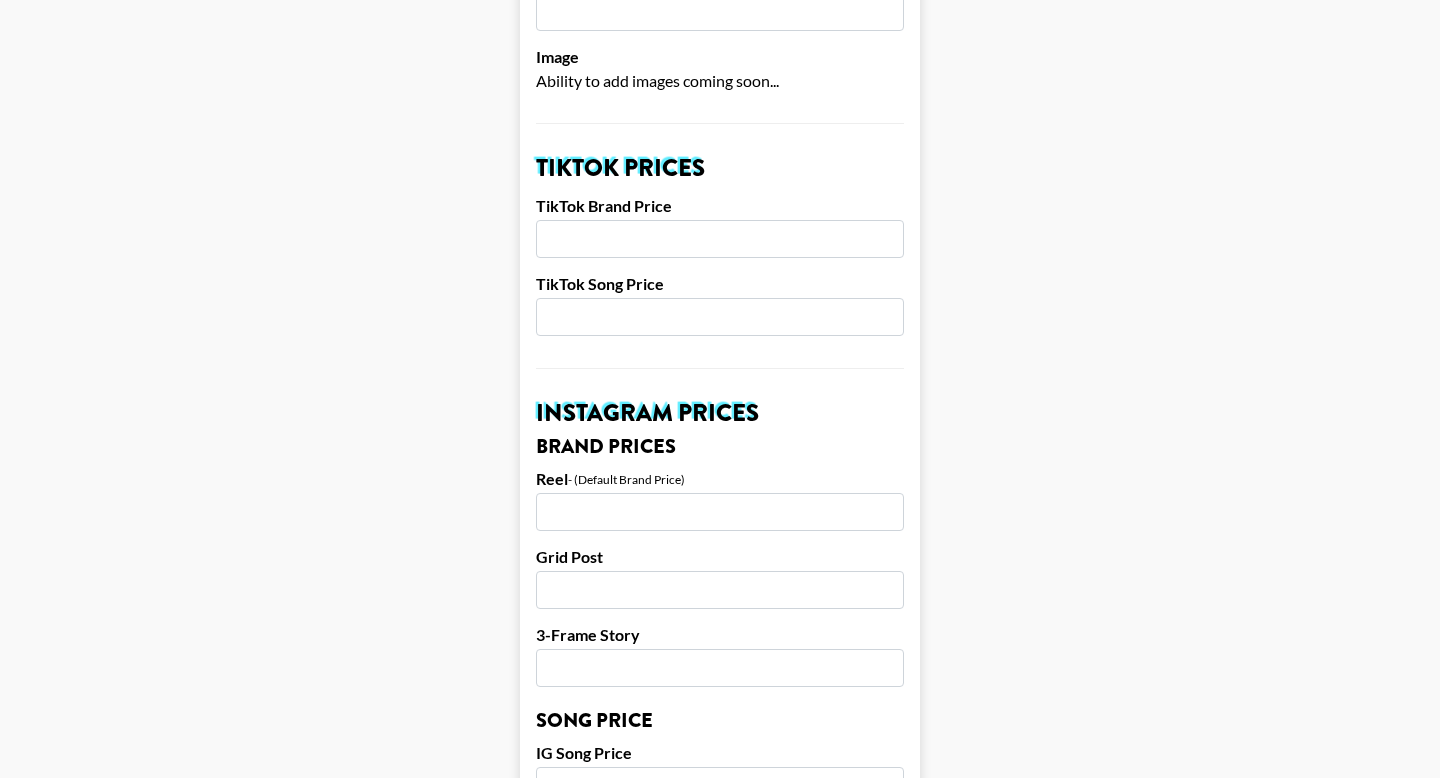 scroll, scrollTop: 592, scrollLeft: 0, axis: vertical 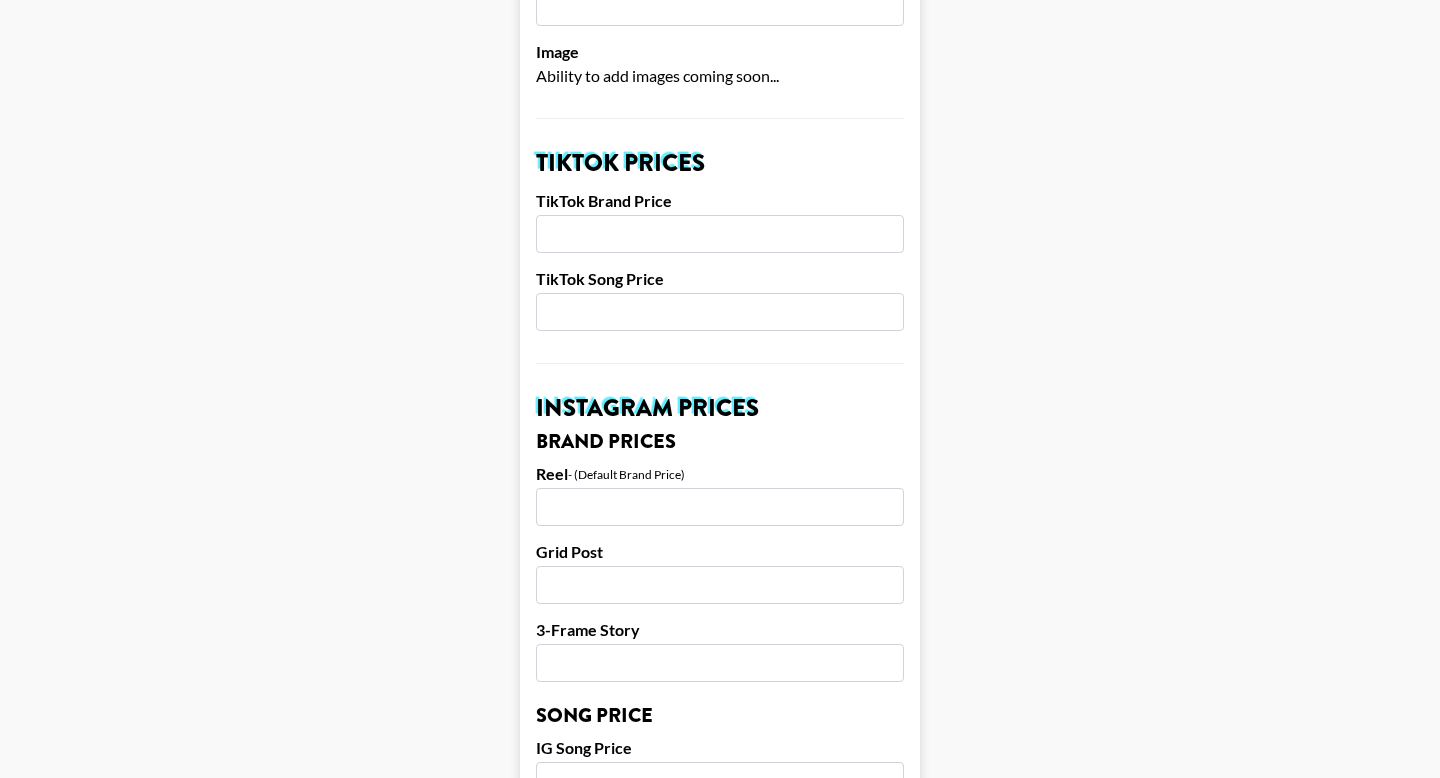 click at bounding box center [720, 234] 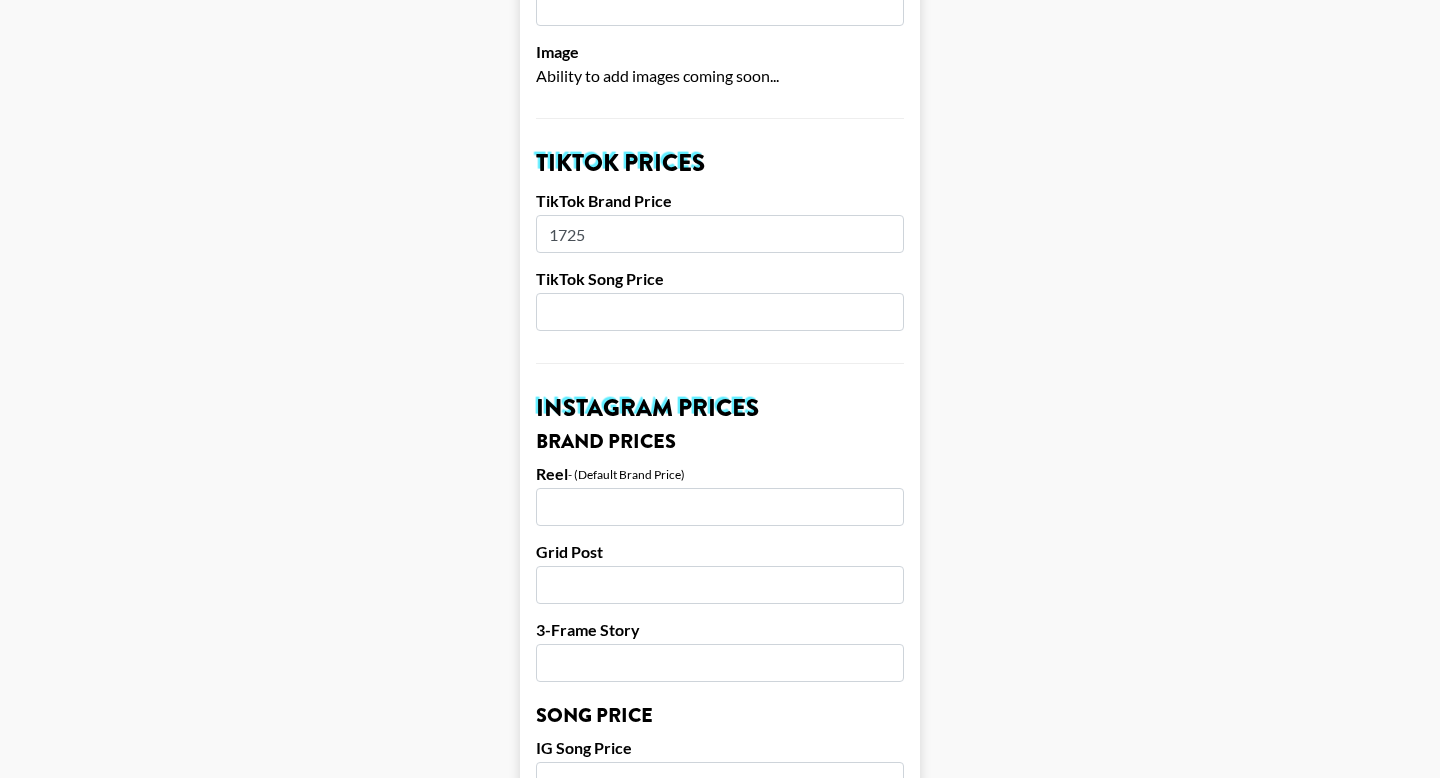 type on "1725" 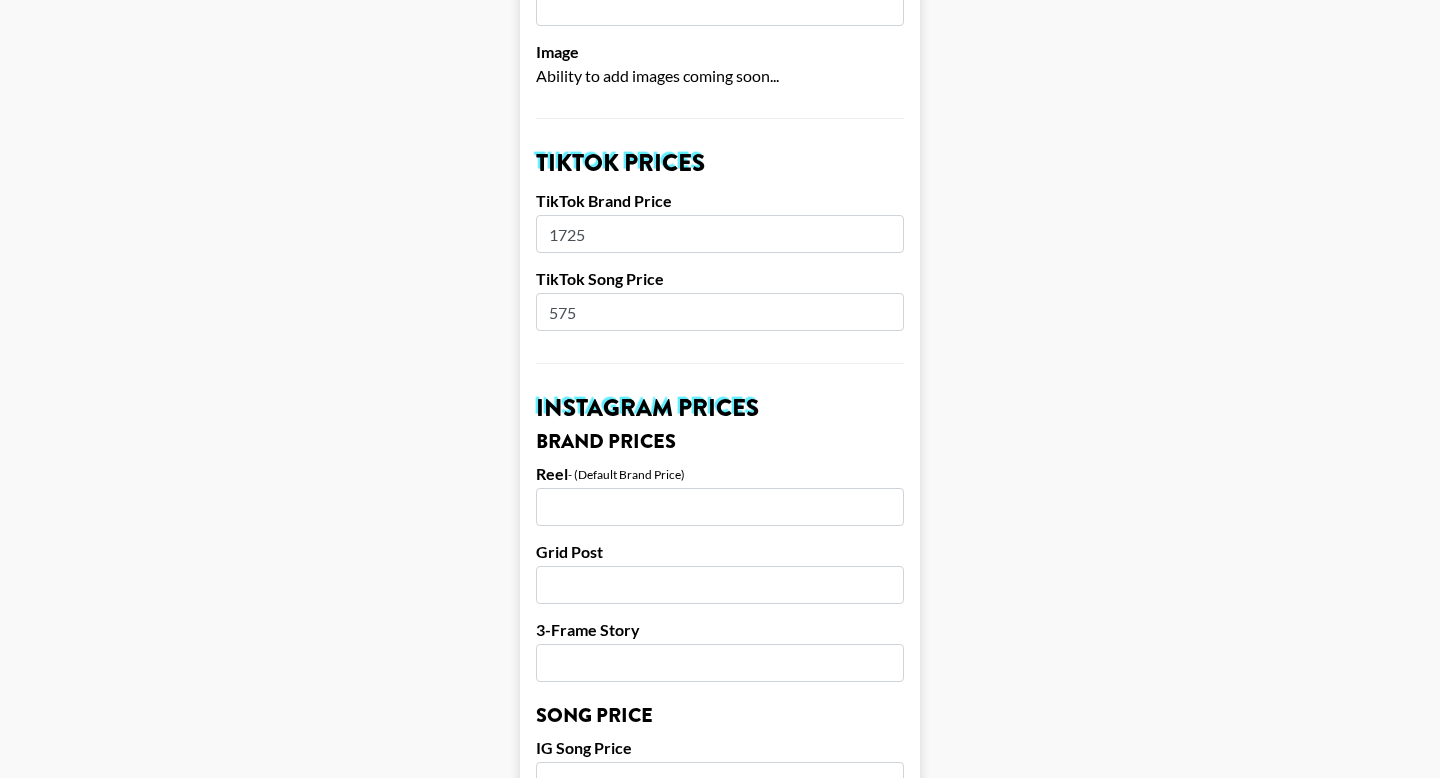 type on "575" 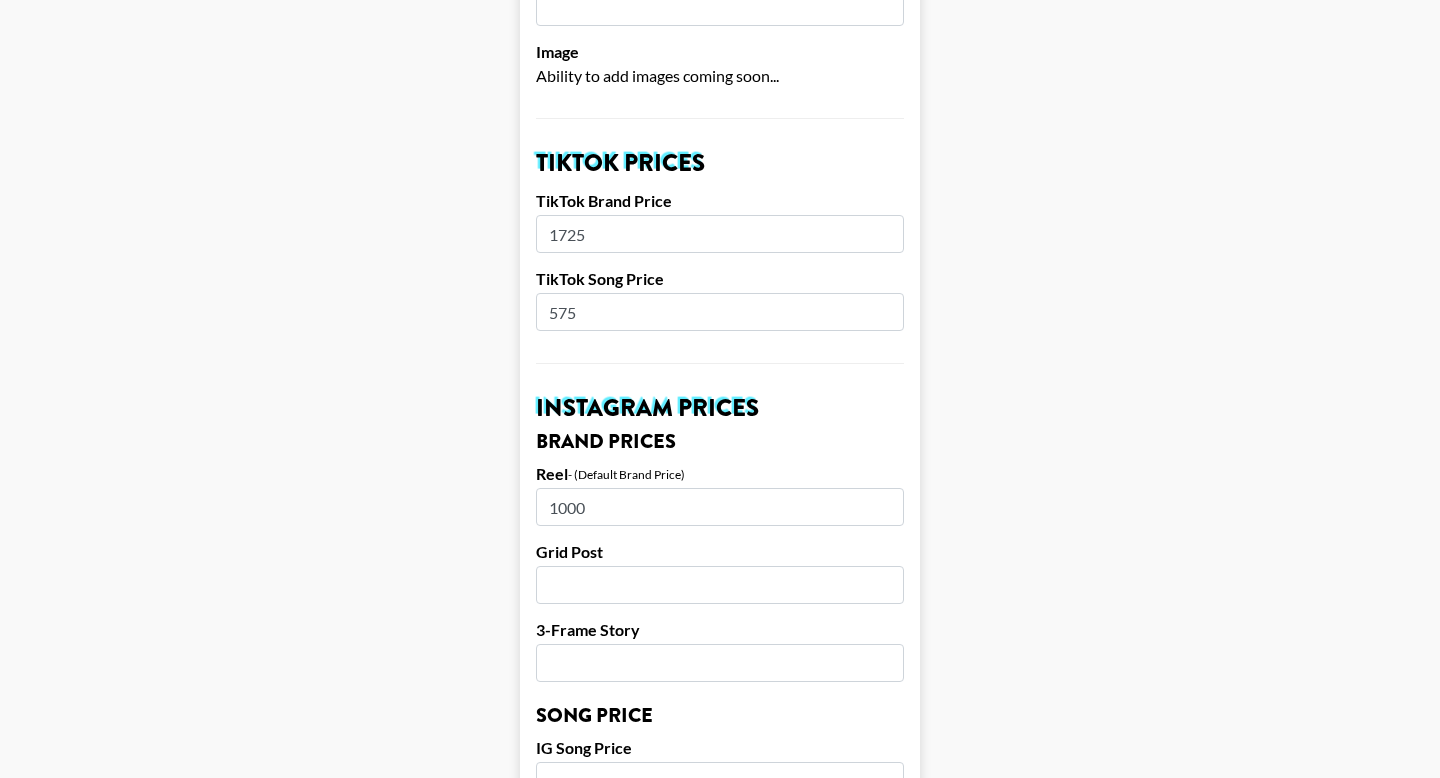 type on "1000" 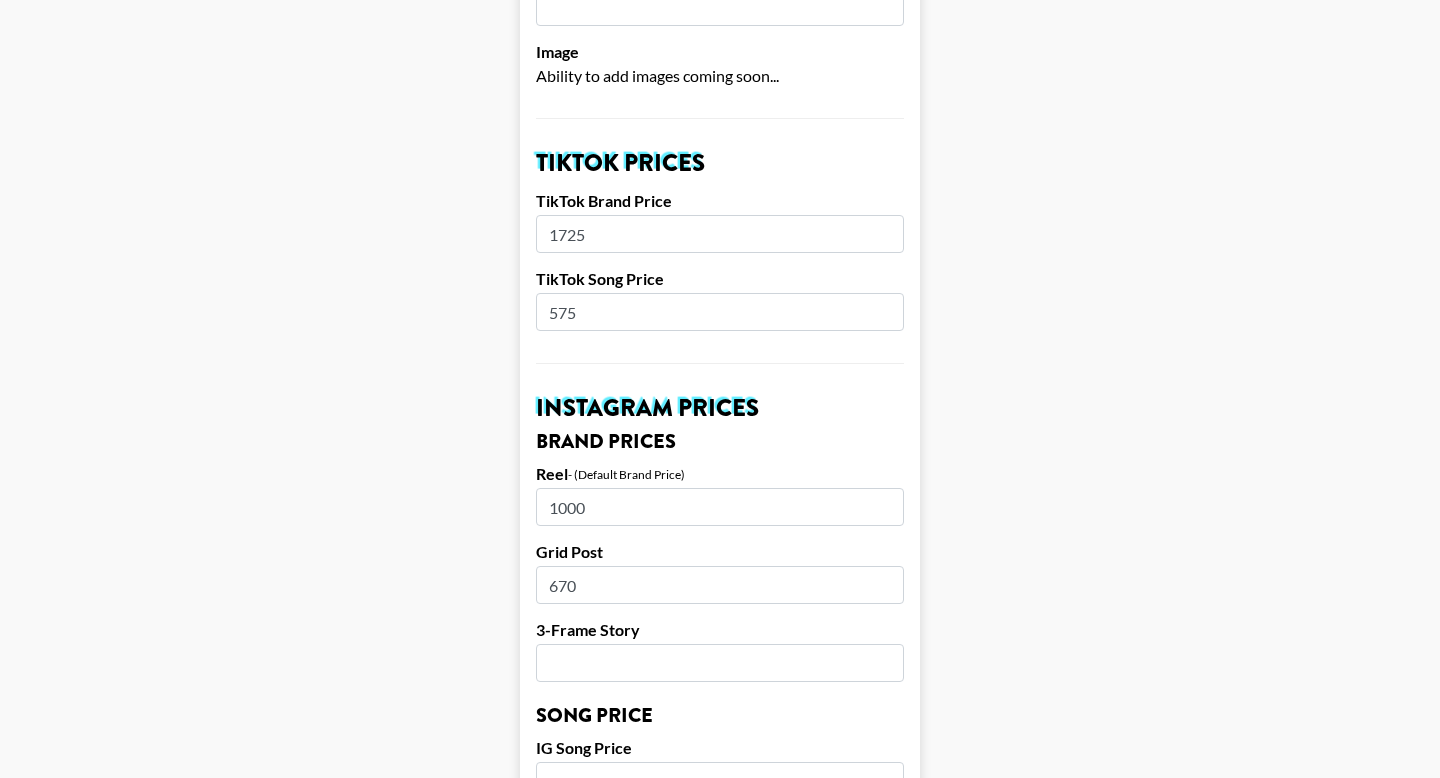 type on "670" 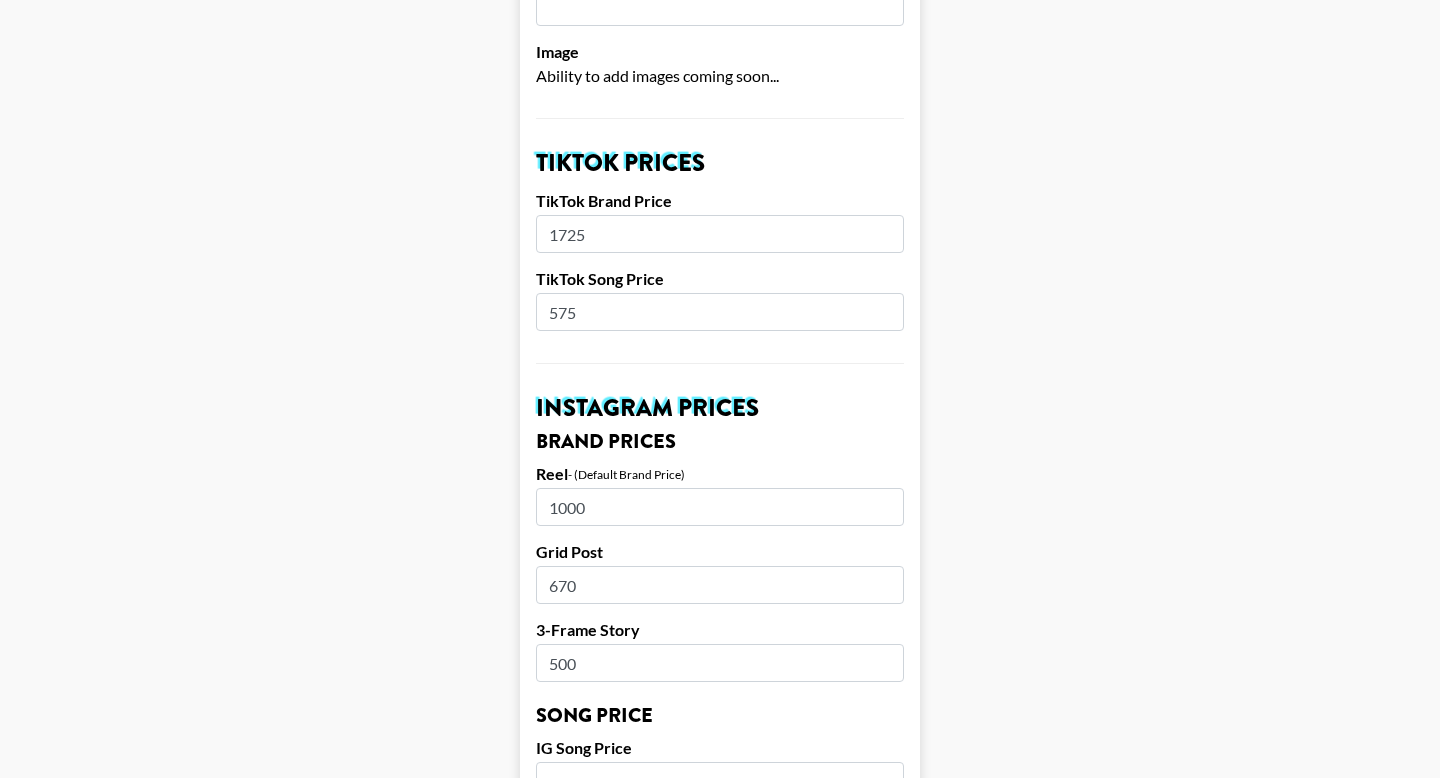 type on "500" 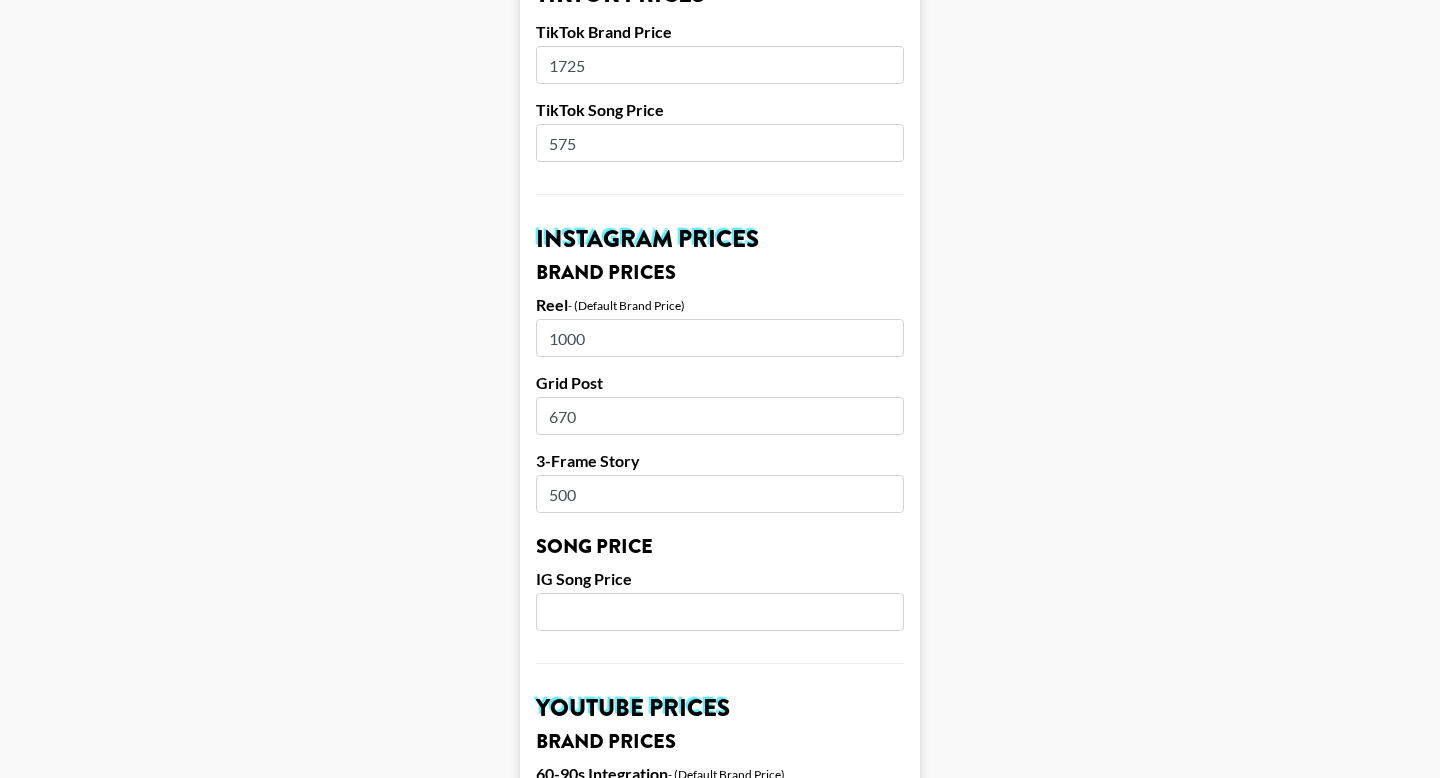 scroll, scrollTop: 764, scrollLeft: 0, axis: vertical 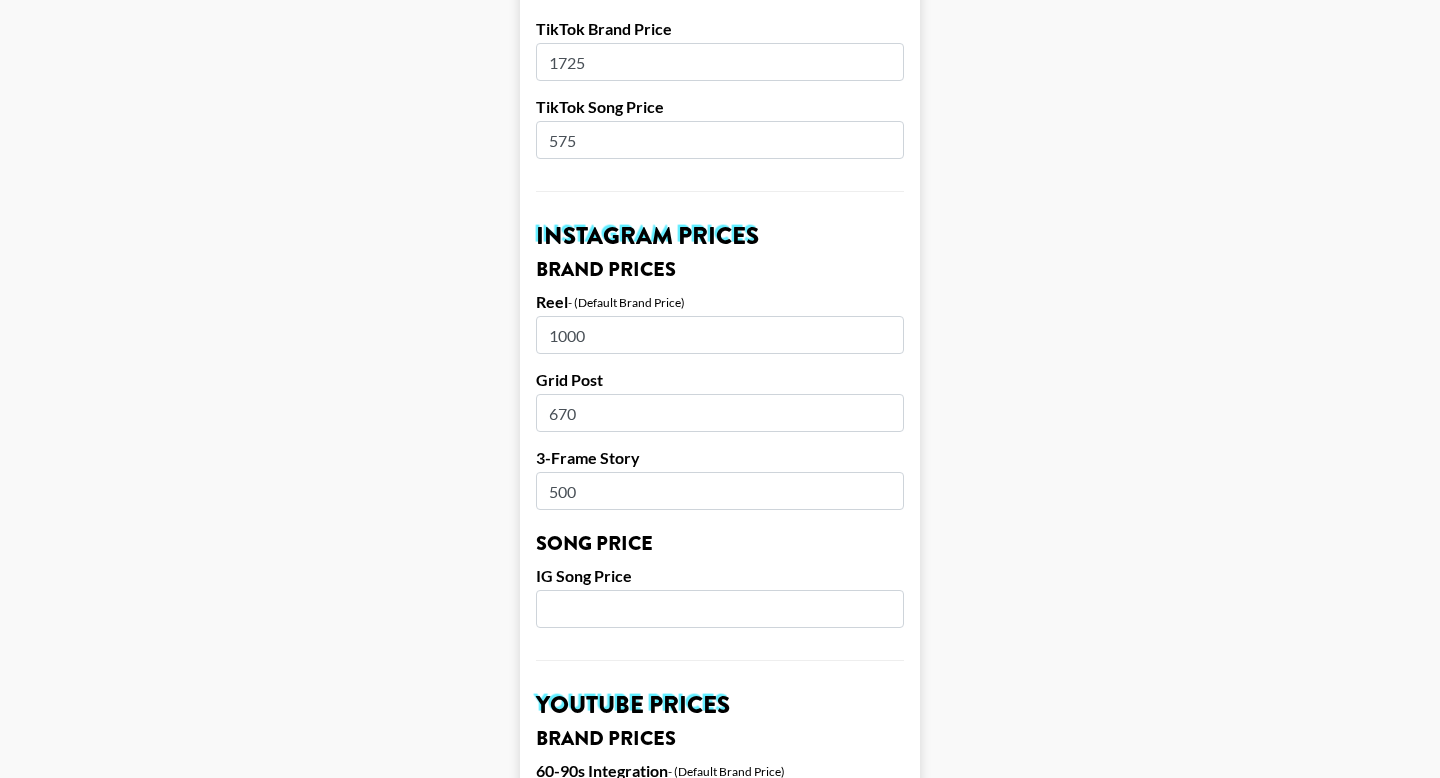 click at bounding box center (720, 609) 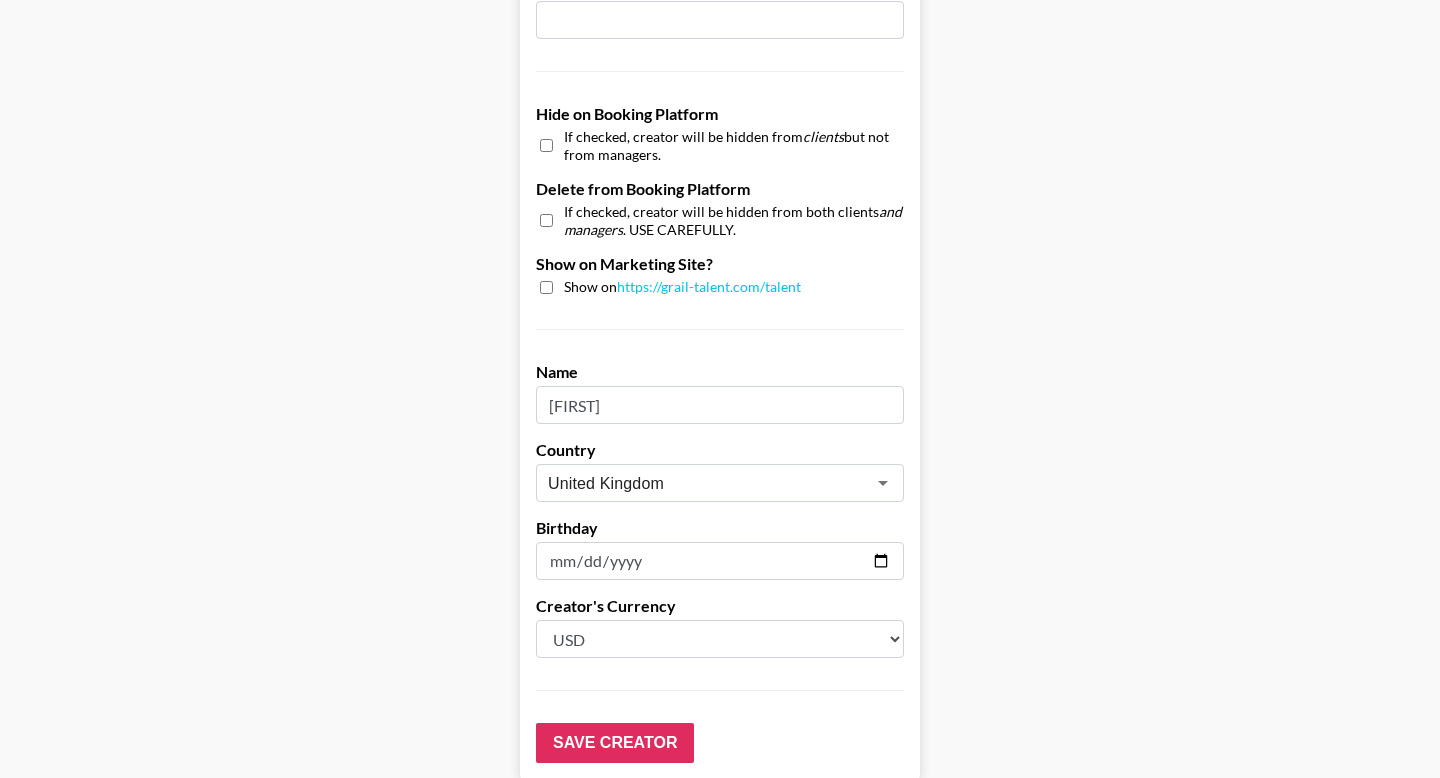 scroll, scrollTop: 1823, scrollLeft: 0, axis: vertical 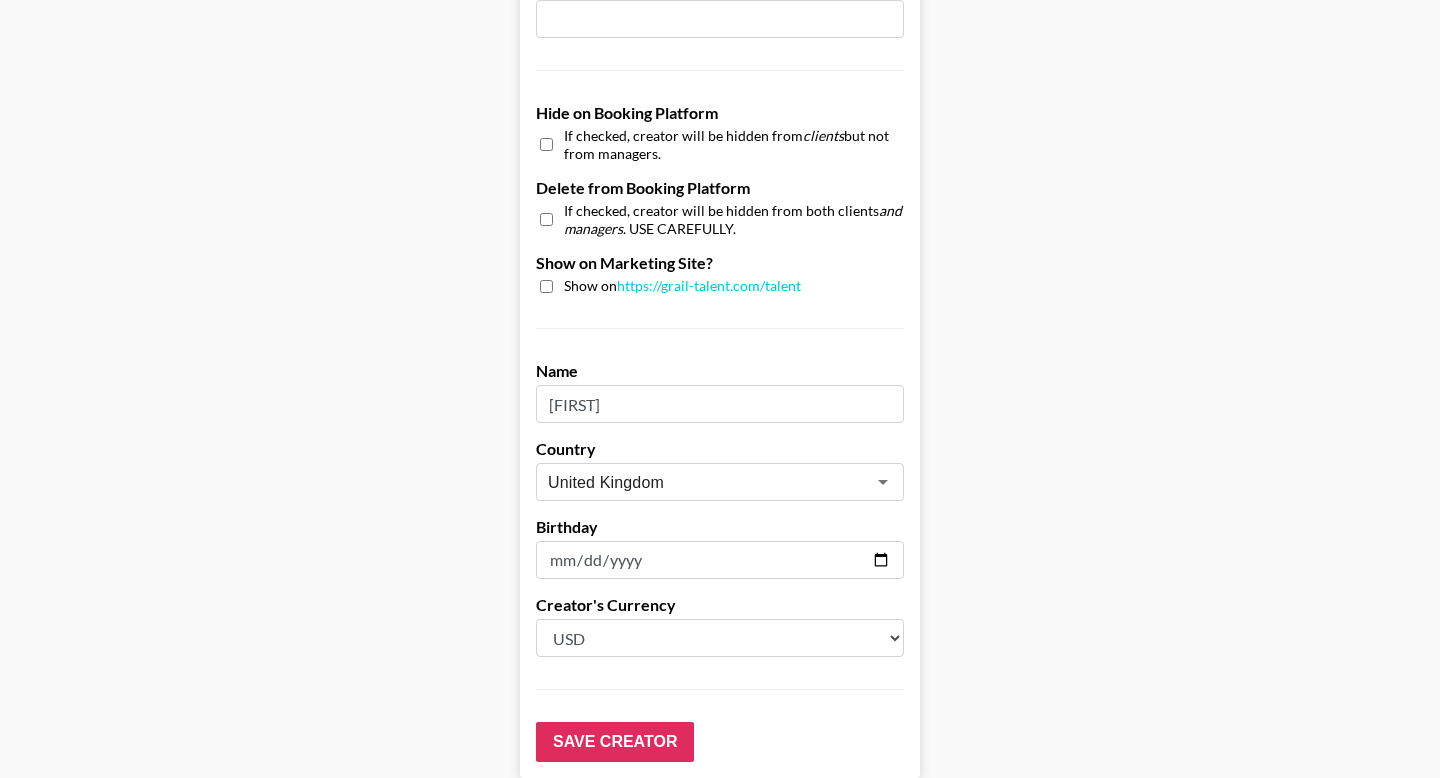 type on "150" 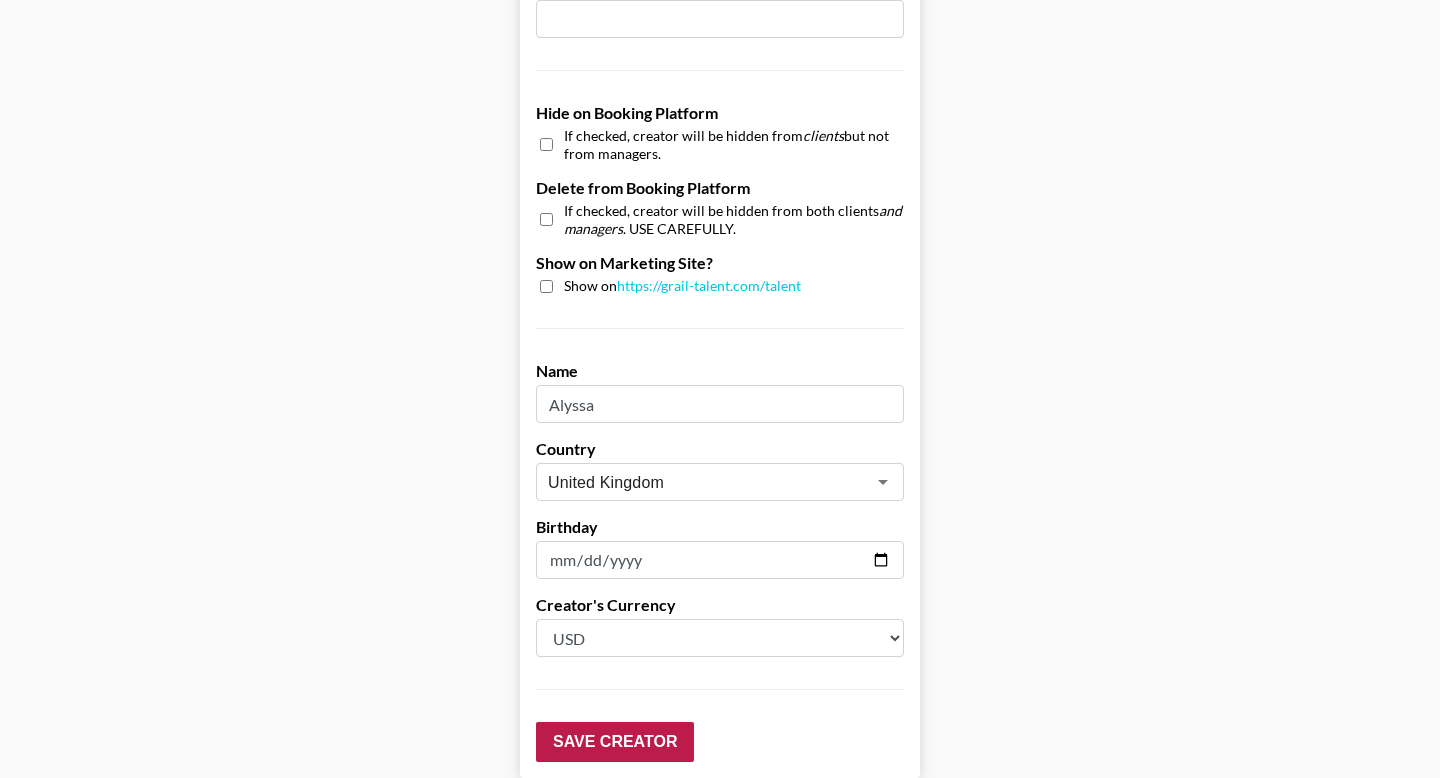 type on "Alyssa" 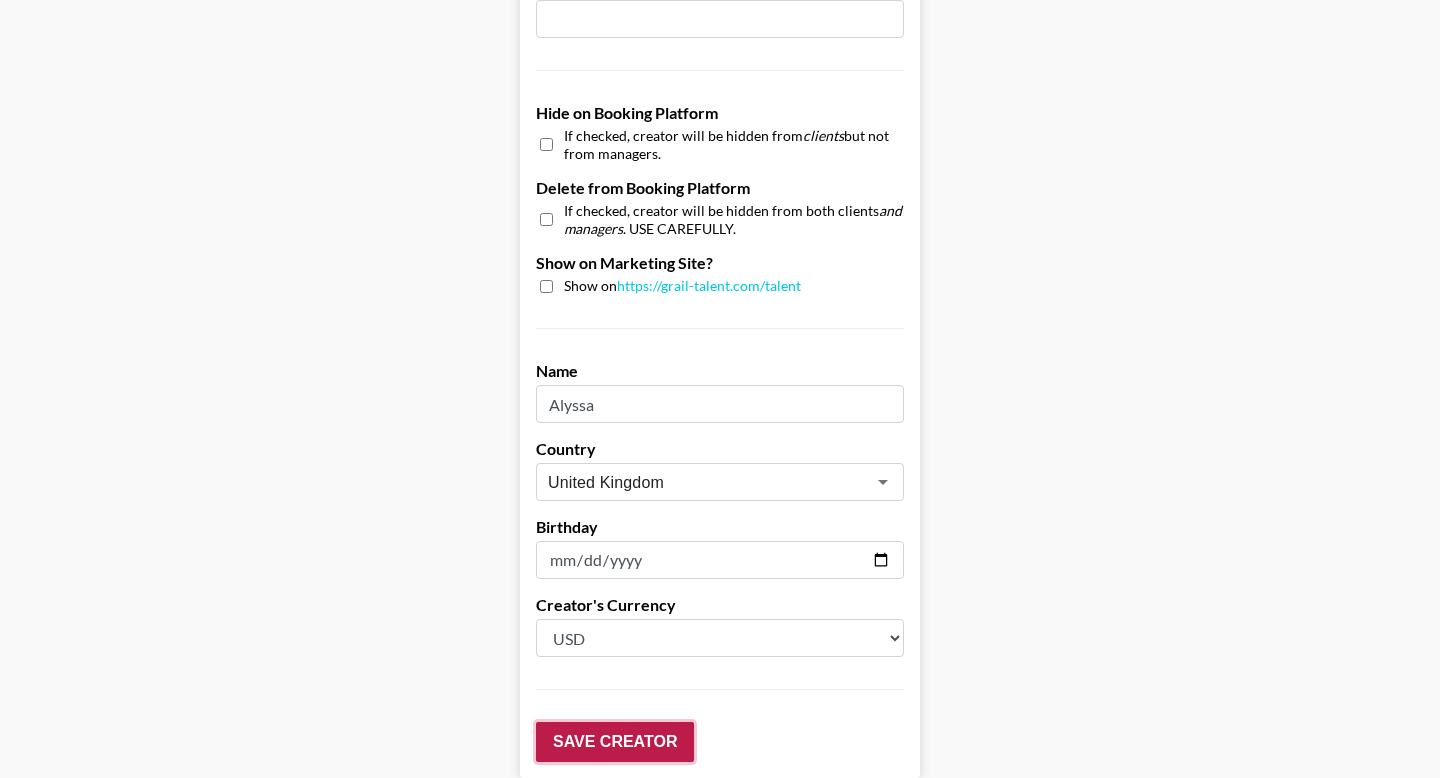 click on "Save Creator" at bounding box center (615, 742) 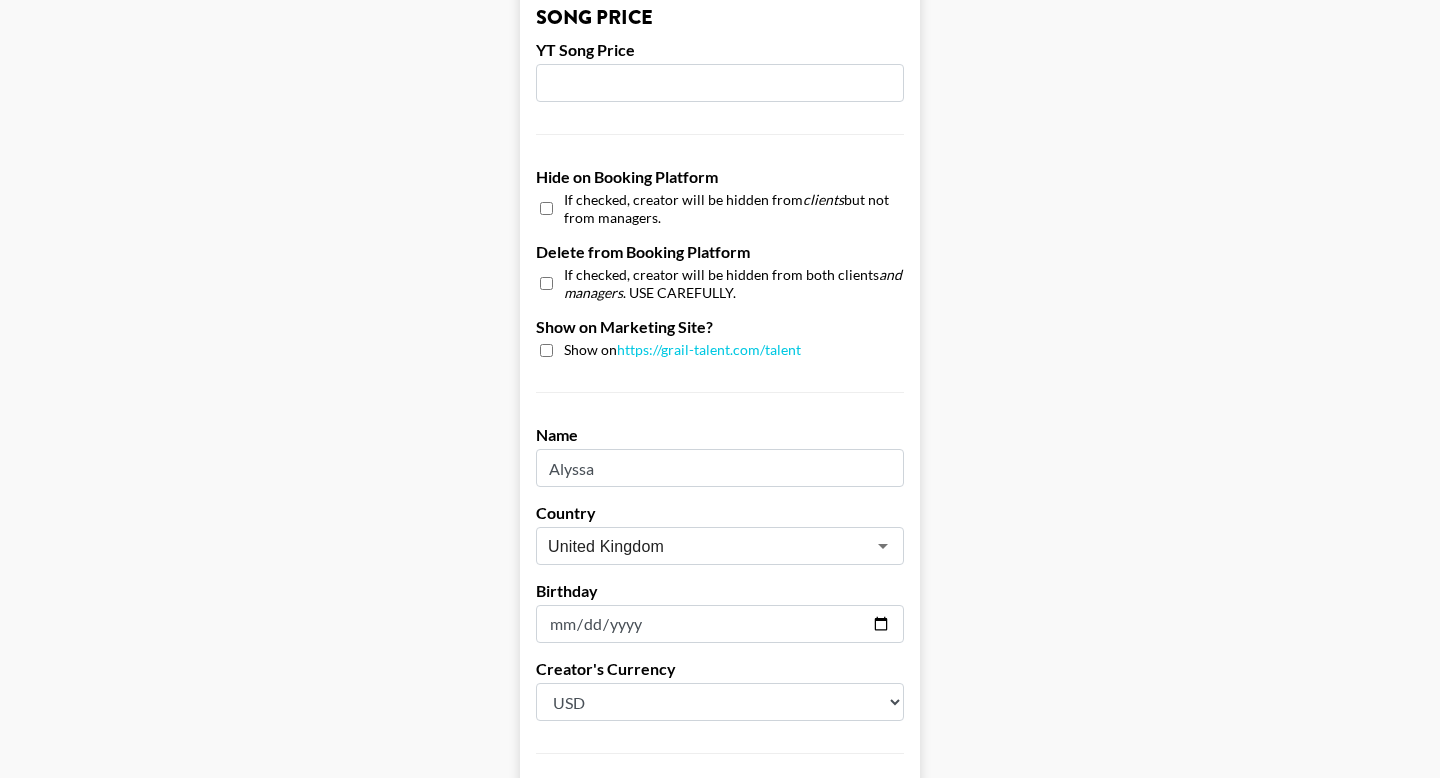 scroll, scrollTop: 1887, scrollLeft: 0, axis: vertical 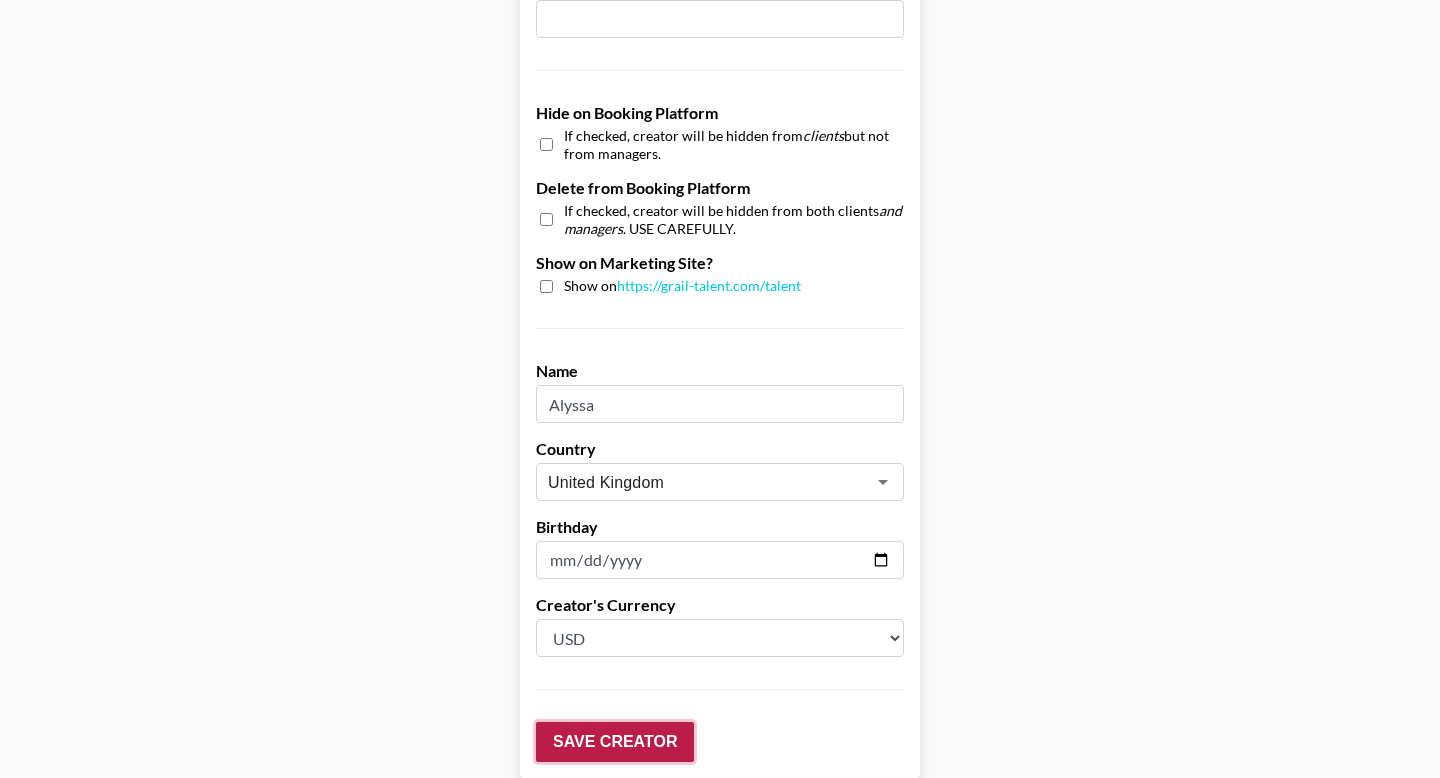click on "Save Creator" at bounding box center (615, 742) 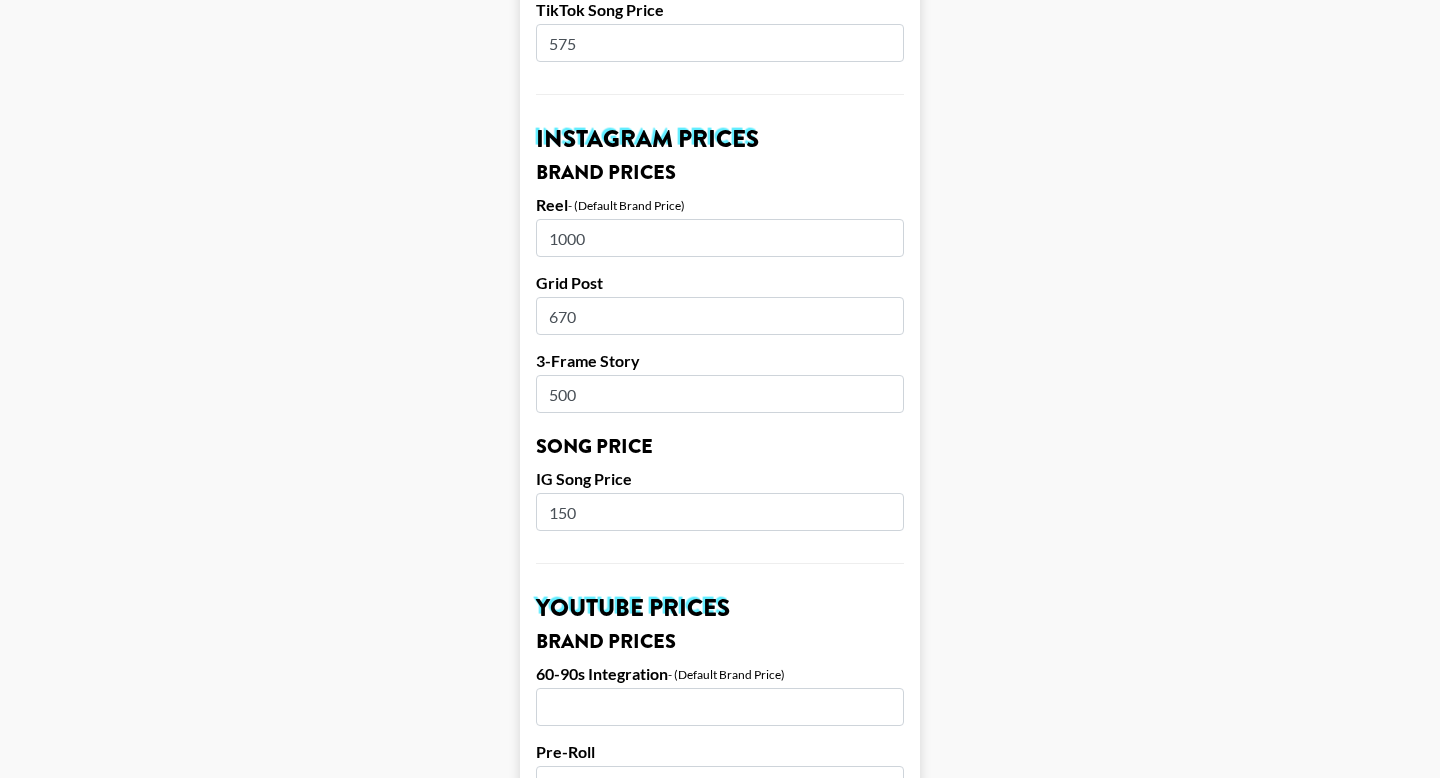 scroll, scrollTop: 1031, scrollLeft: 0, axis: vertical 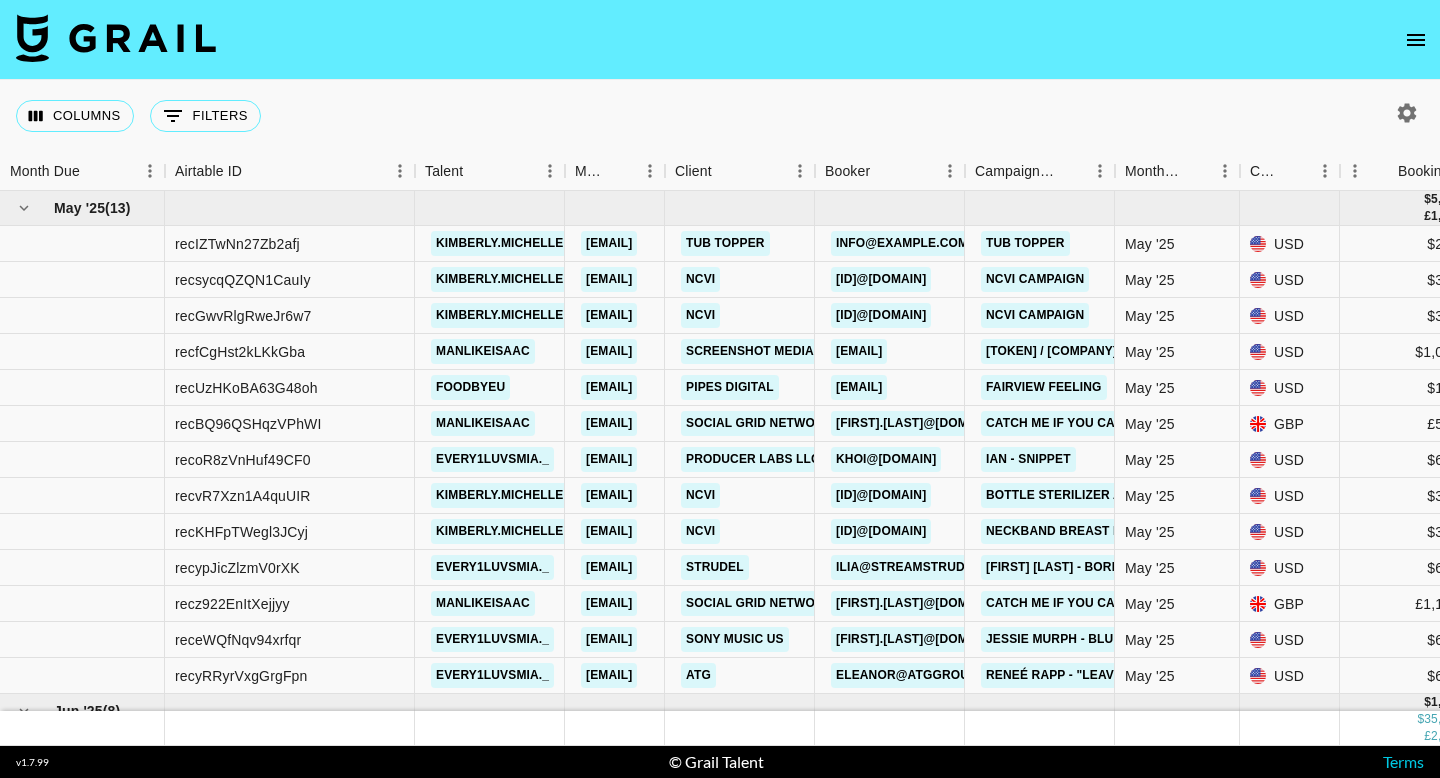 click 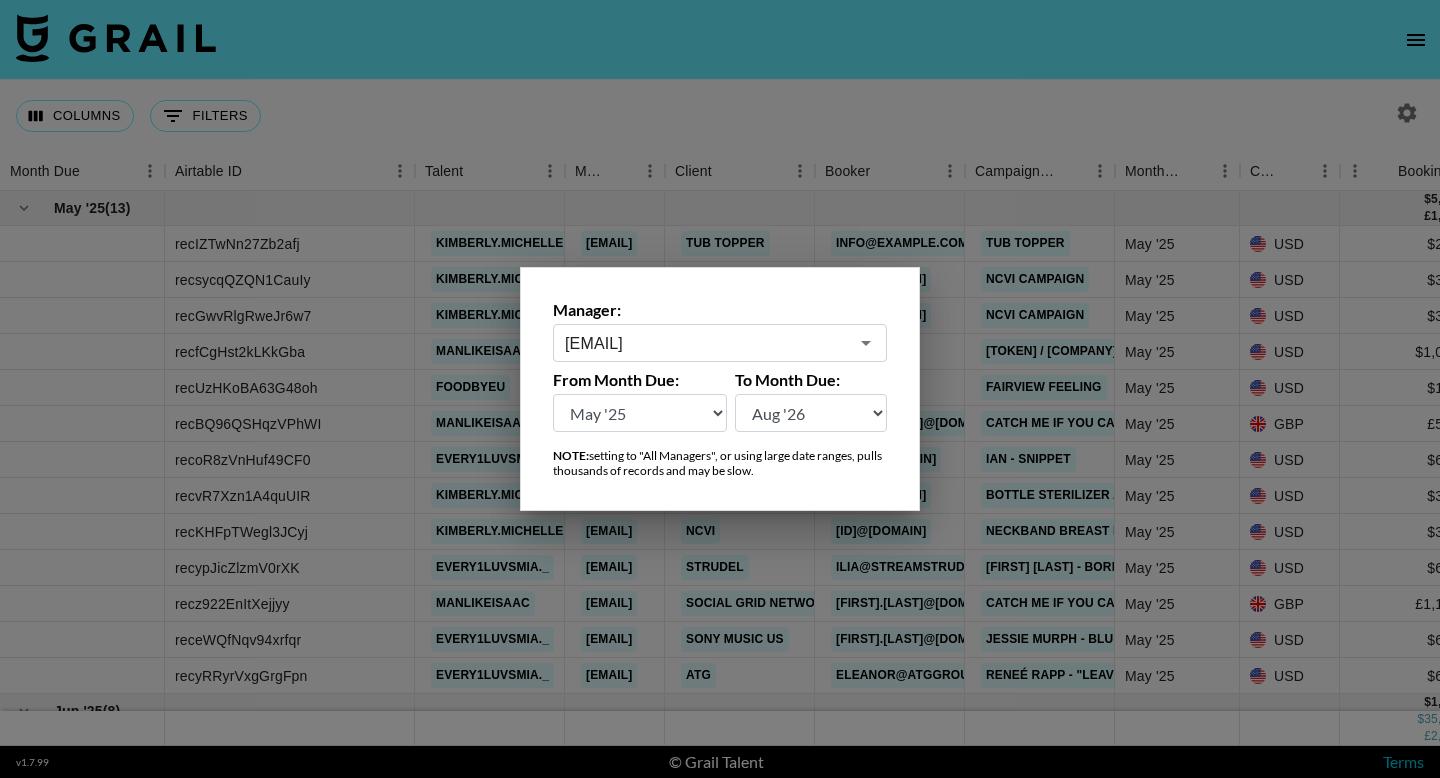 click at bounding box center [720, 389] 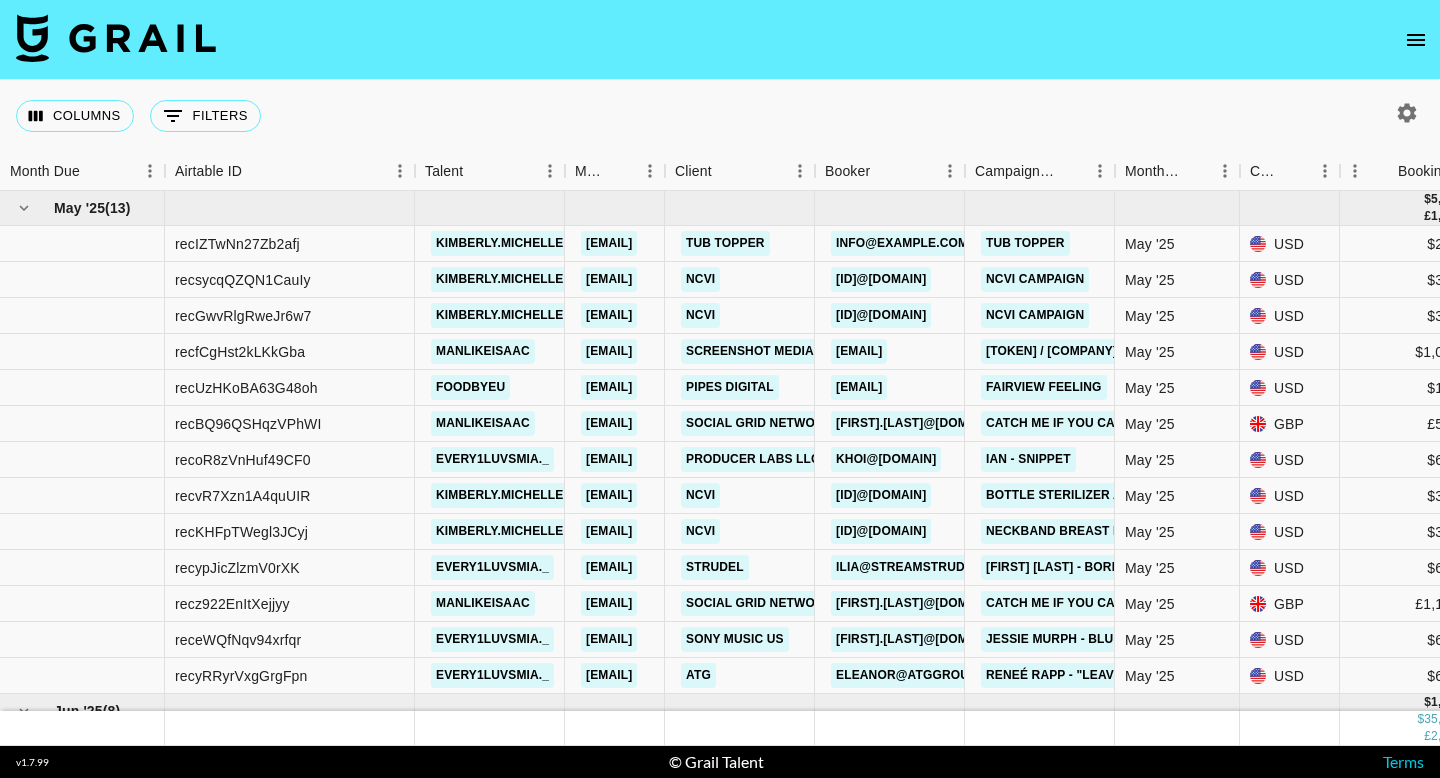 click 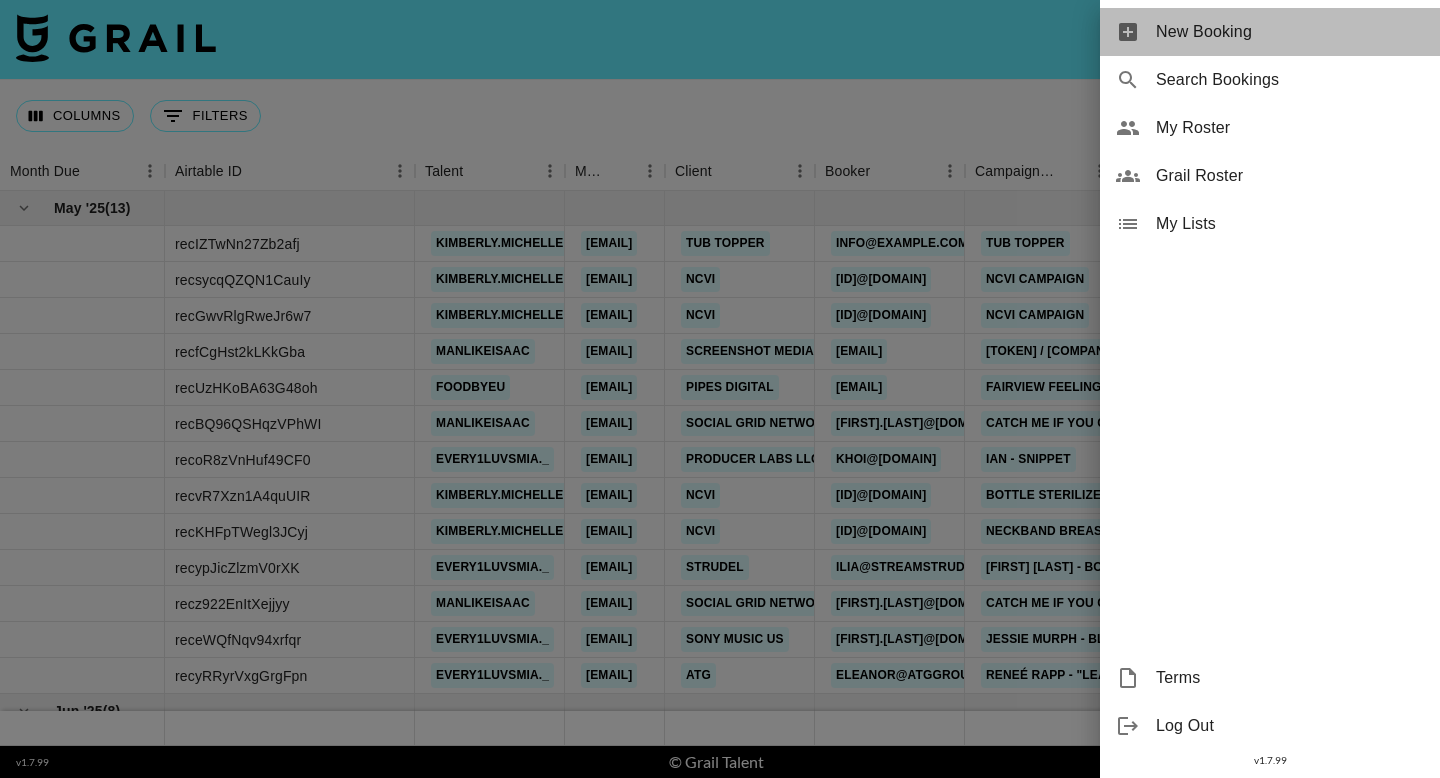 click on "New Booking" at bounding box center (1290, 32) 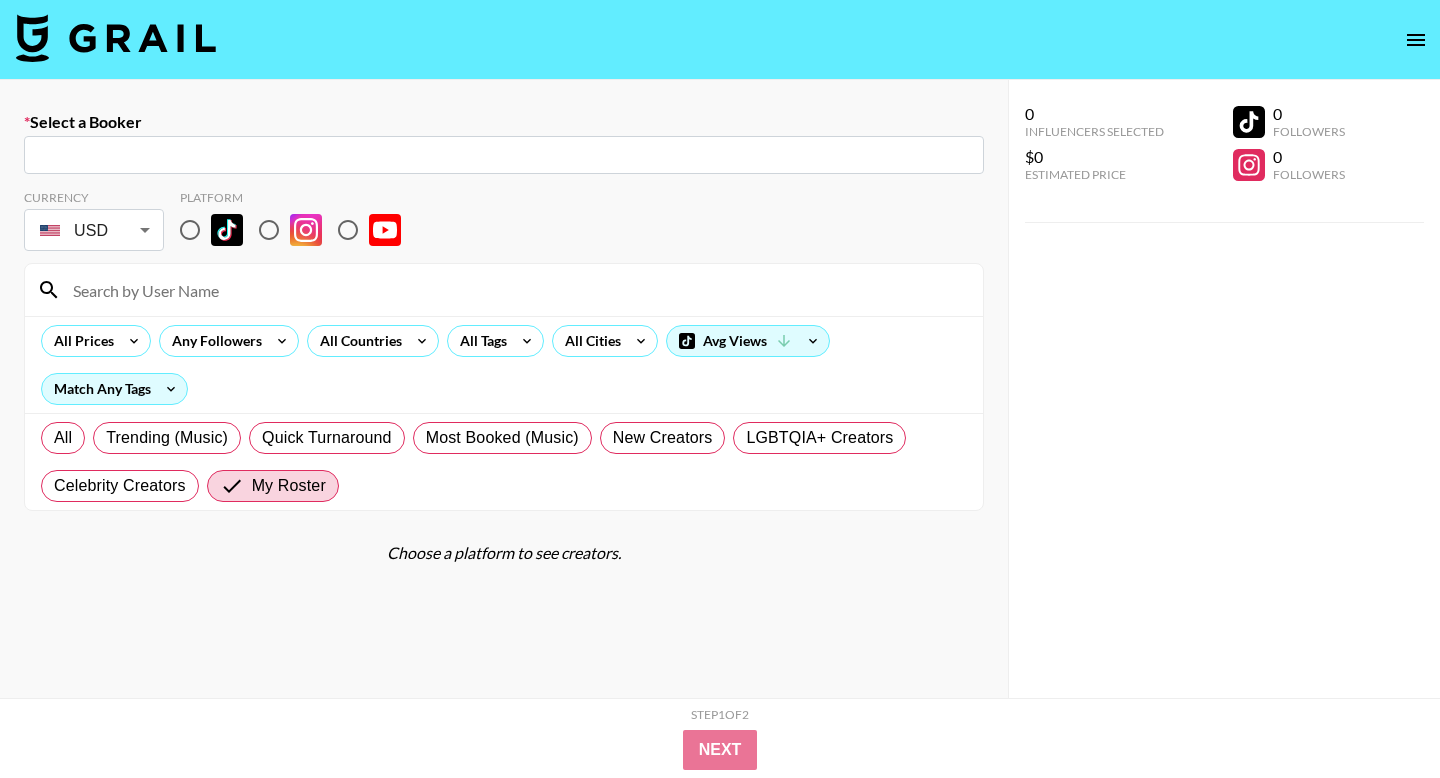 click at bounding box center (504, 155) 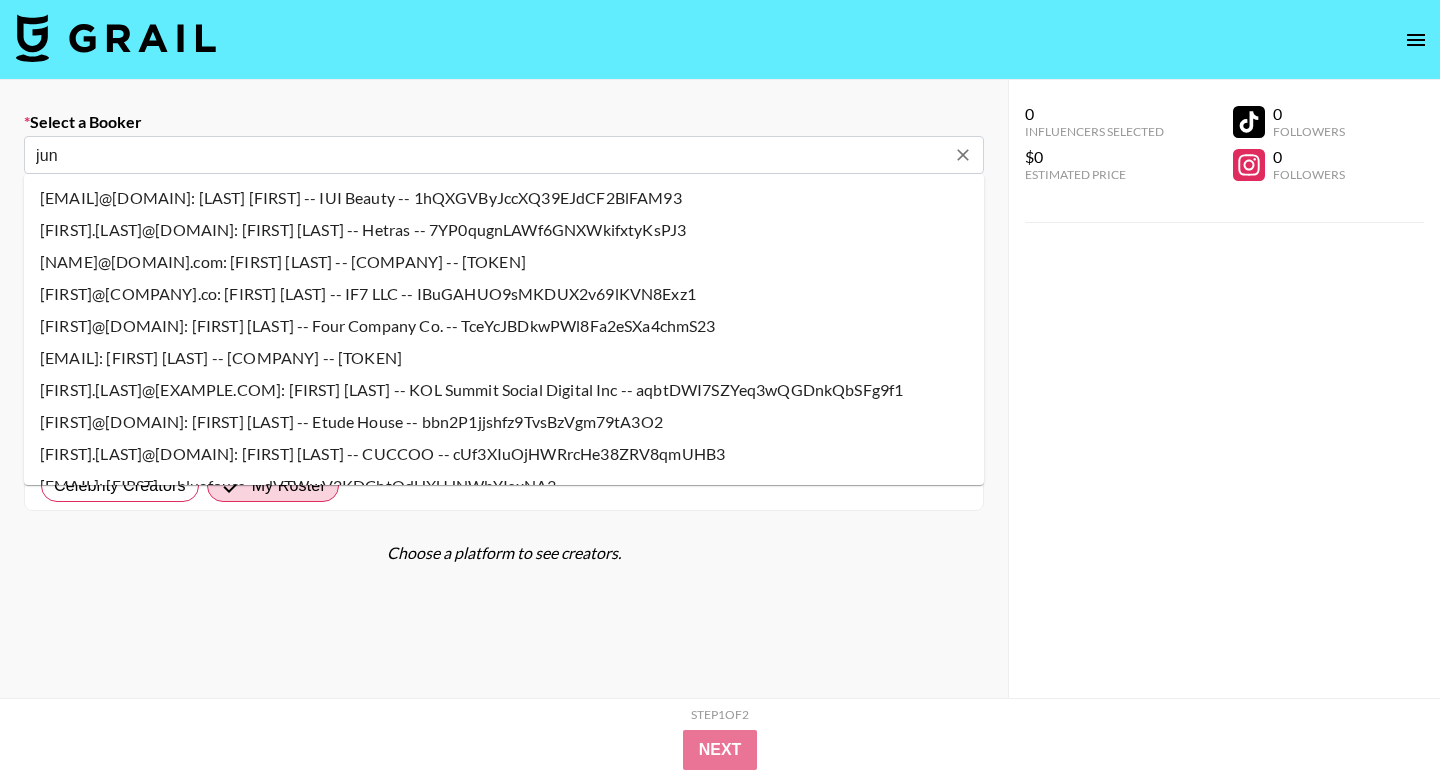 scroll, scrollTop: 367, scrollLeft: 0, axis: vertical 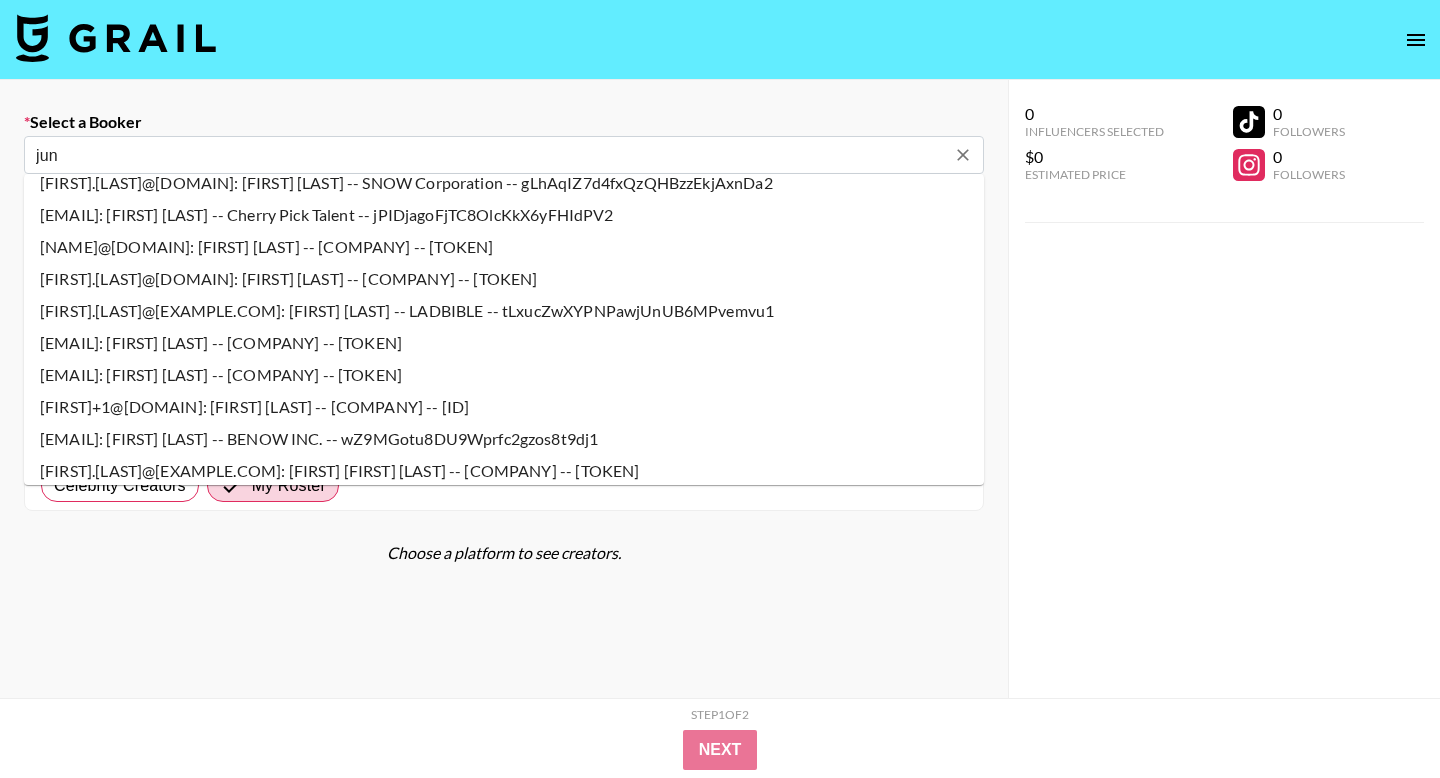 click on "[FIRST].[LAST]@[DOMAIN]: [FIRST] [LAST] -- [COMPANY] -- [TOKEN]" at bounding box center (504, 279) 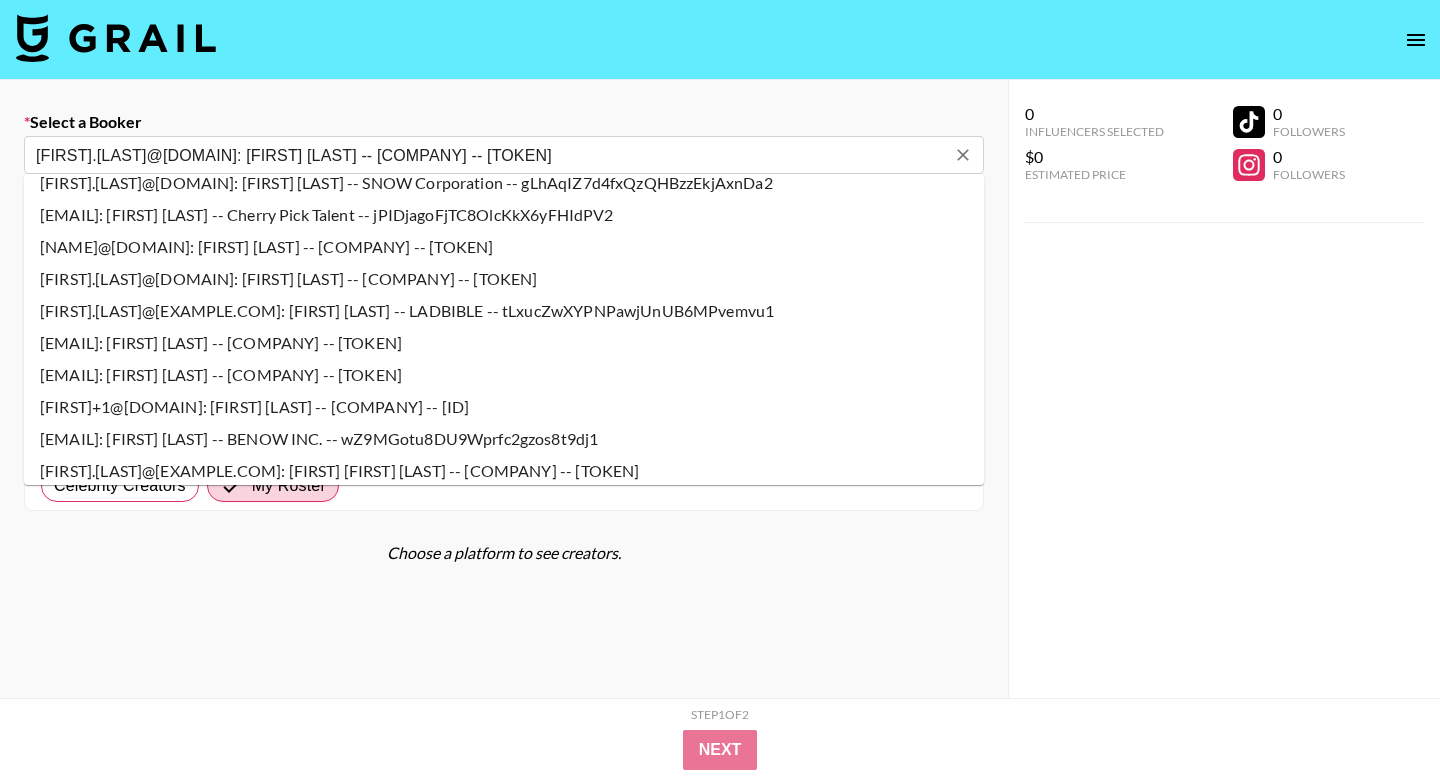 select on "Song" 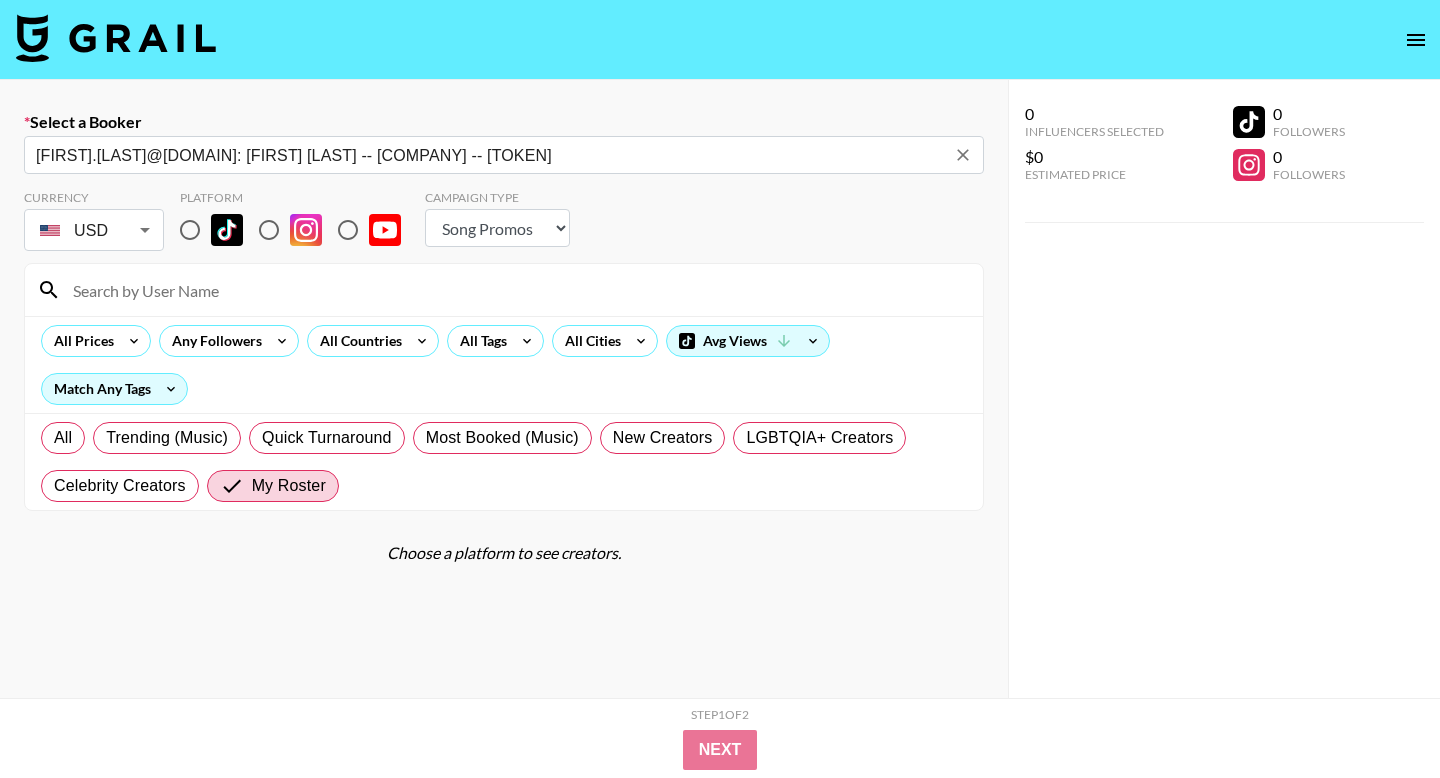 type on "[FIRST].[LAST]@[DOMAIN]: [FIRST] [LAST] -- [COMPANY] -- [TOKEN]" 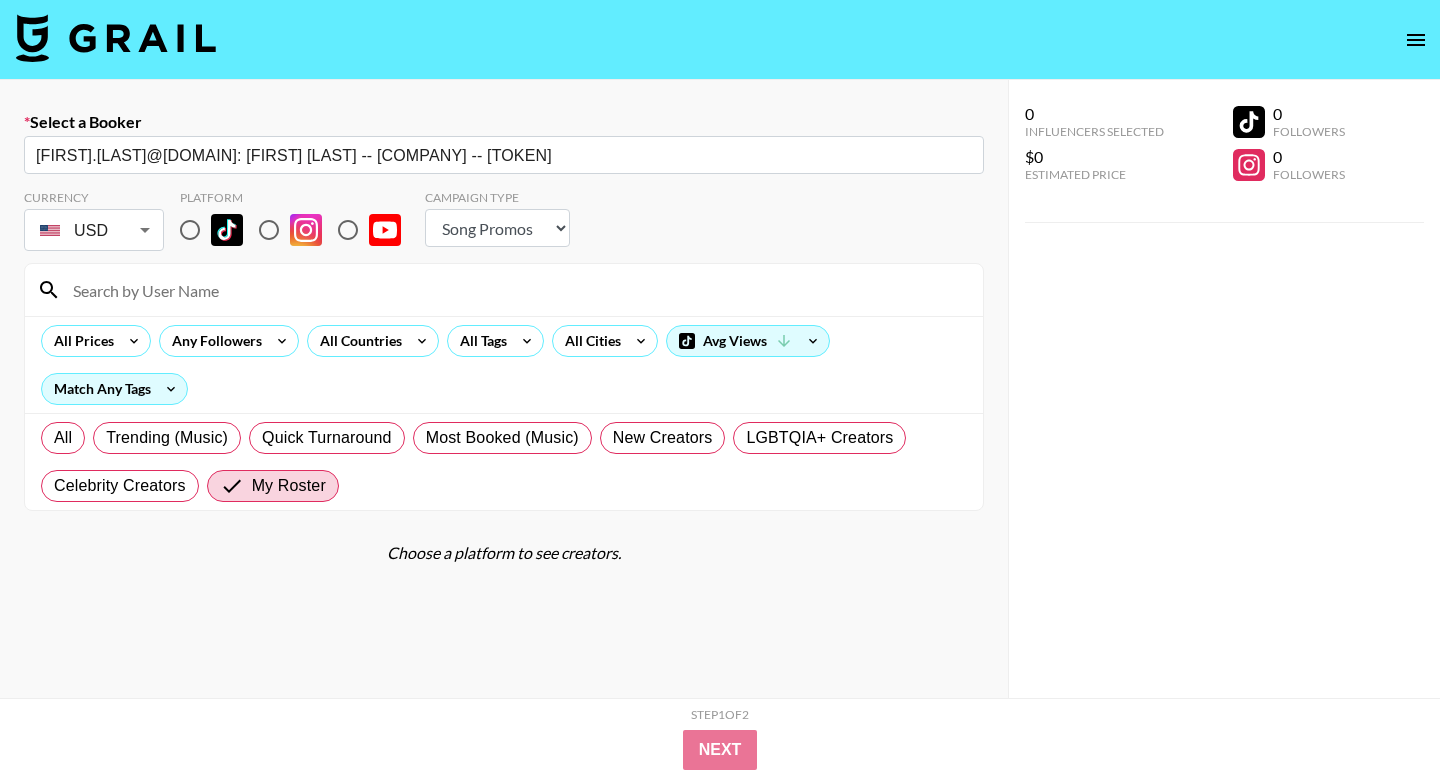 click at bounding box center (516, 290) 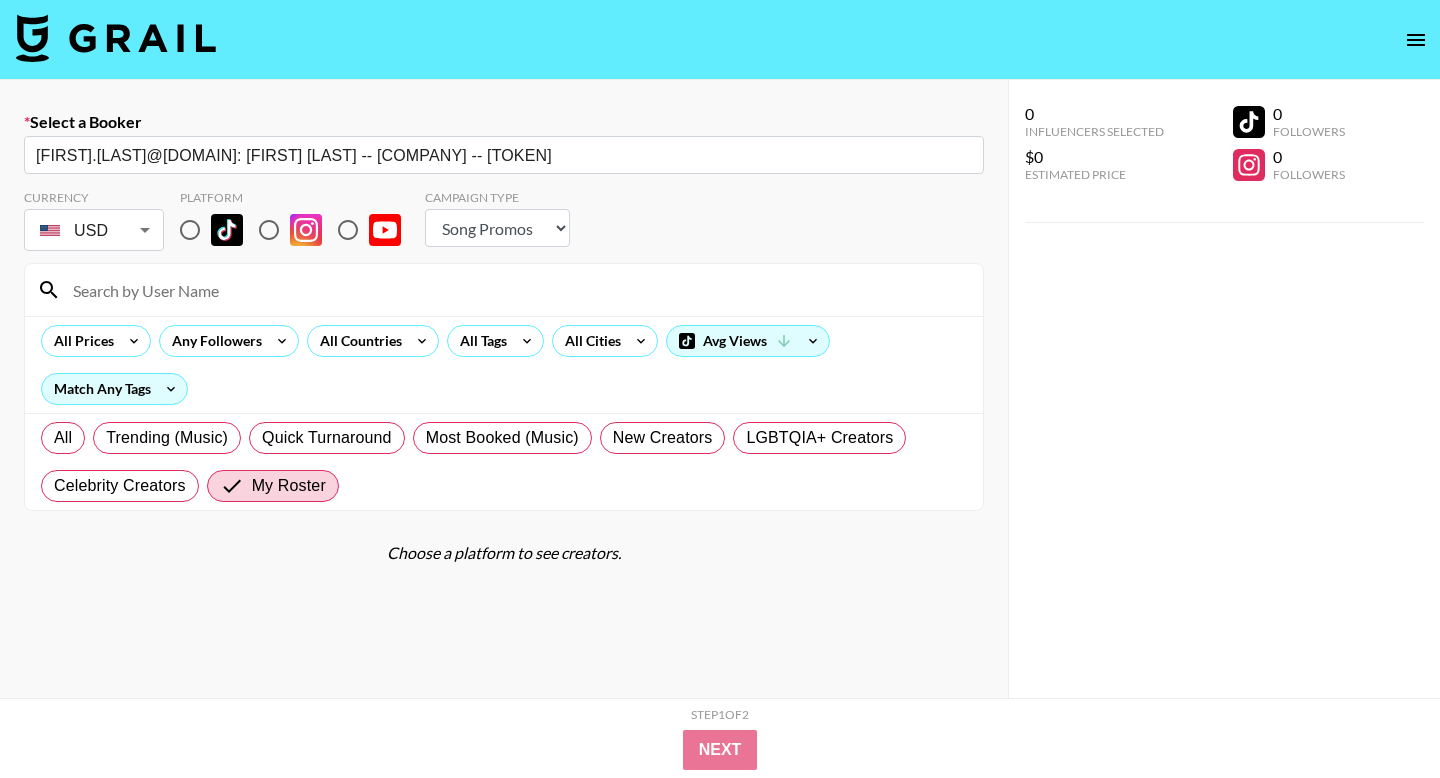 click on "Currency USD USD ​ Platform Campaign Type Choose Type... Song Promos Brand Promos All Prices Any Followers All Countries All Tags All Cities Avg Views Match Any Tags All Trending (Music) Quick Turnaround Most Booked (Music) New Creators LGBTQIA+ Creators Celebrity Creators My Roster Choose a platform to see creators." at bounding box center (504, 483) 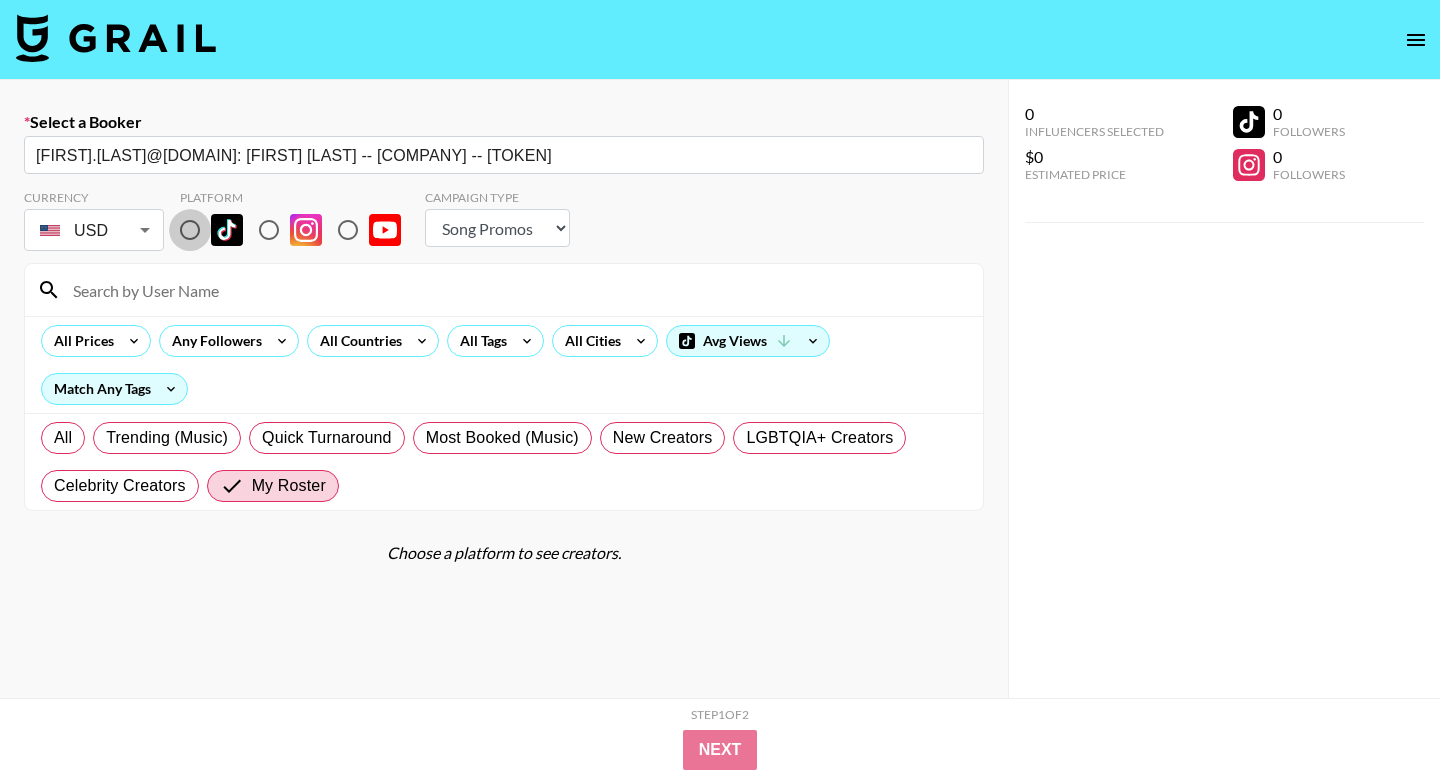 click at bounding box center (190, 230) 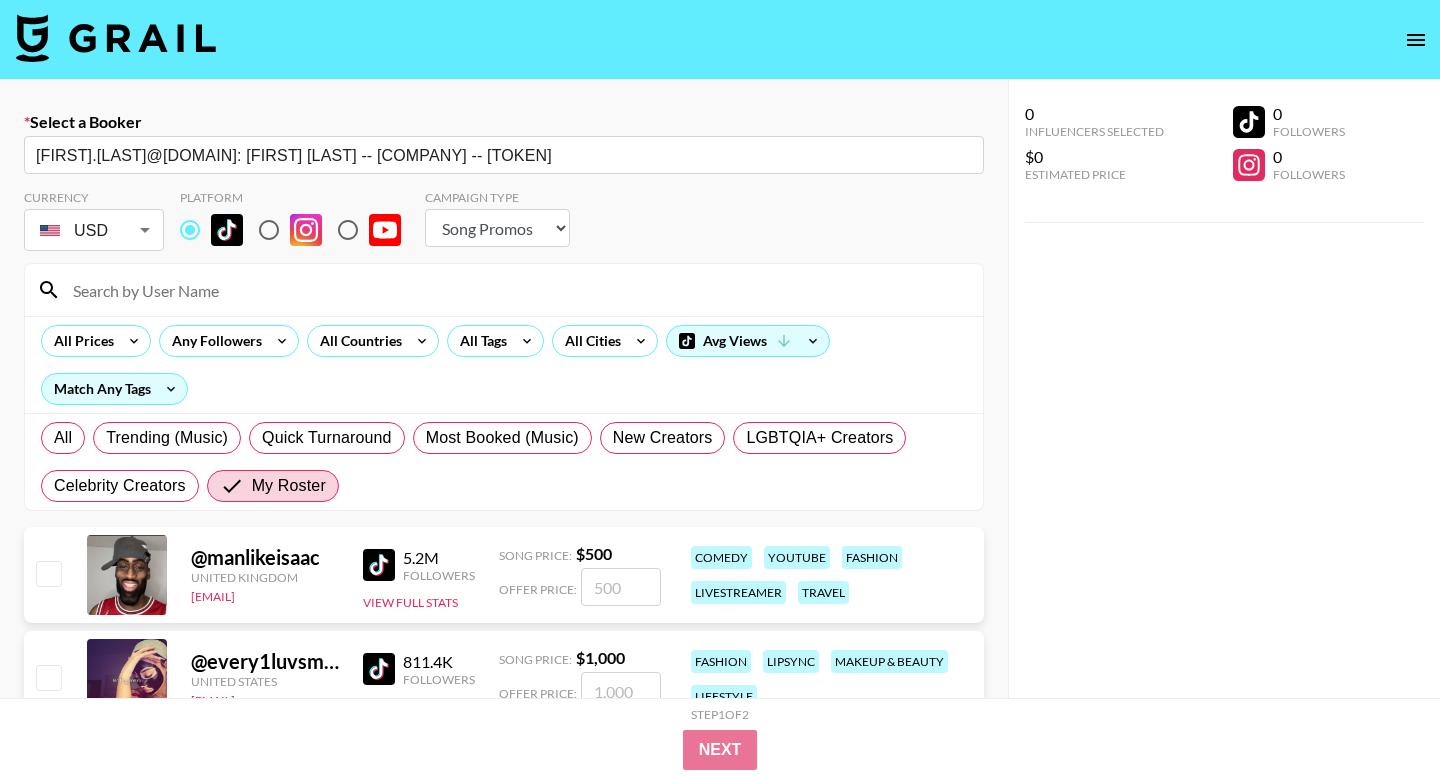 click at bounding box center (516, 290) 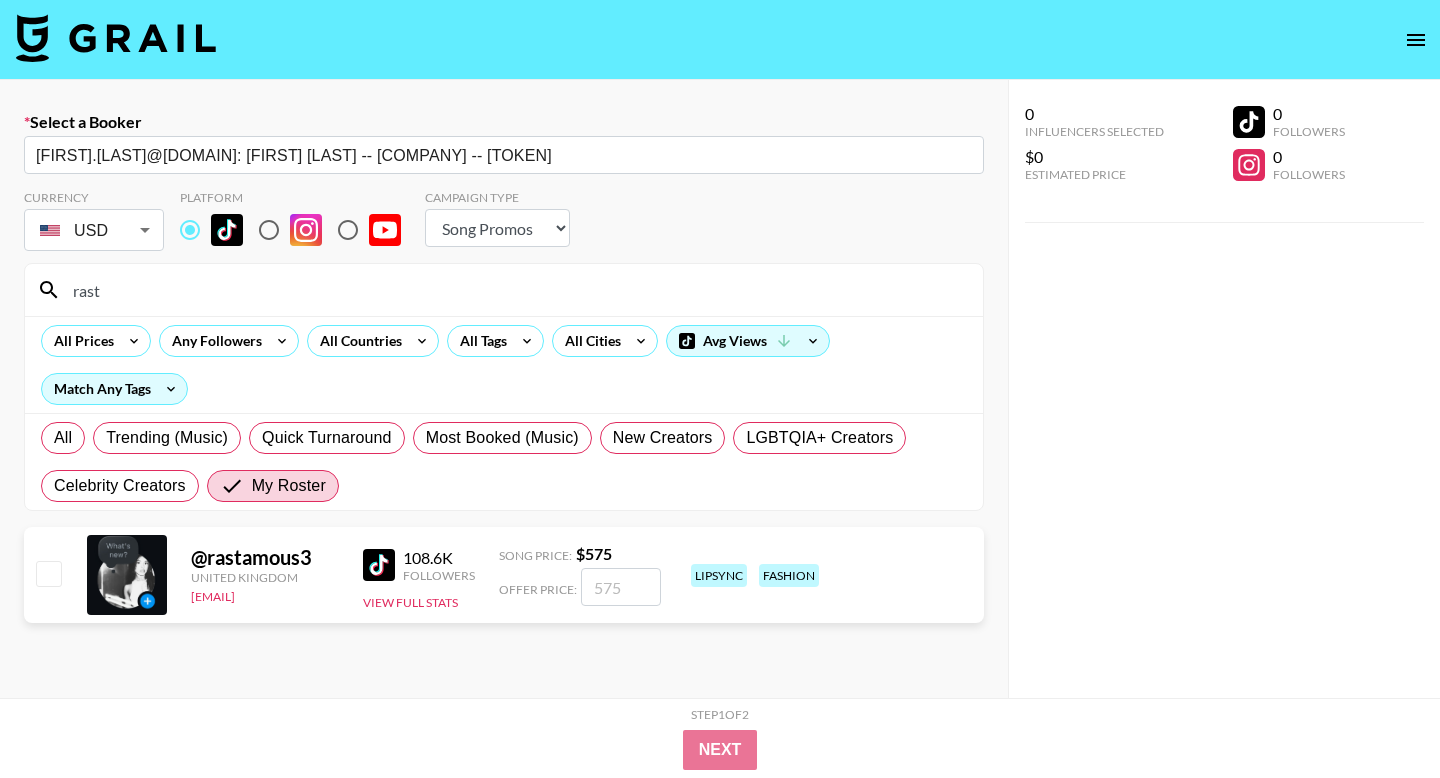 type on "rast" 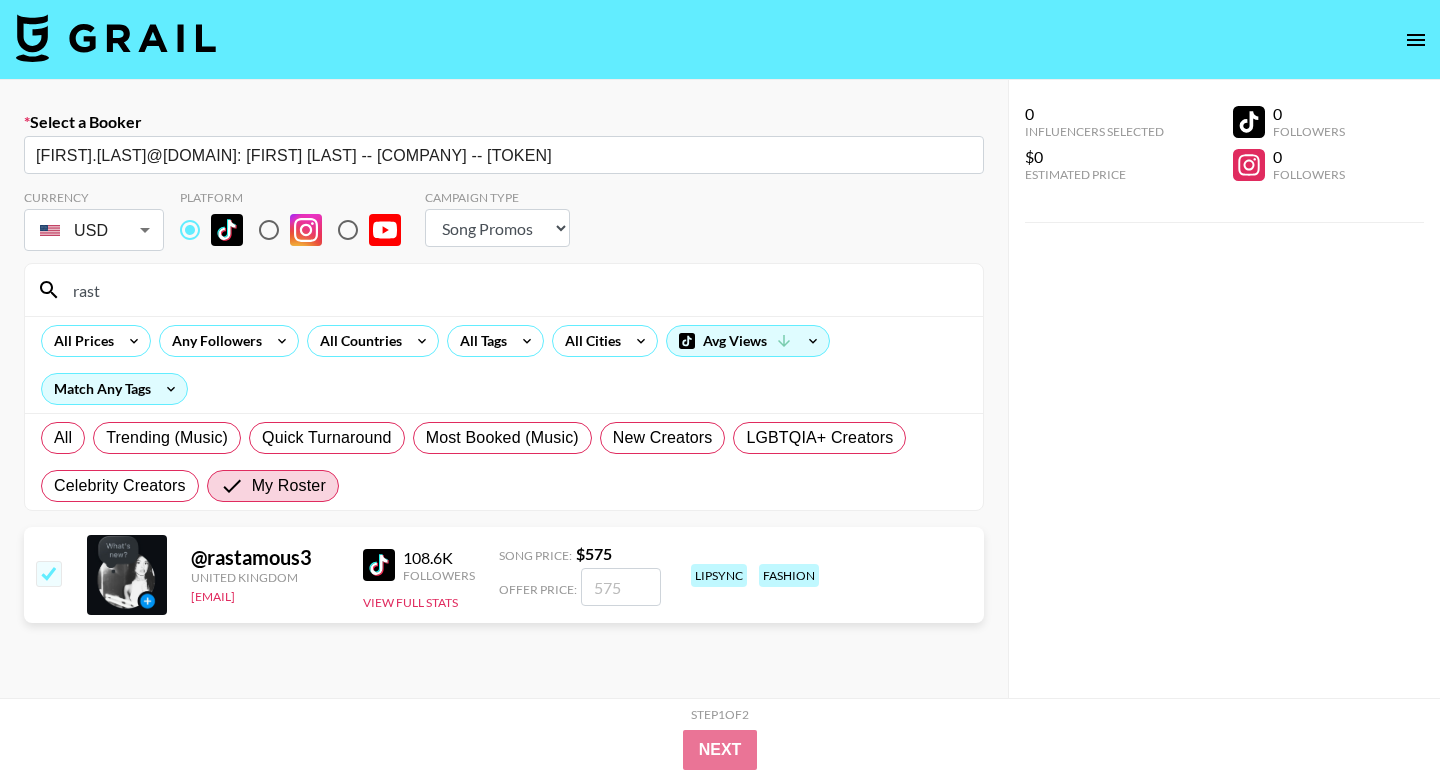 checkbox on "true" 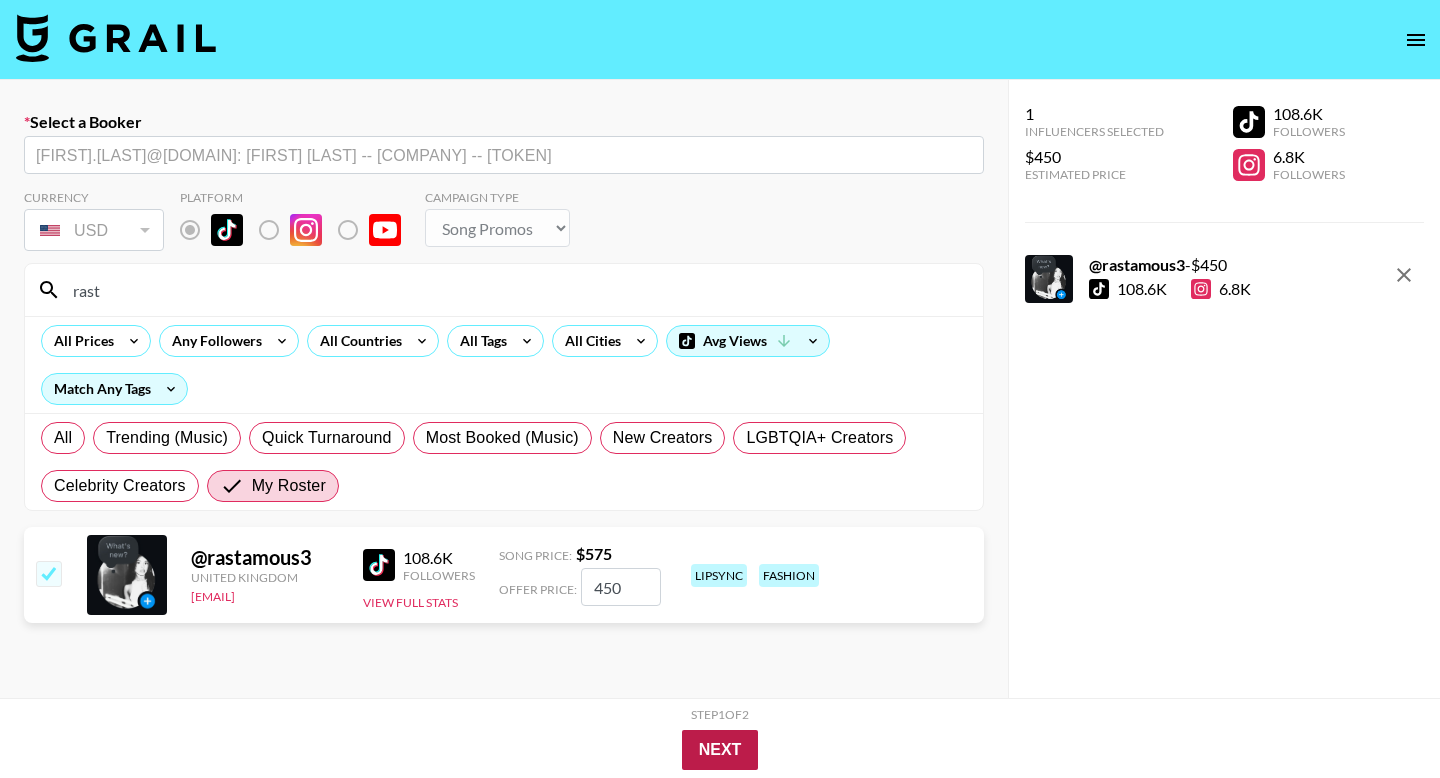 type on "450" 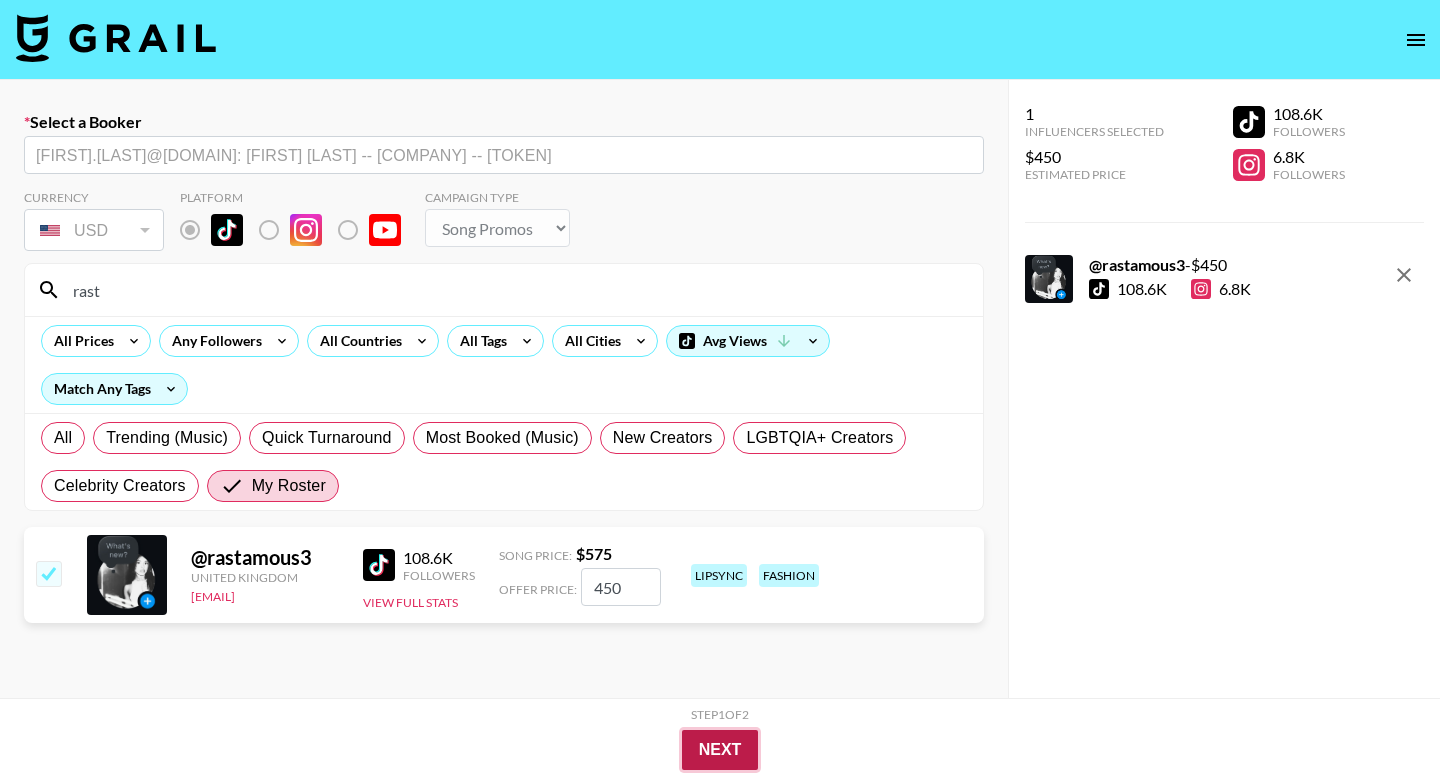 click on "Next" at bounding box center [720, 750] 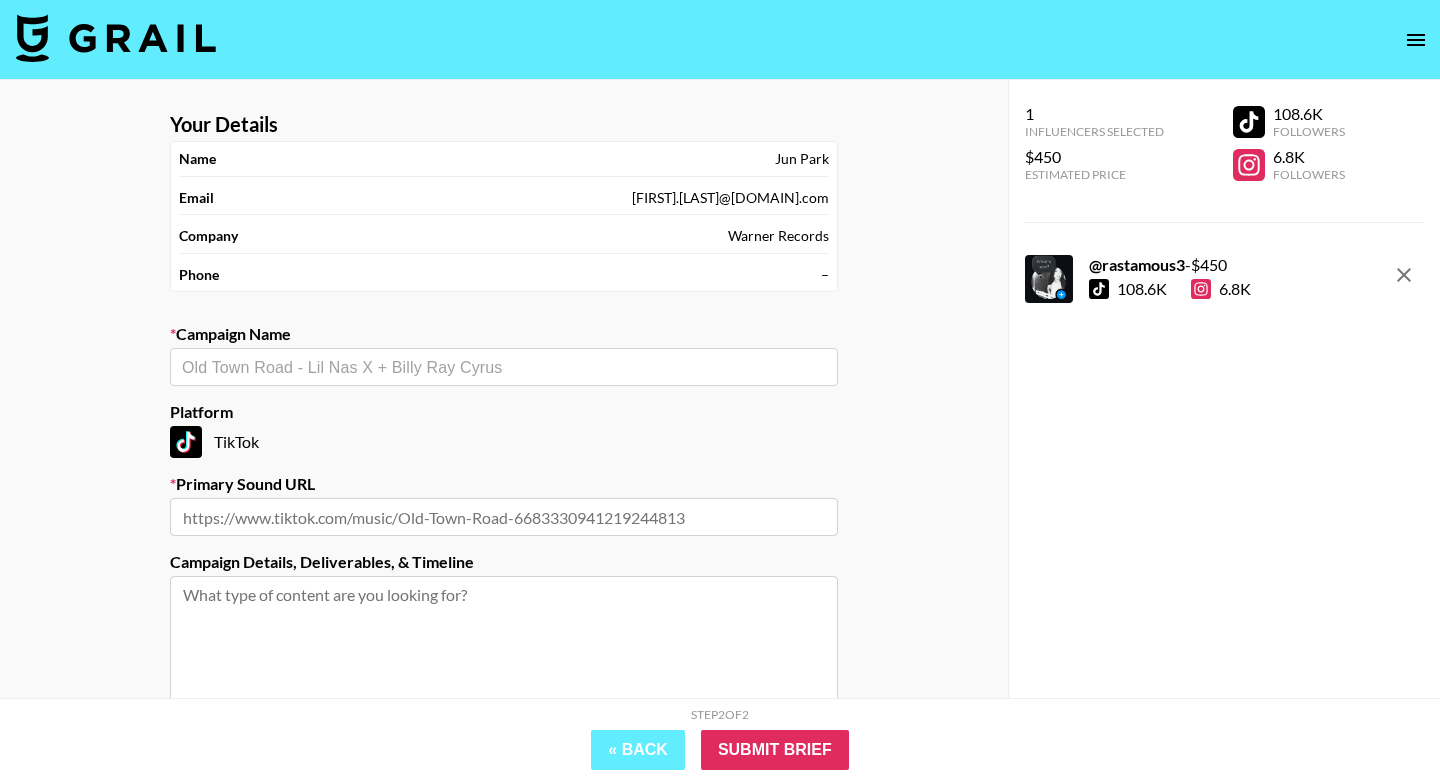 click at bounding box center (504, 367) 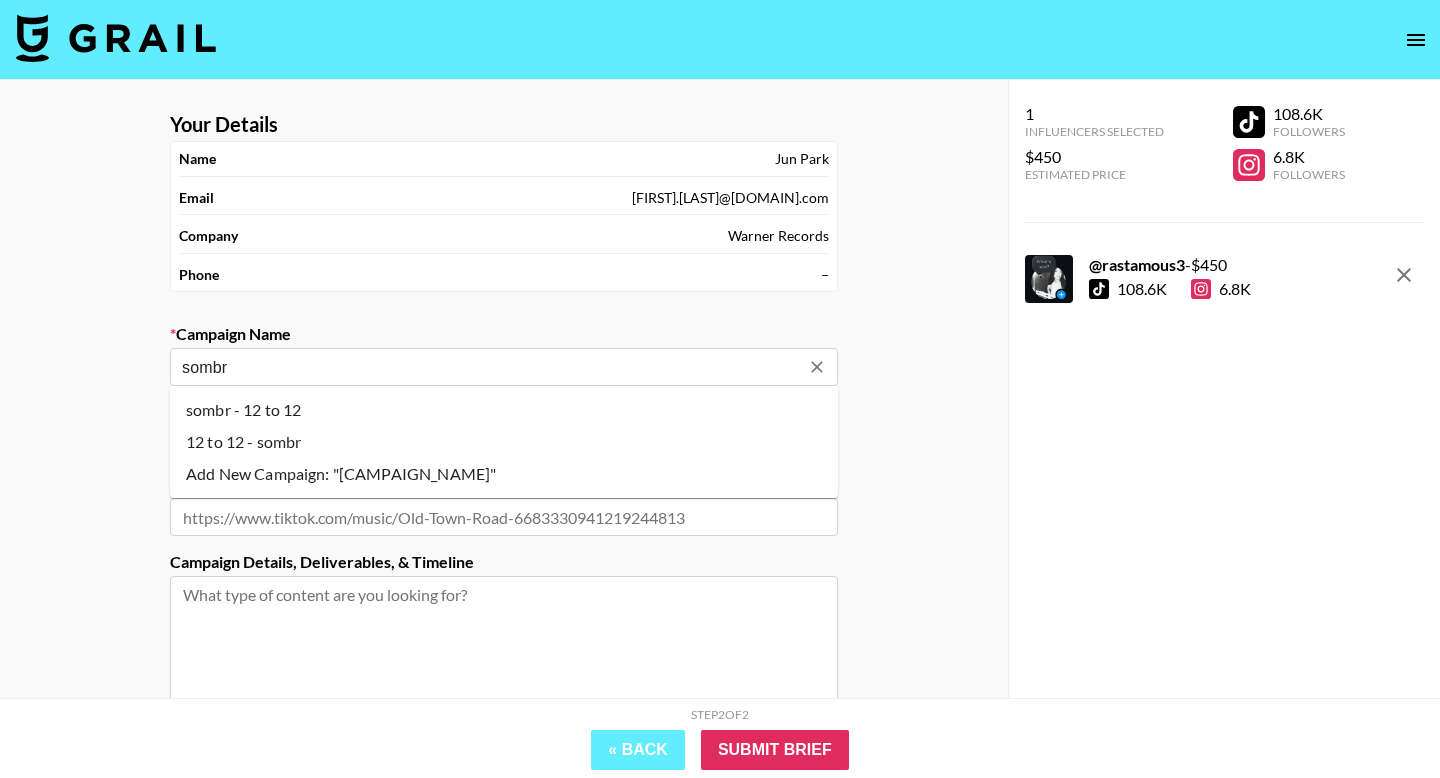 click on "sombr - 12 to 12" at bounding box center [504, 410] 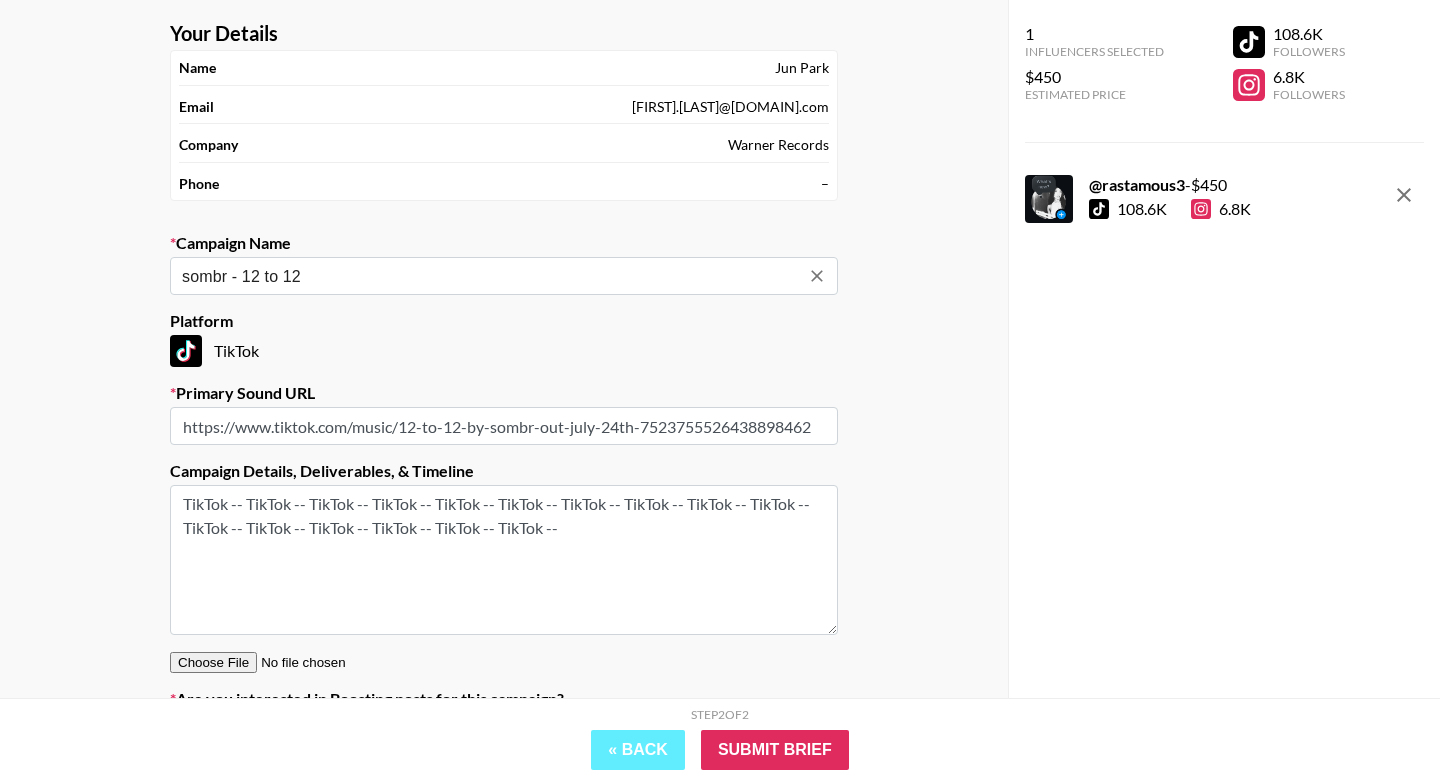 scroll, scrollTop: 206, scrollLeft: 0, axis: vertical 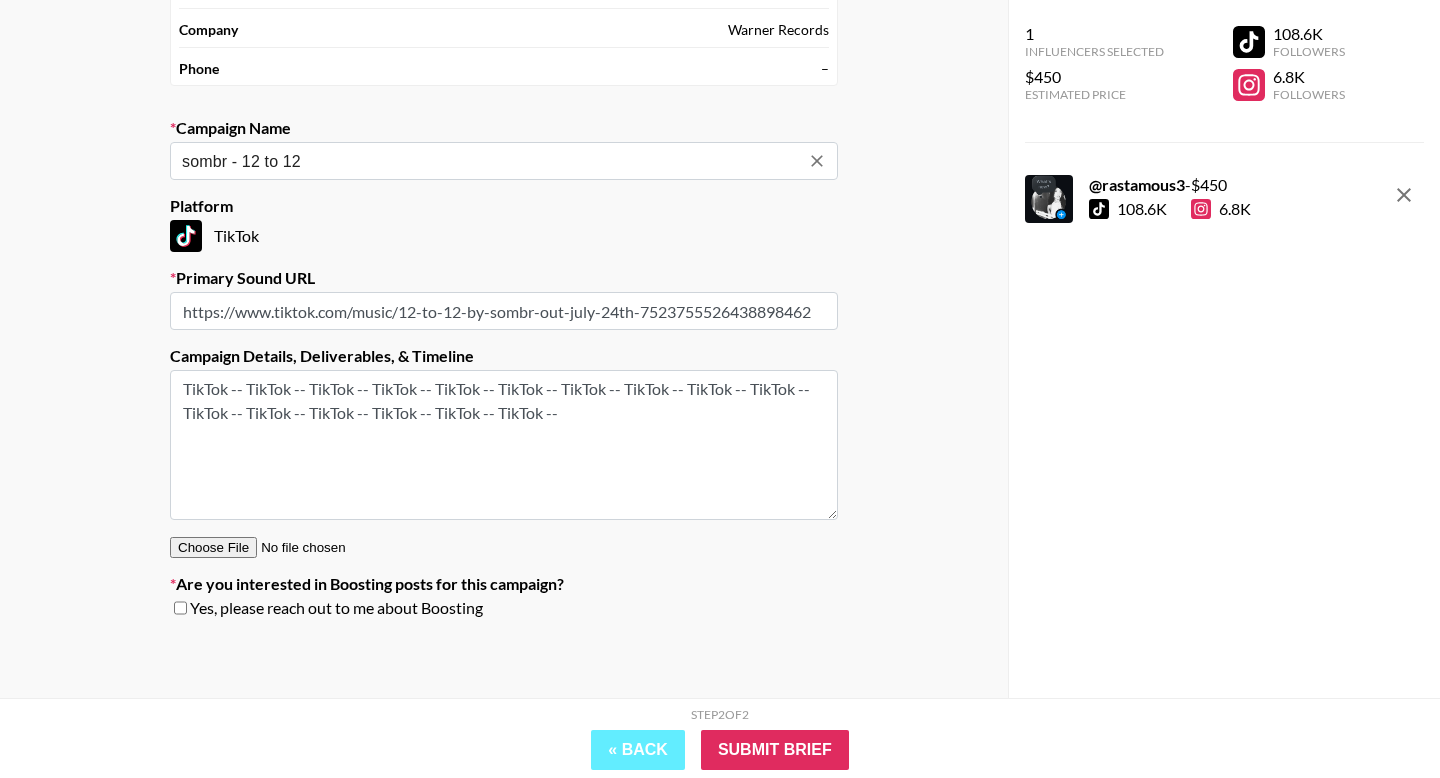 type on "sombr - 12 to 12" 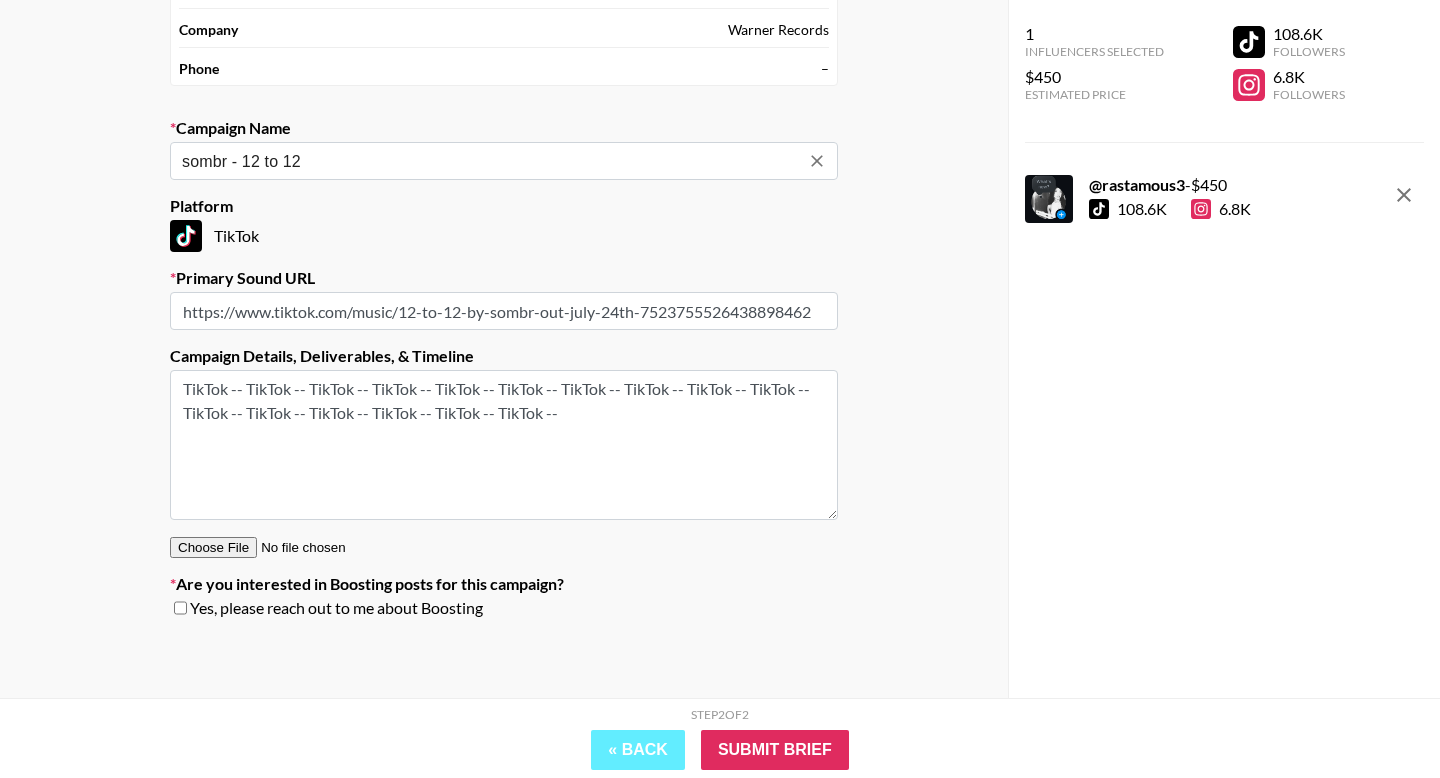 click at bounding box center (180, 608) 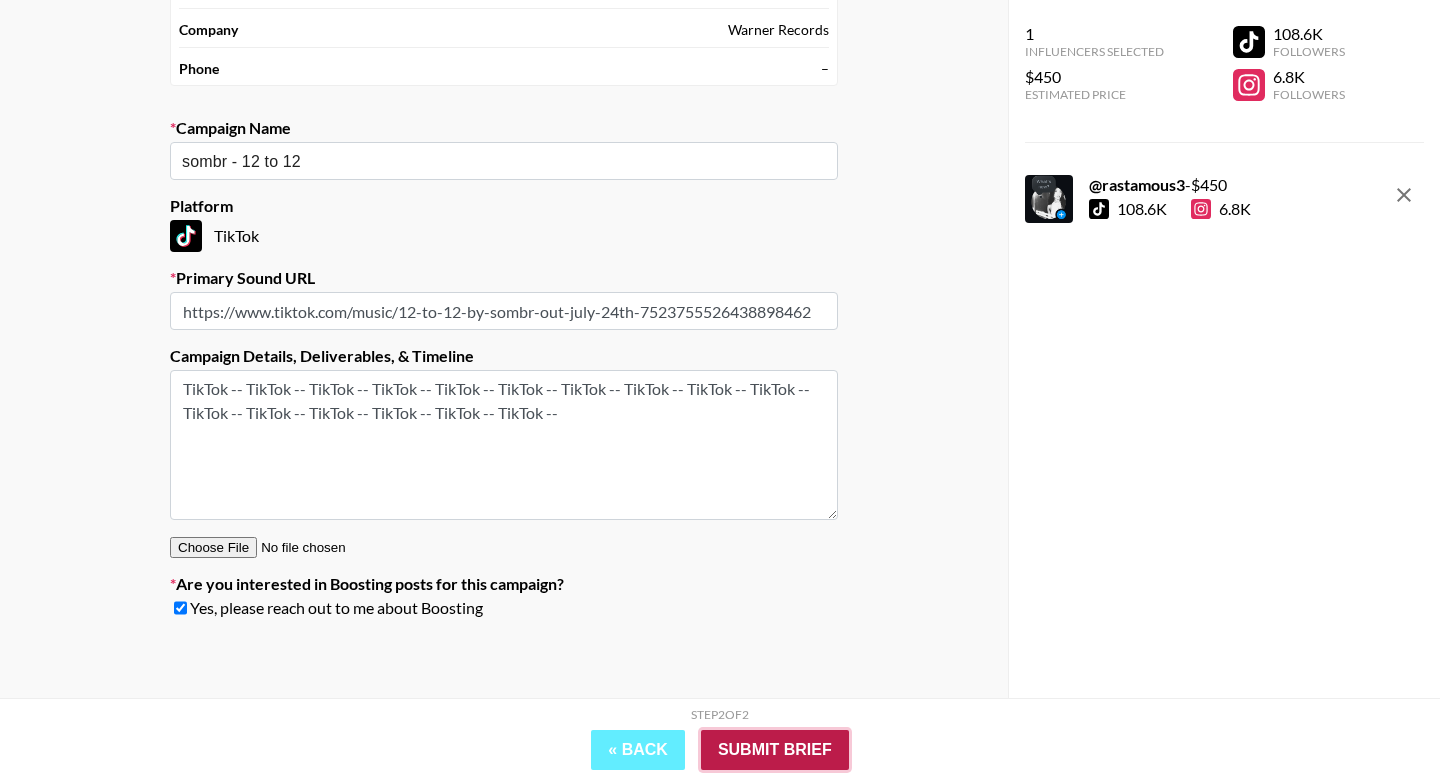 click on "Submit Brief" at bounding box center [775, 750] 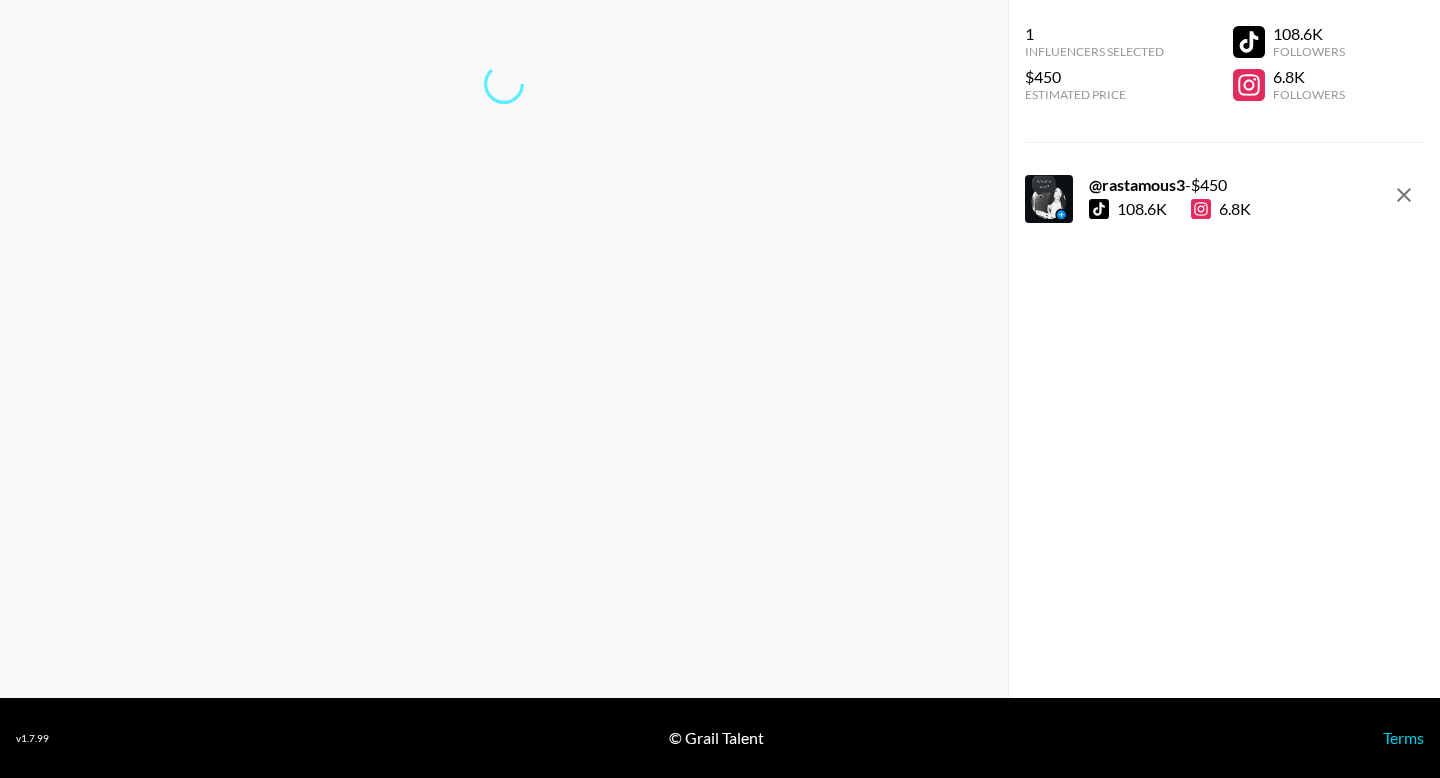 scroll, scrollTop: 80, scrollLeft: 0, axis: vertical 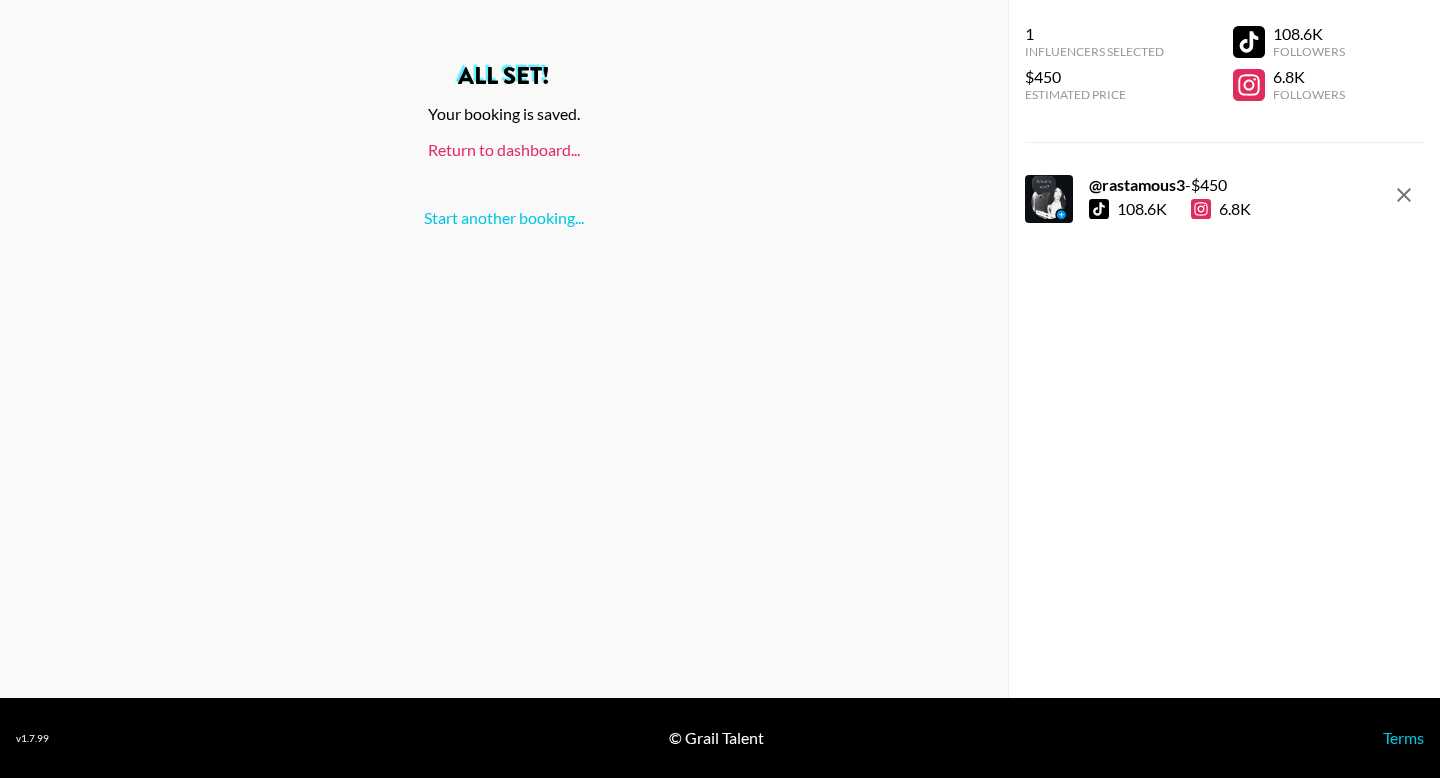 click on "Return to dashboard..." at bounding box center (504, 149) 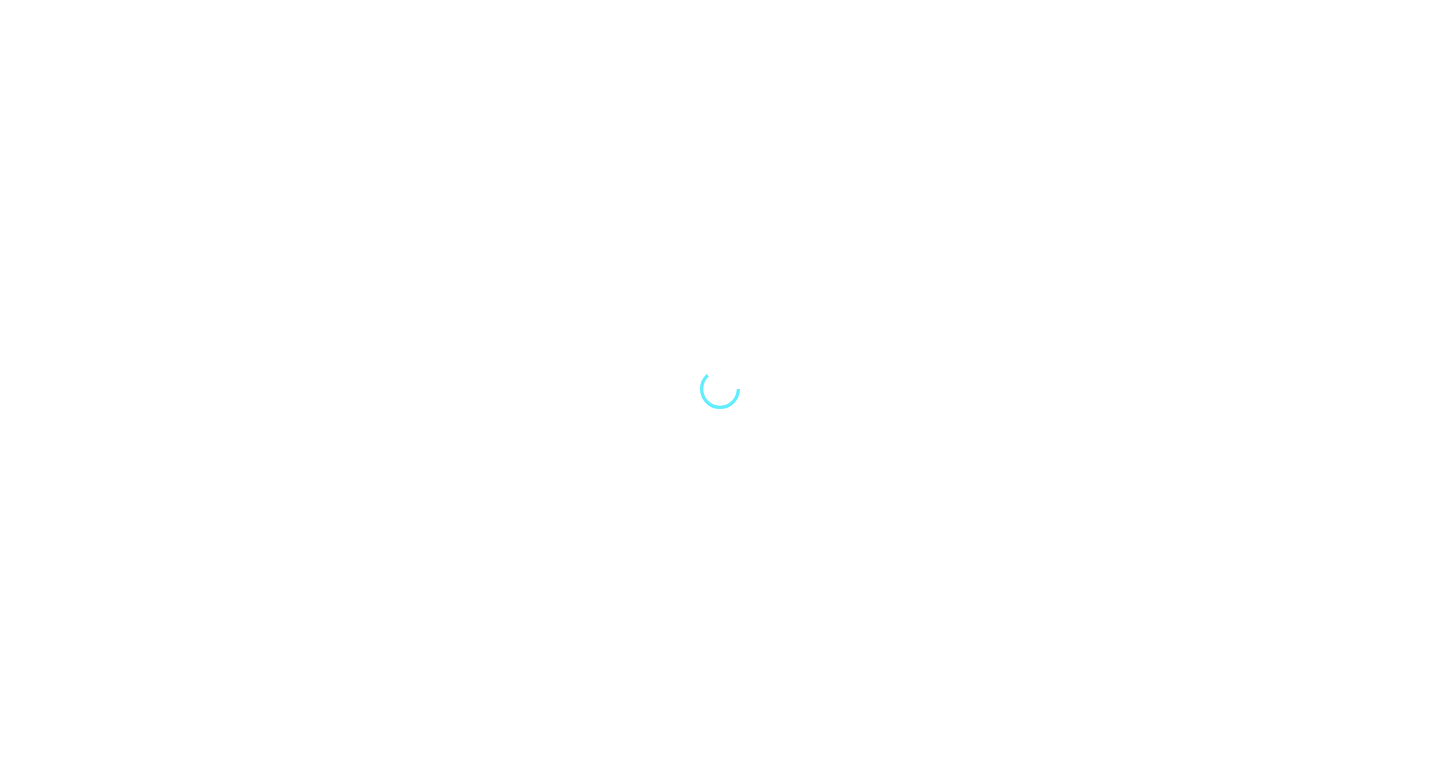 scroll, scrollTop: 0, scrollLeft: 0, axis: both 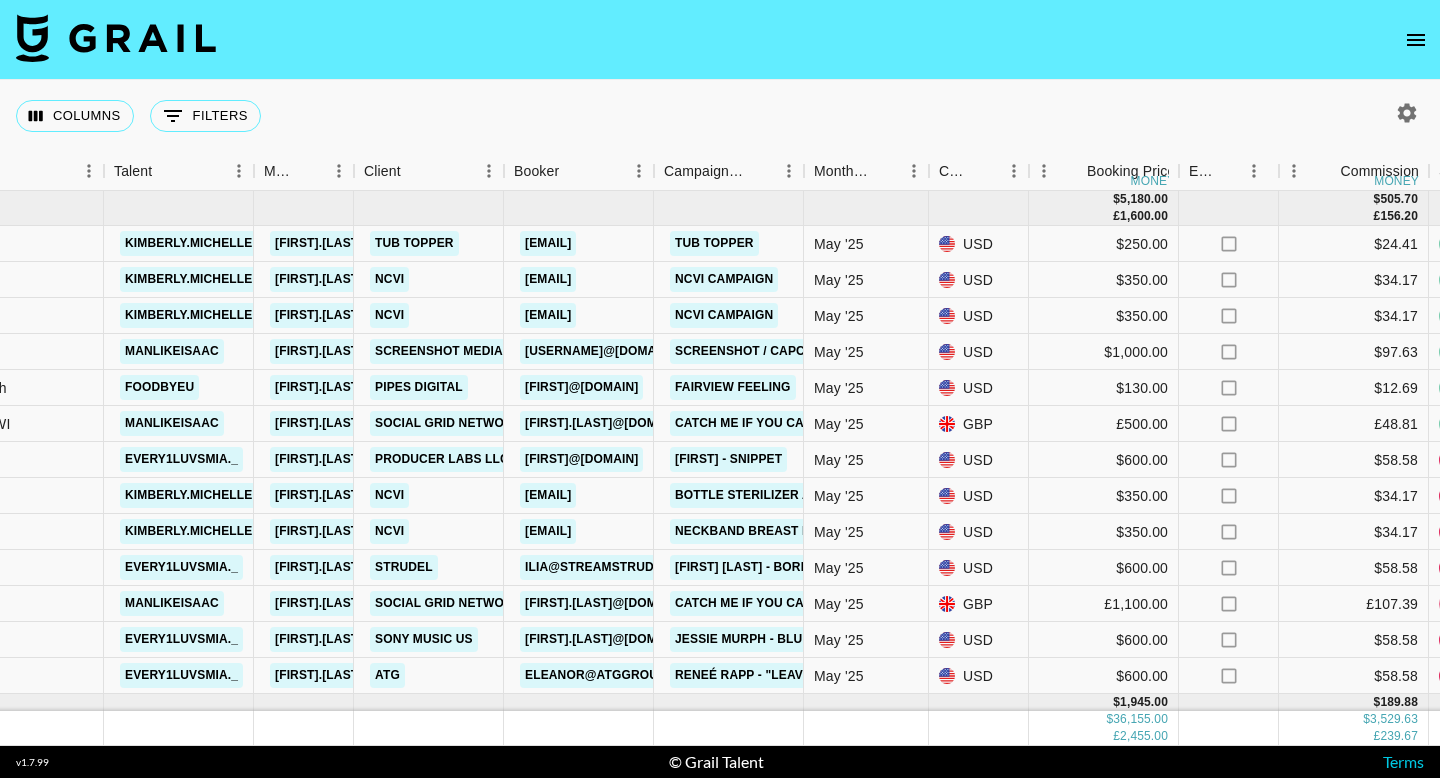 click 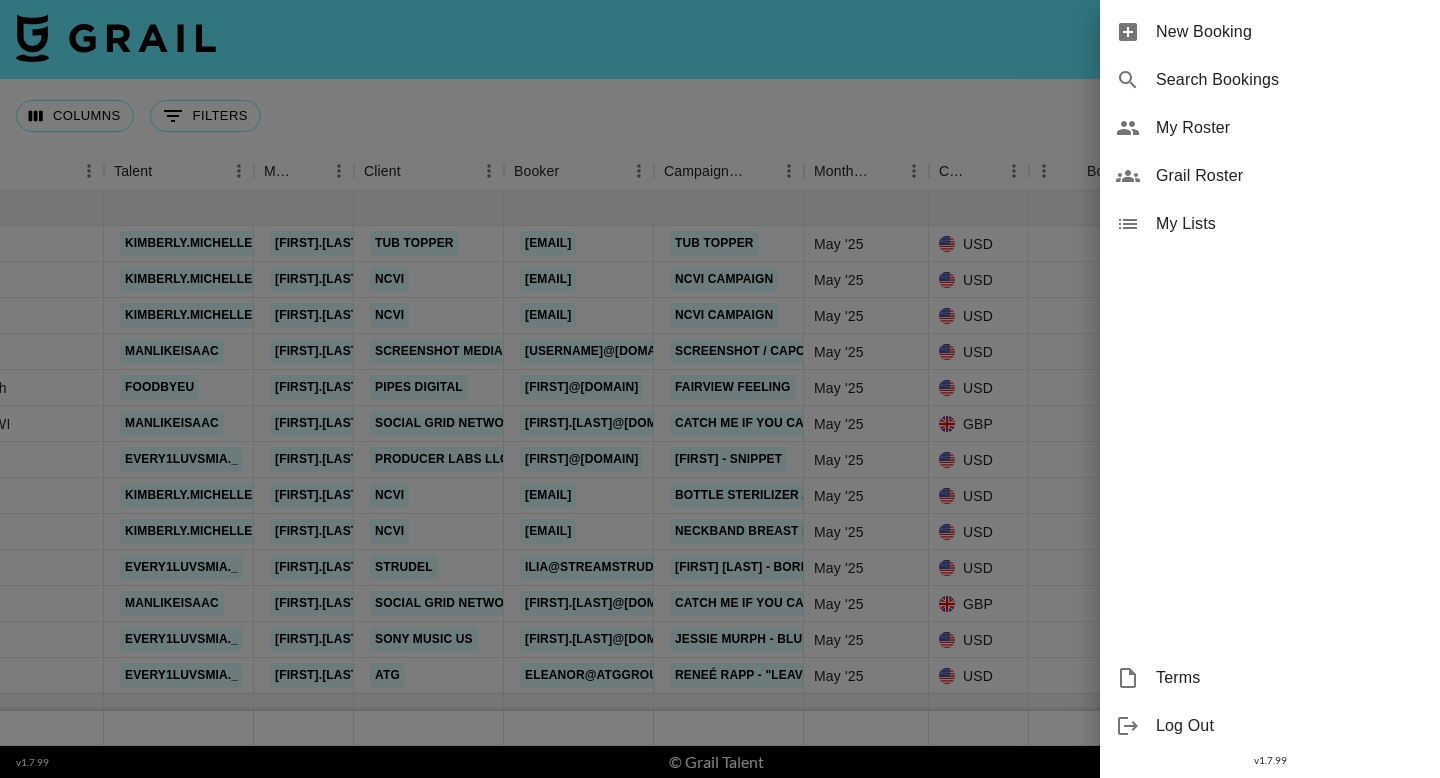 click on "New Booking" at bounding box center [1290, 32] 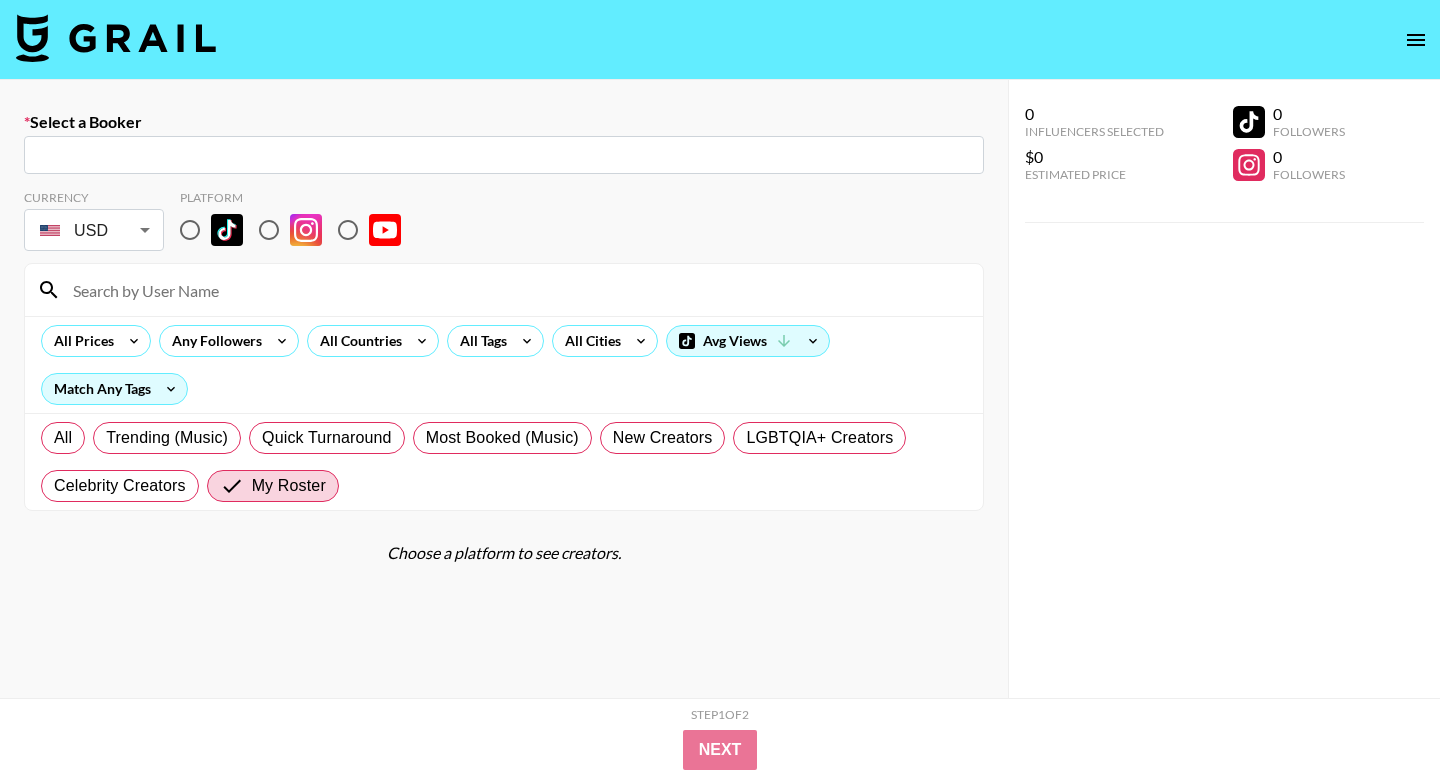 click at bounding box center (504, 155) 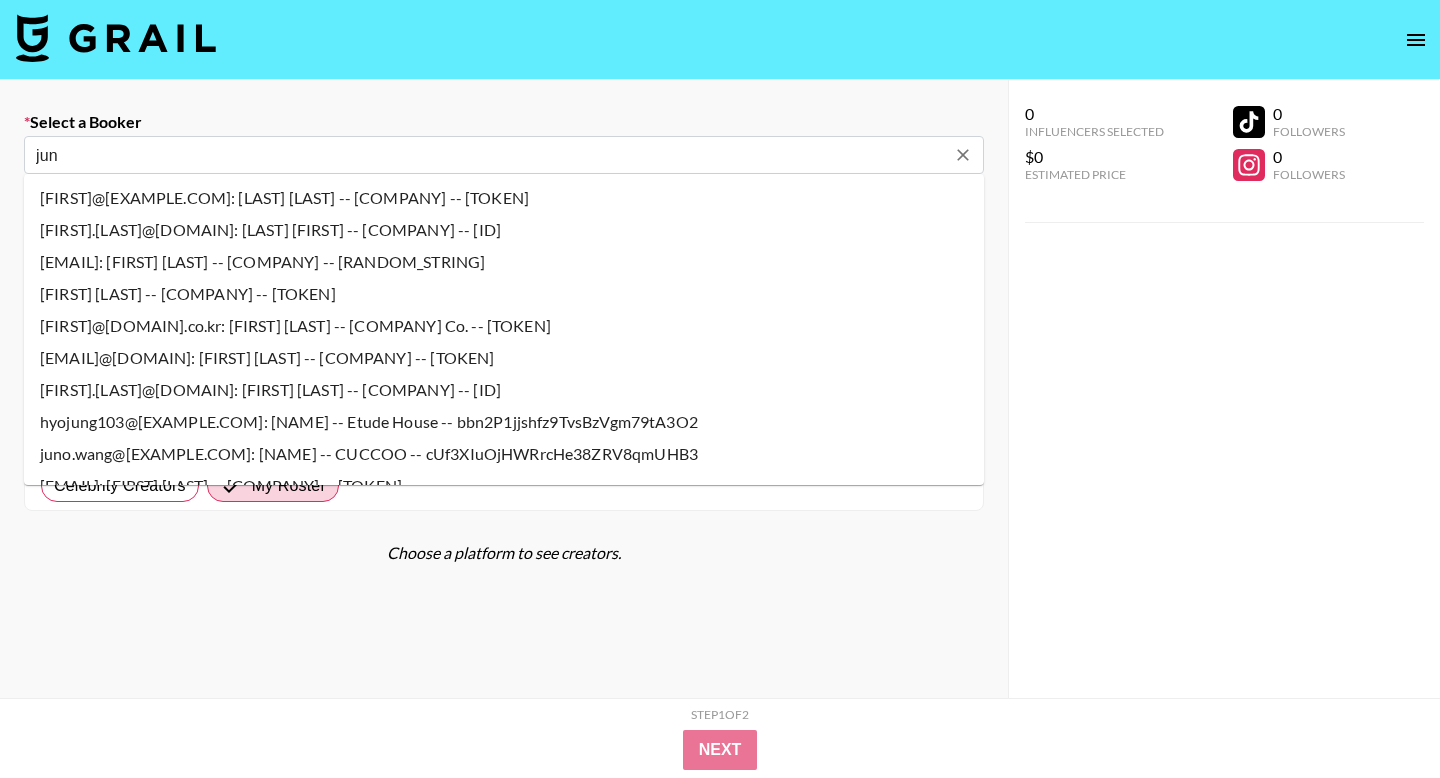 click on "jun" at bounding box center (490, 155) 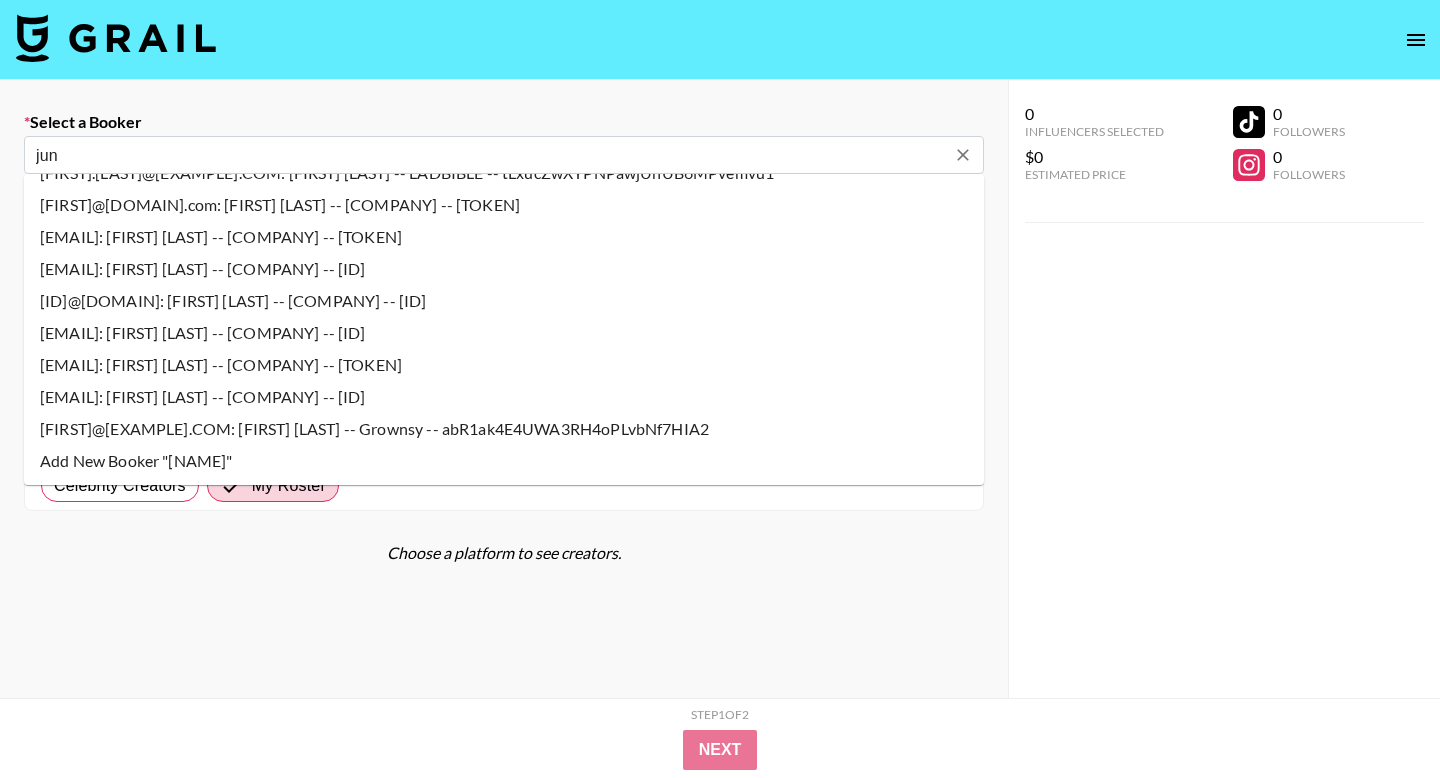 scroll, scrollTop: 0, scrollLeft: 0, axis: both 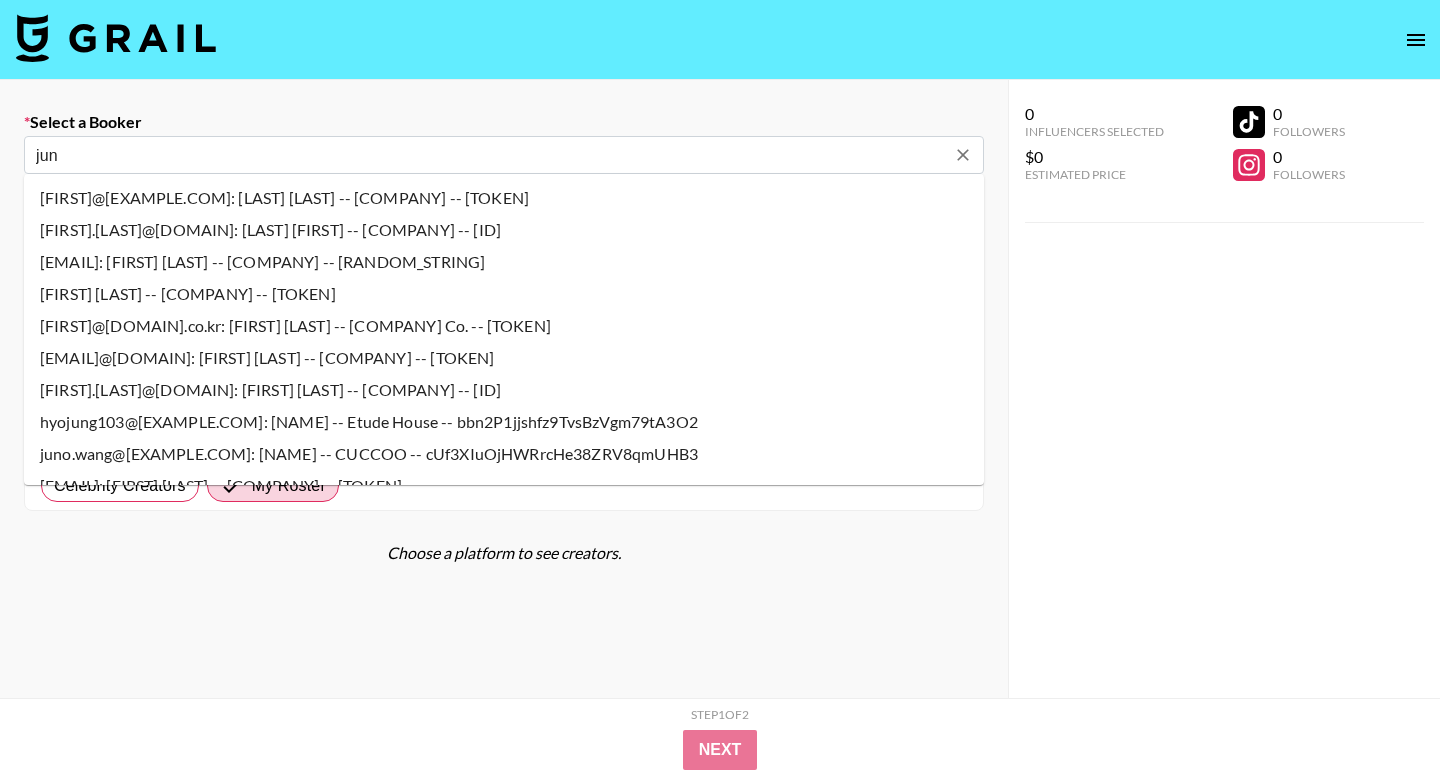 type on "jun" 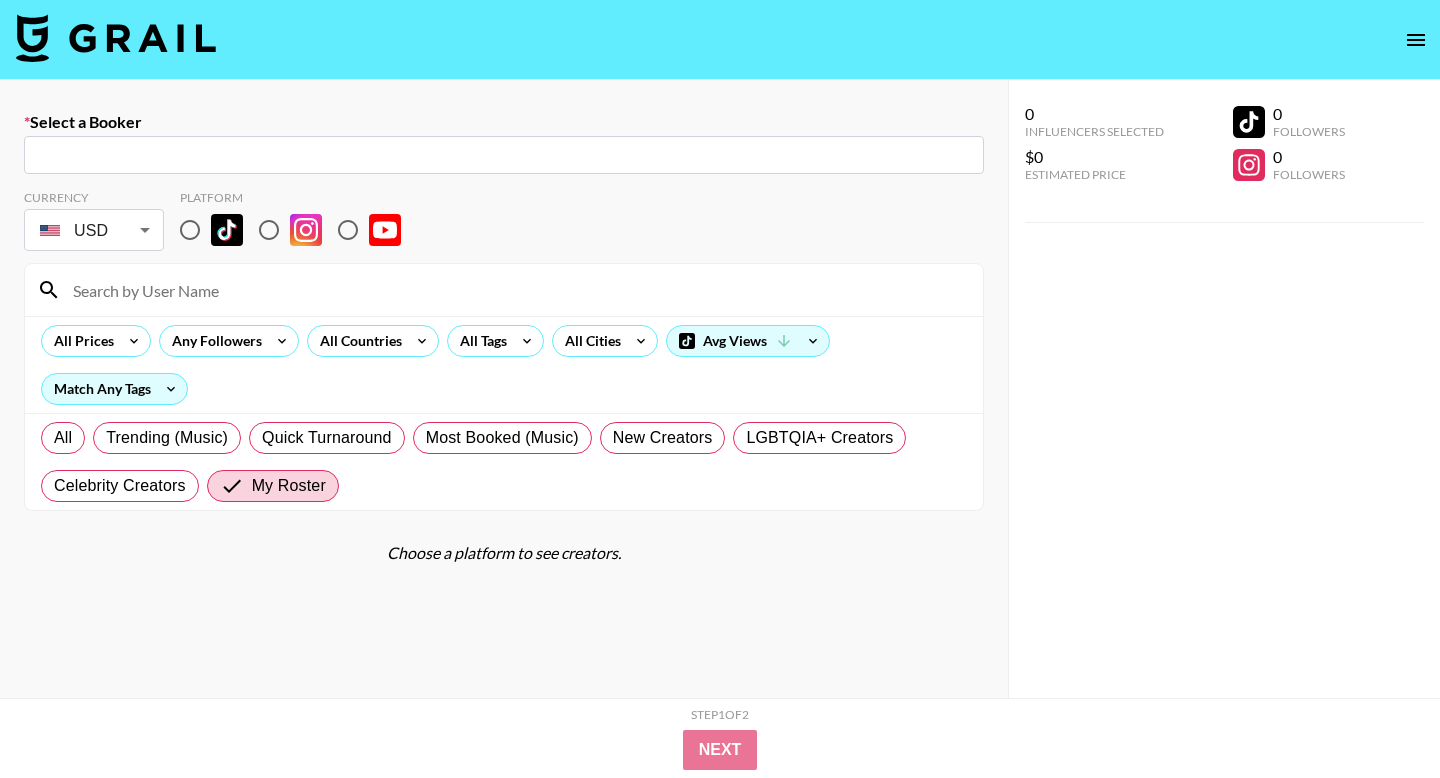 click on "Select a Booker" at bounding box center [504, 122] 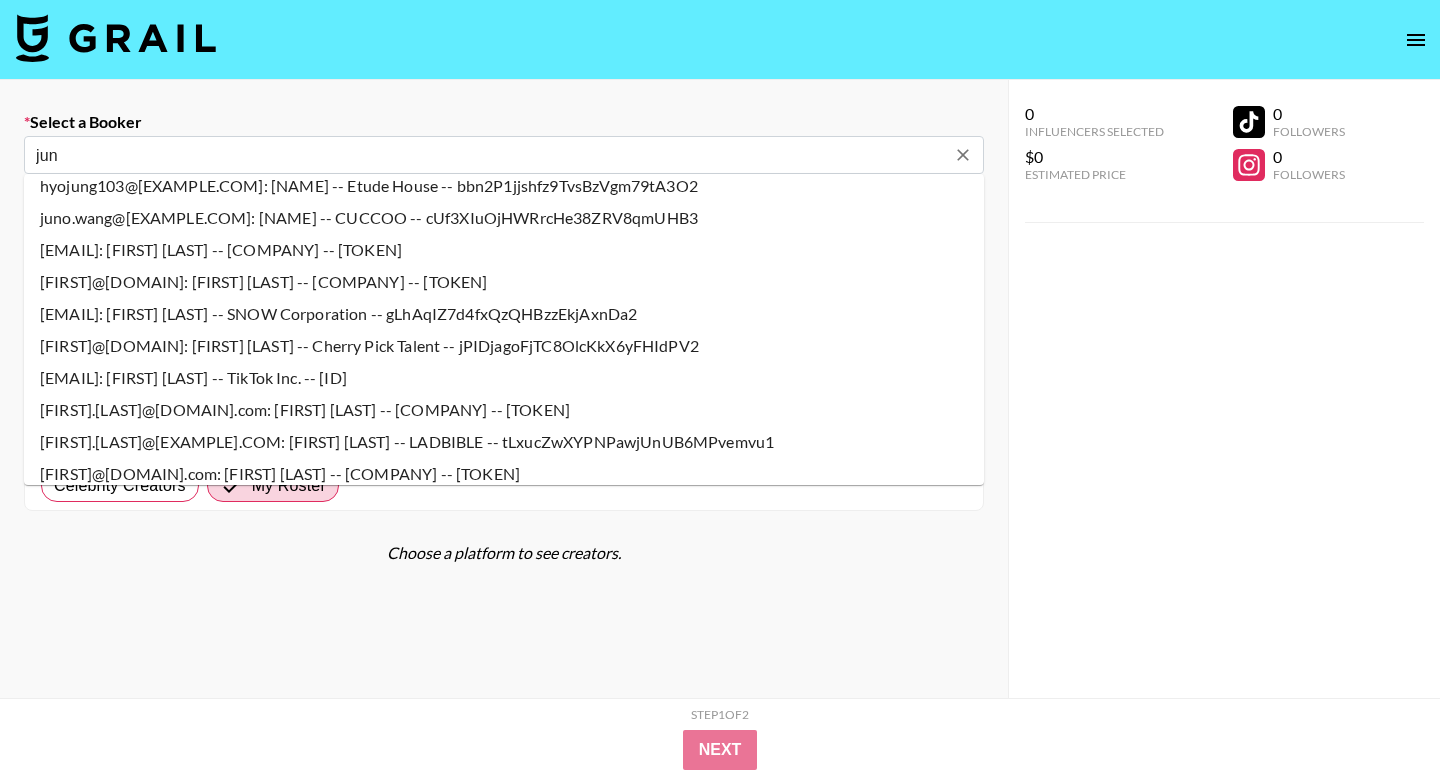 scroll, scrollTop: 261, scrollLeft: 0, axis: vertical 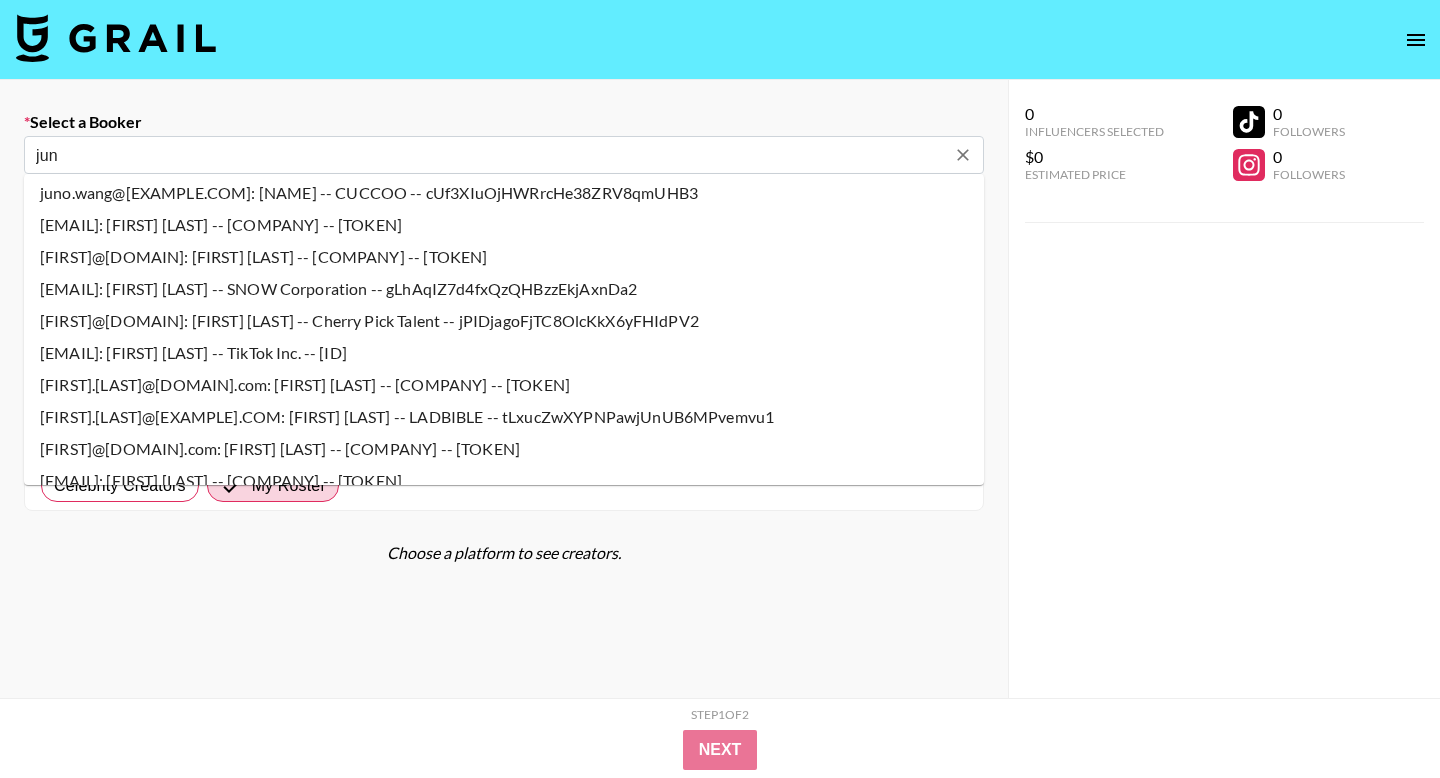 click on "[FIRST].[LAST]@[DOMAIN].com: [FIRST] [LAST] -- [COMPANY] -- [TOKEN]" at bounding box center (504, 385) 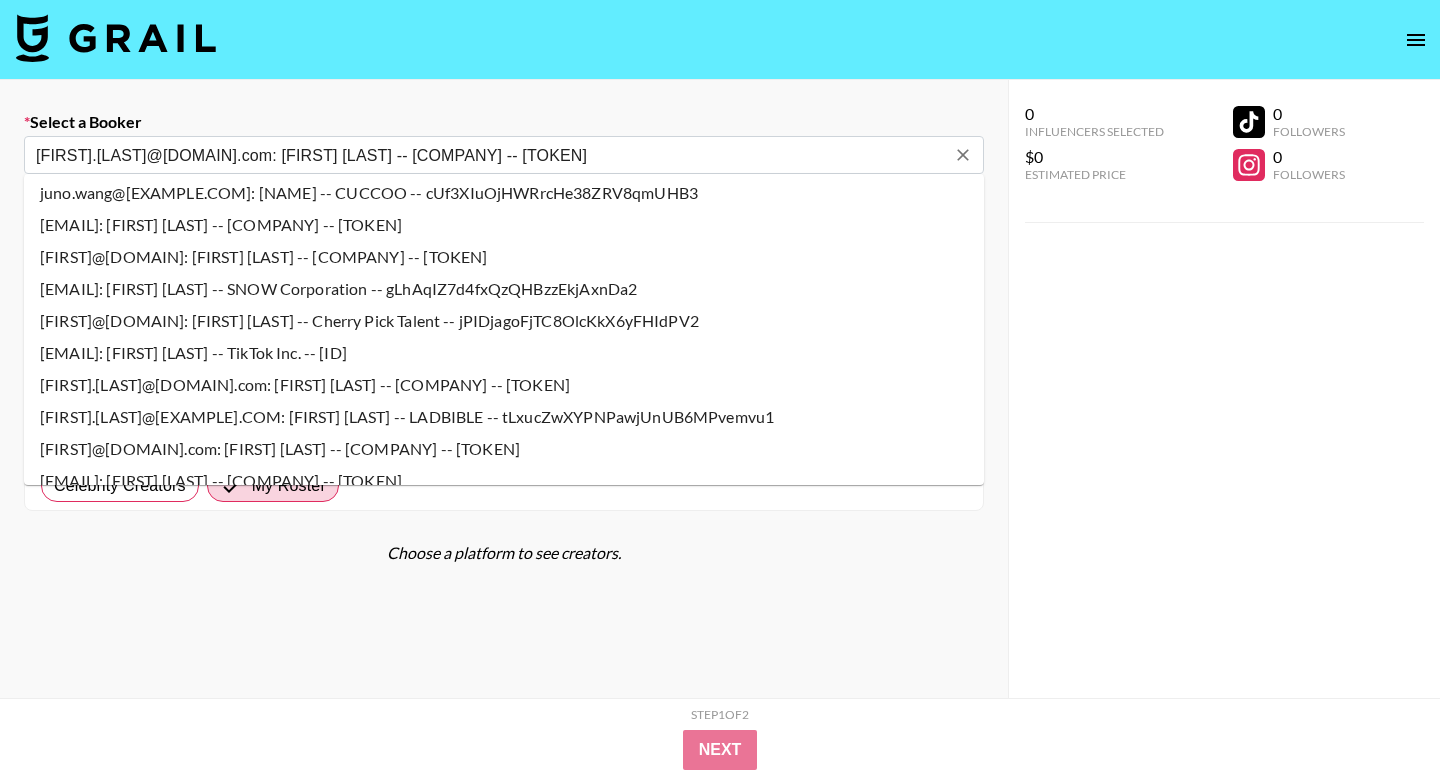 select on "Song" 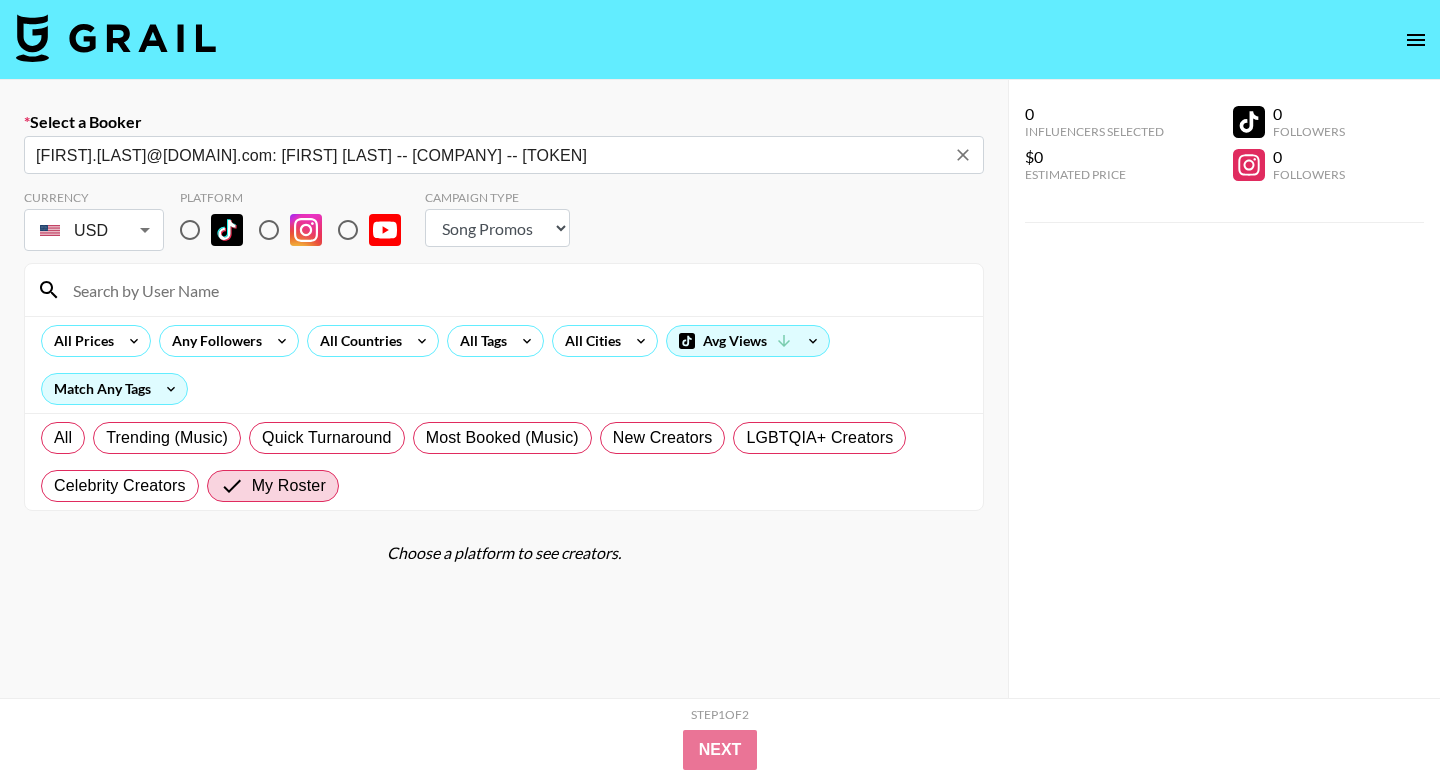 type on "[FIRST].[LAST]@[DOMAIN].com: [FIRST] [LAST] -- [COMPANY] -- [TOKEN]" 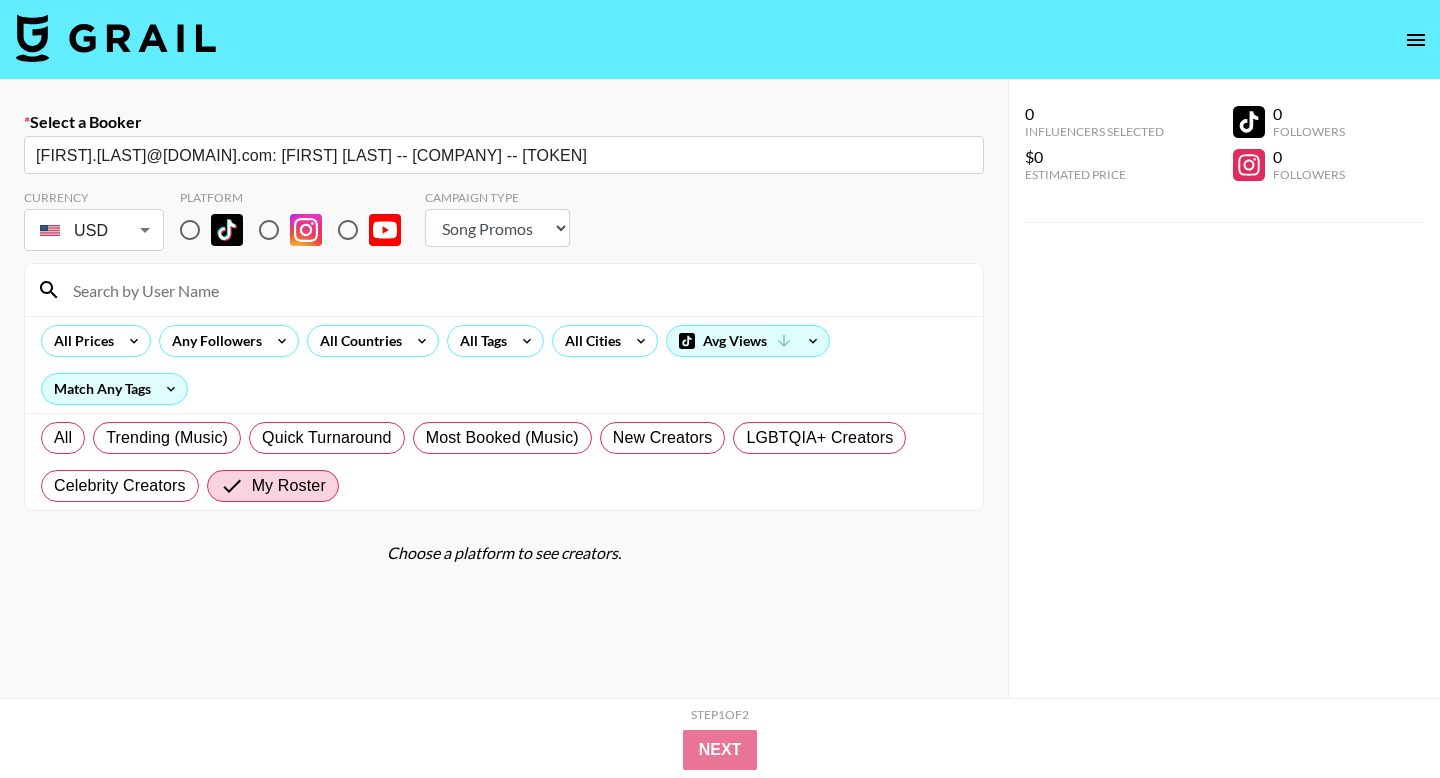 click at bounding box center (190, 230) 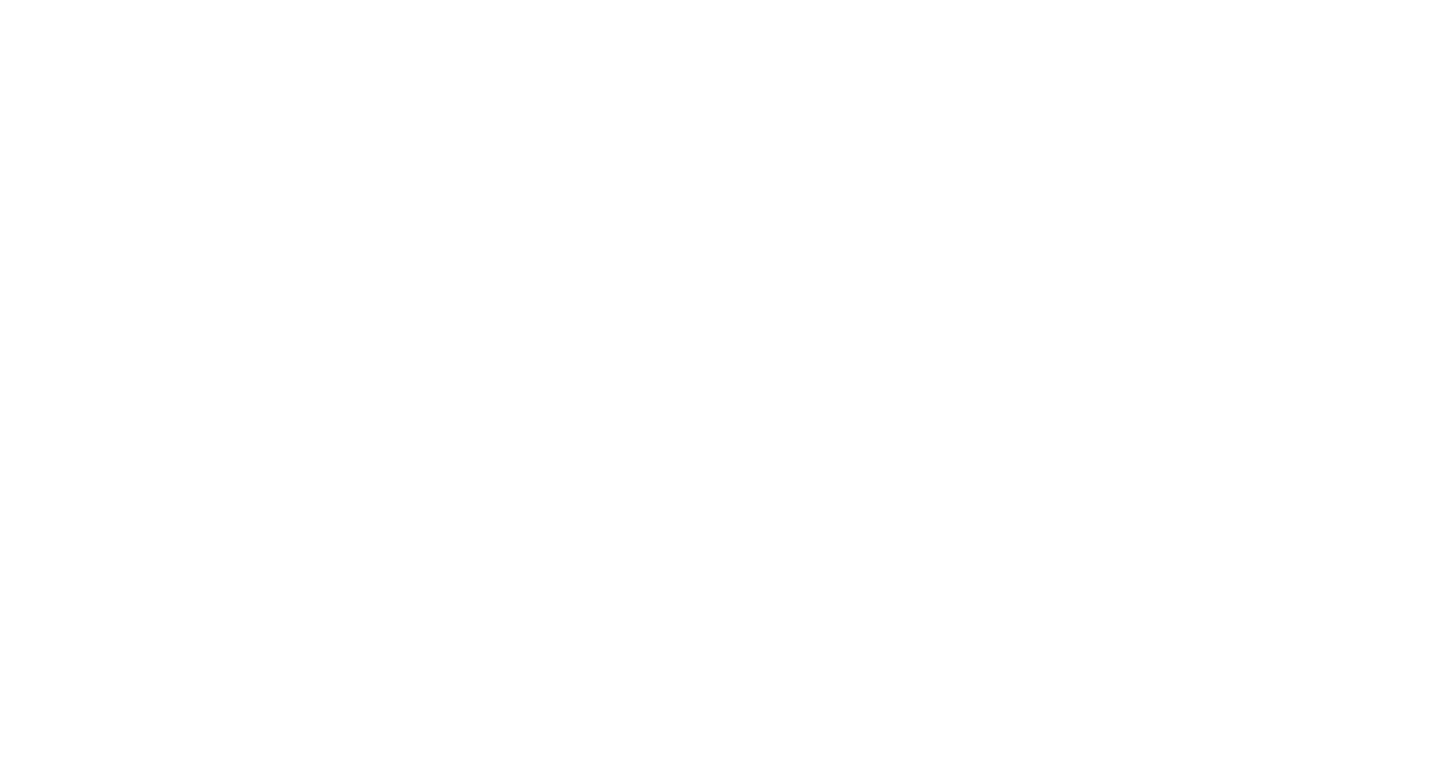 scroll, scrollTop: 0, scrollLeft: 0, axis: both 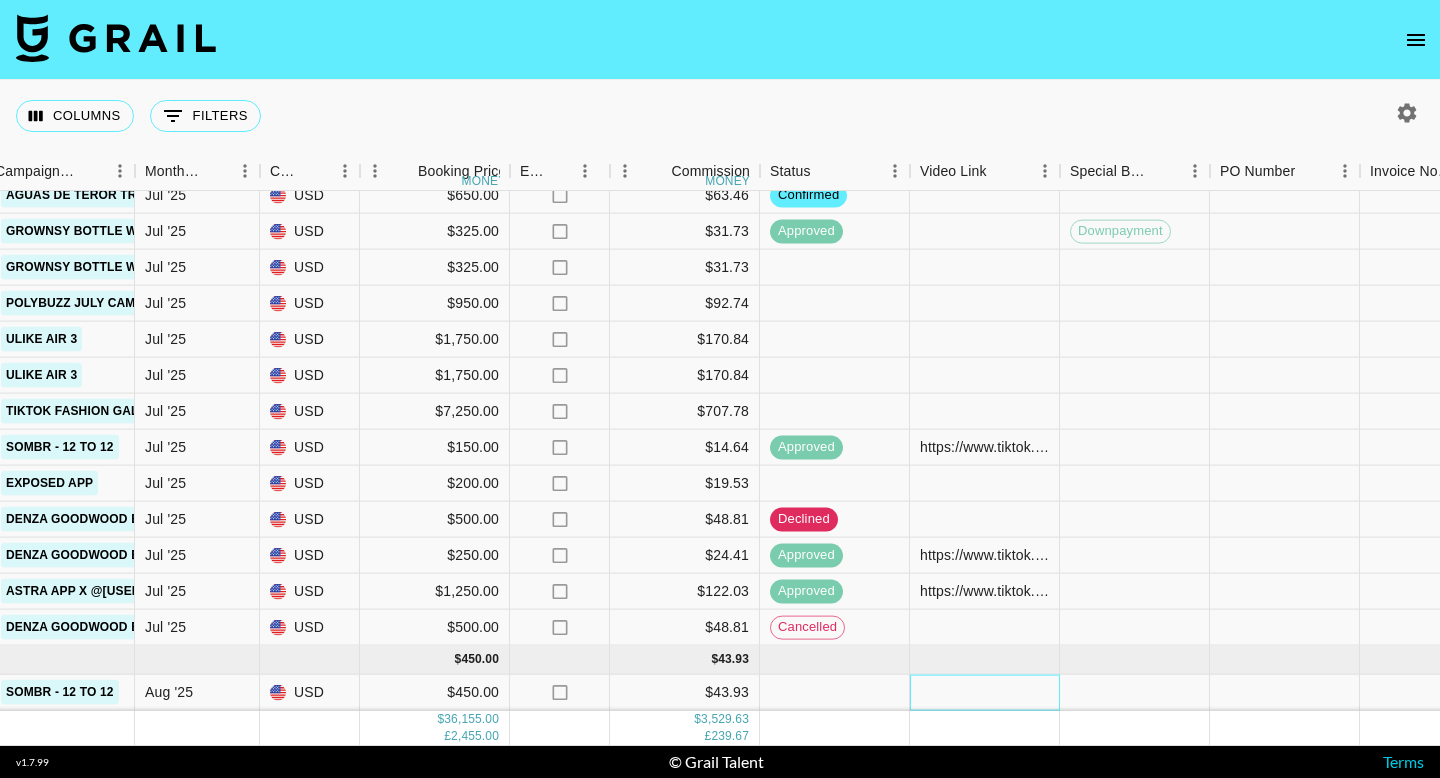 click at bounding box center [985, 693] 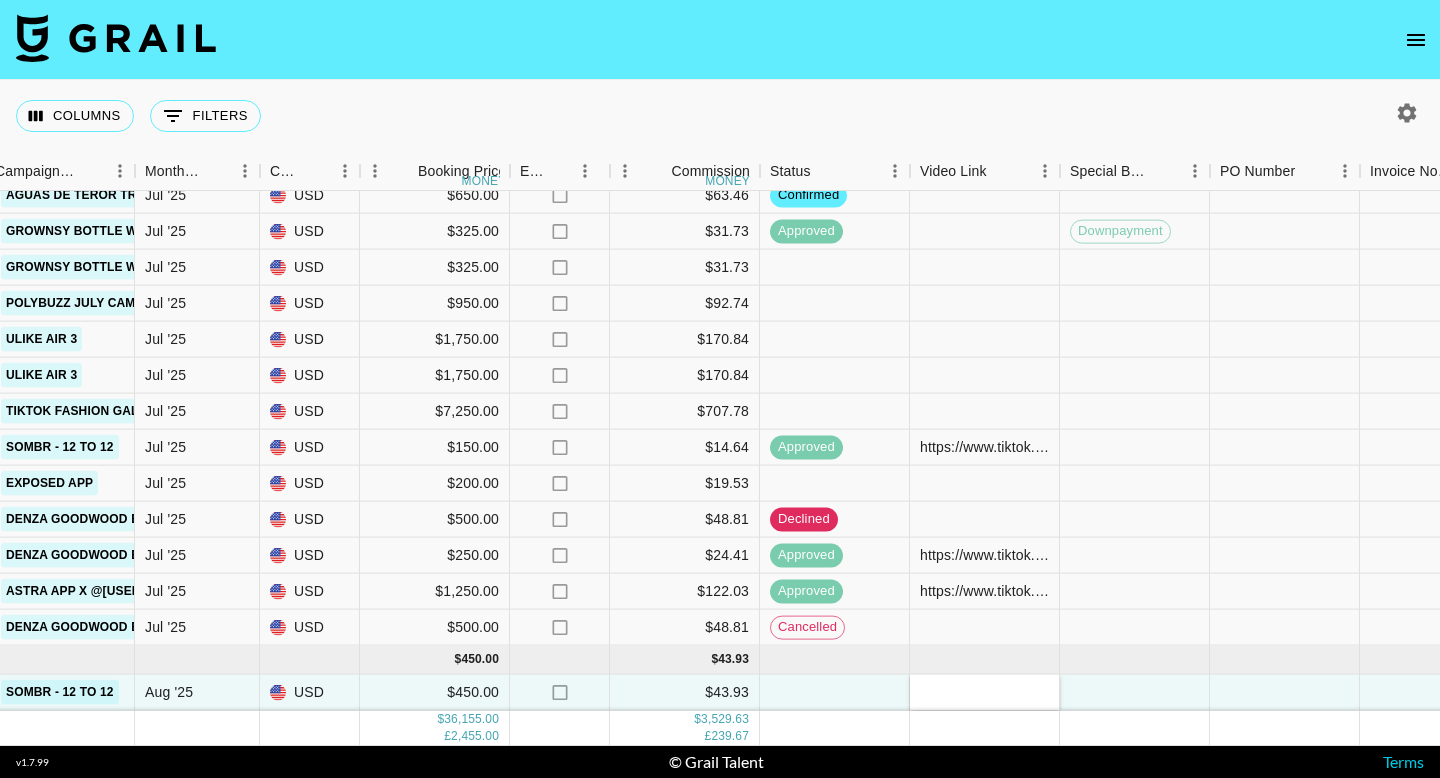 type on "https://www.tiktok.com/@rastamous3/video/7533288781785582870?lang=en-GB" 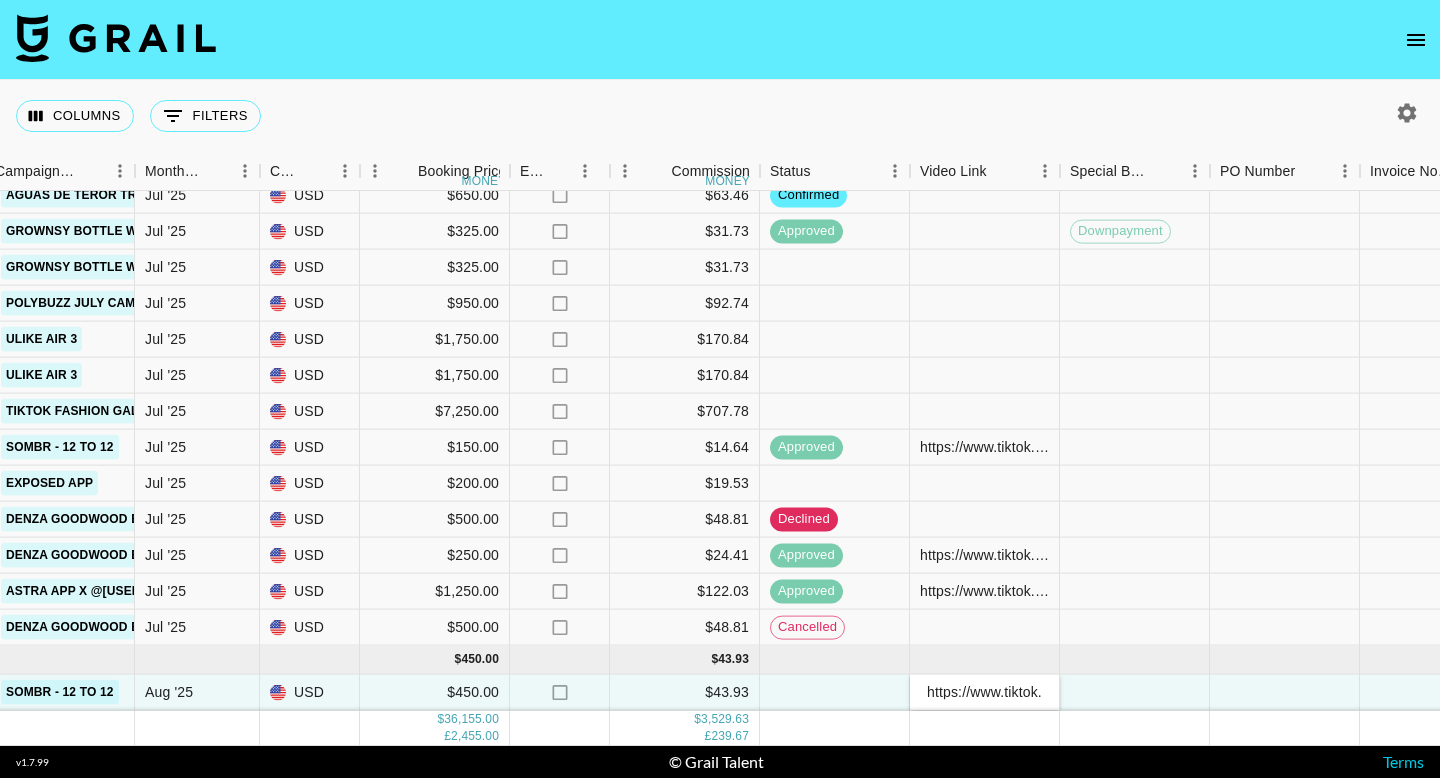 scroll, scrollTop: 0, scrollLeft: 397, axis: horizontal 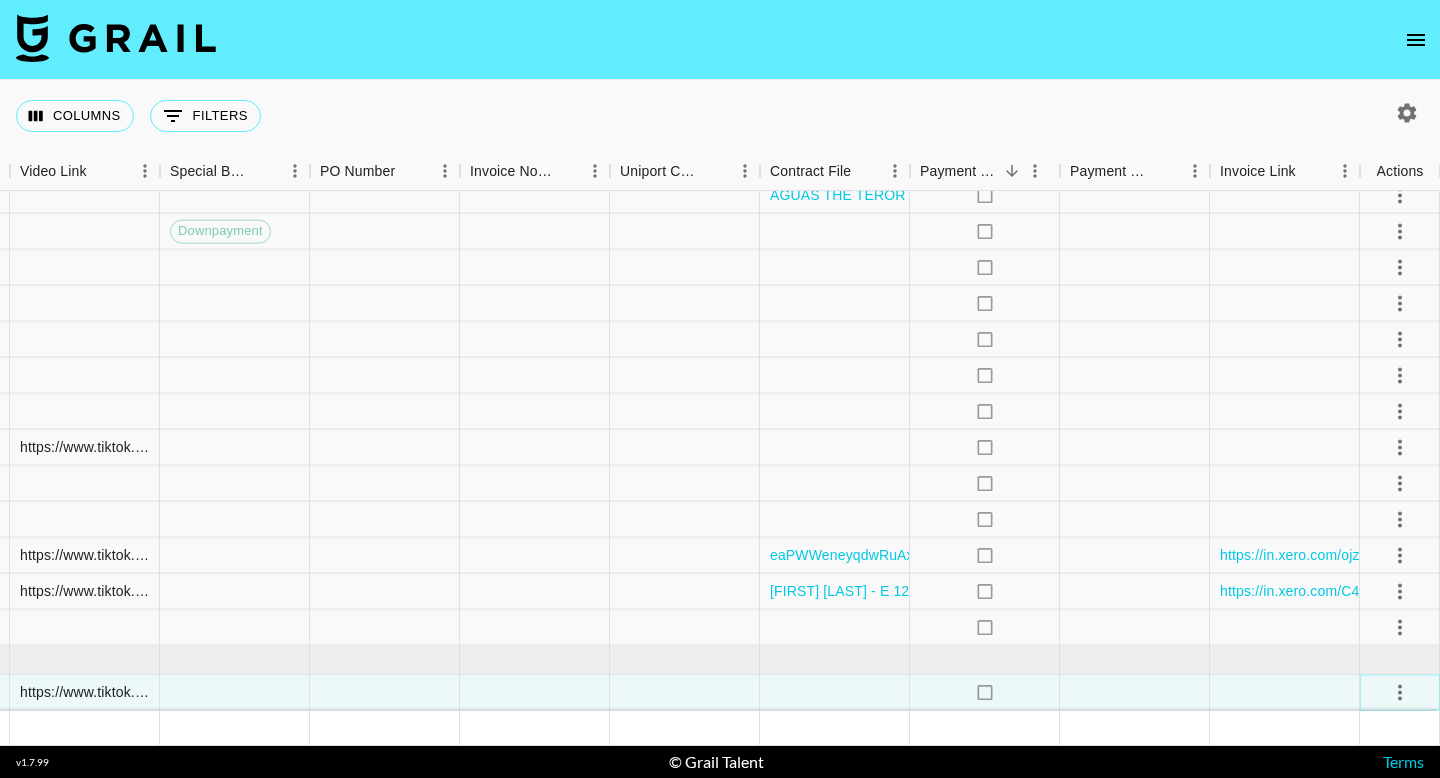 click 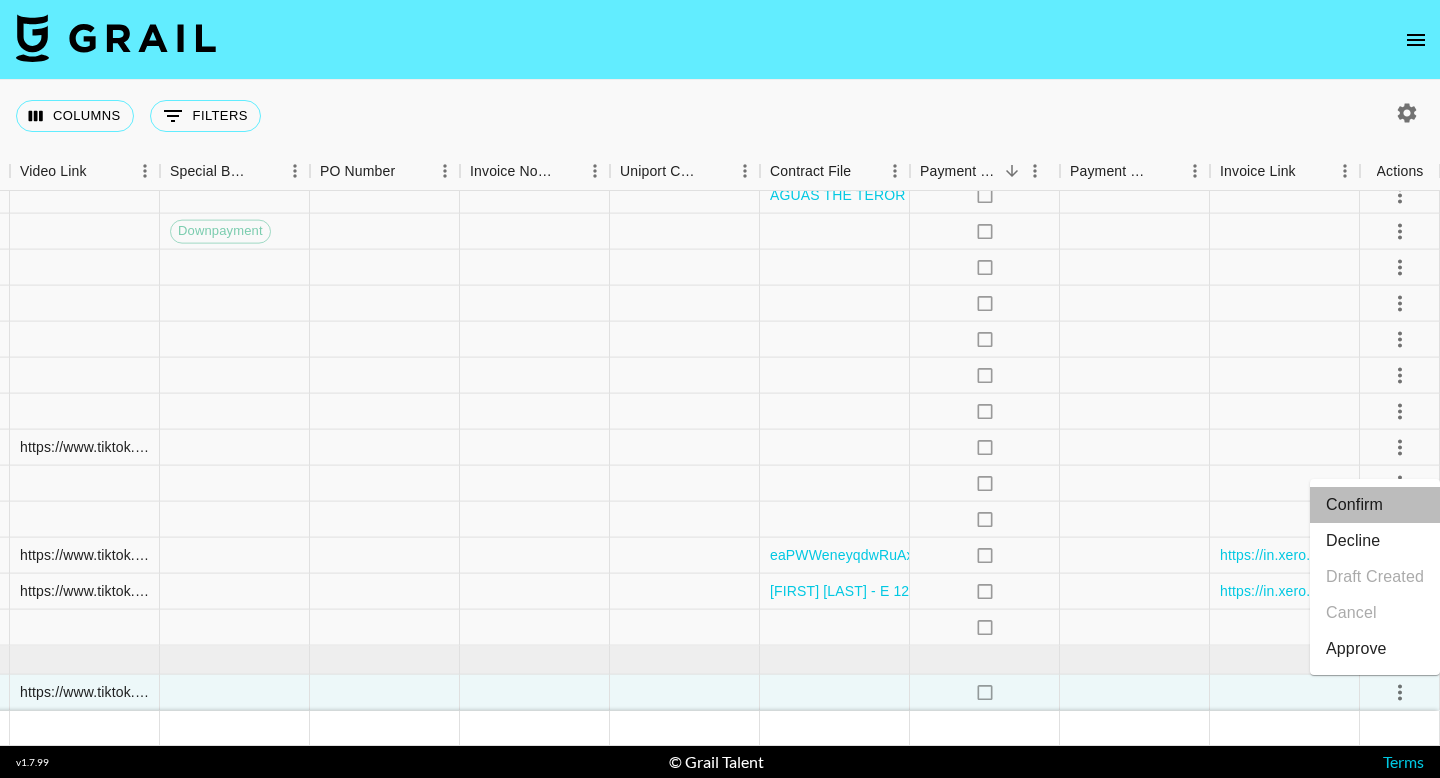 click on "Confirm" at bounding box center (1375, 505) 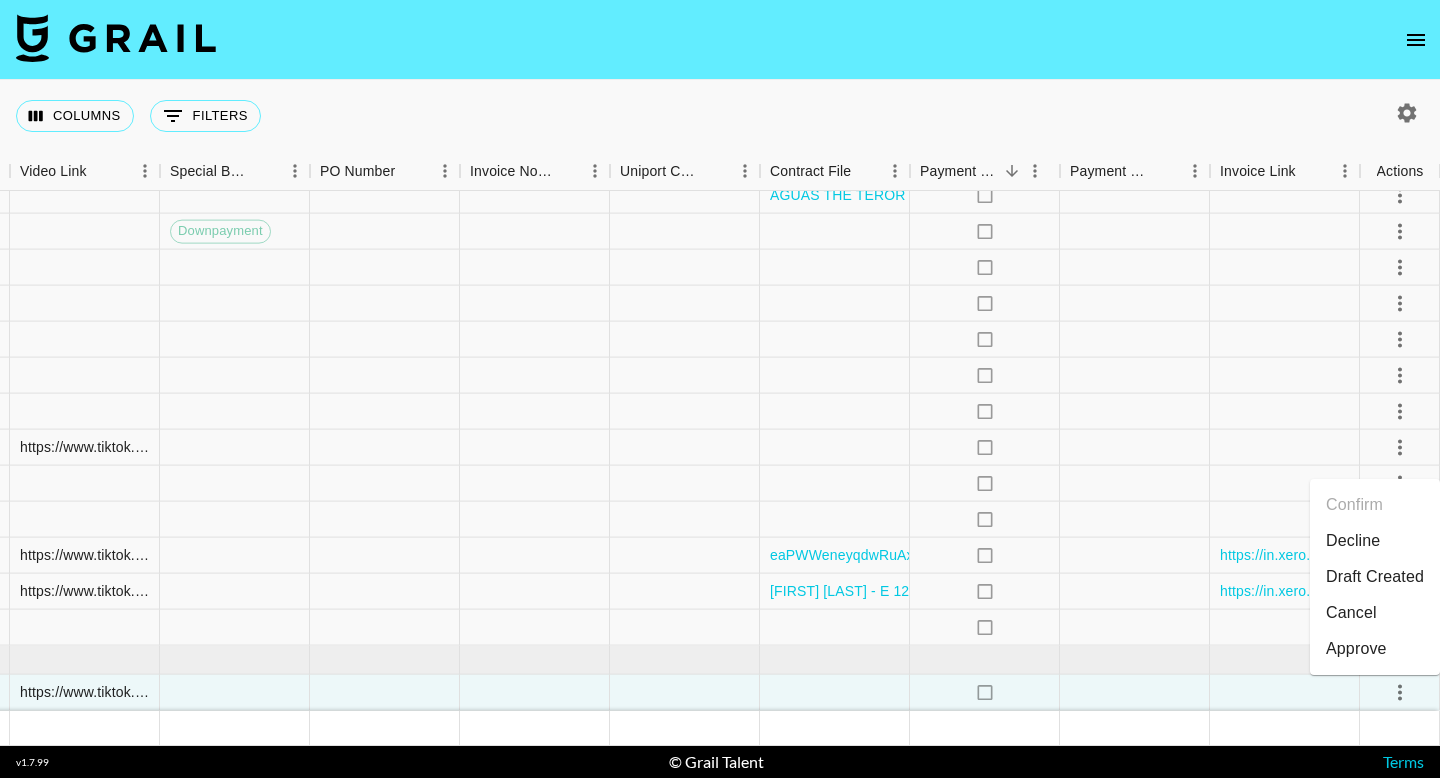 click on "Approve" at bounding box center (1356, 649) 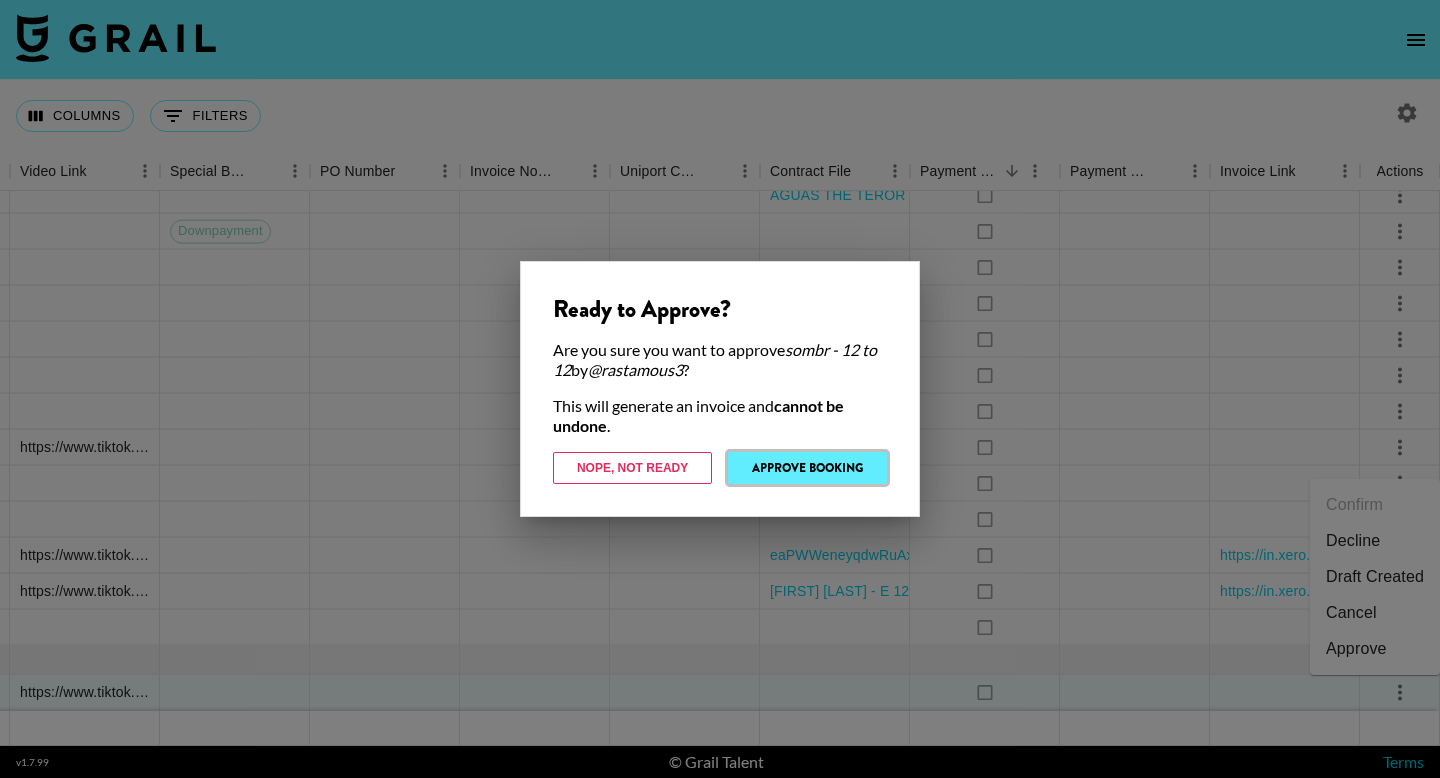 click on "Approve Booking" at bounding box center (807, 468) 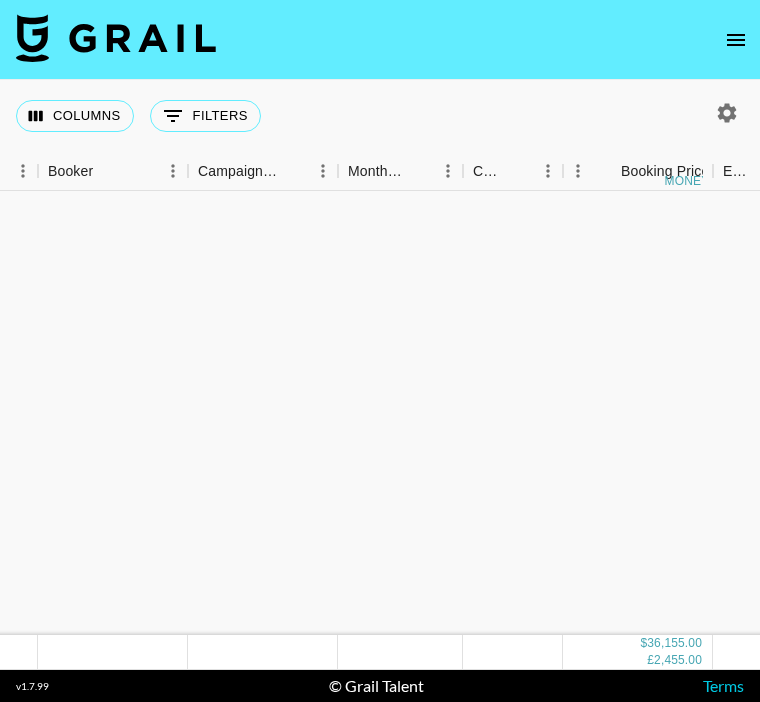 scroll, scrollTop: 85, scrollLeft: 777, axis: both 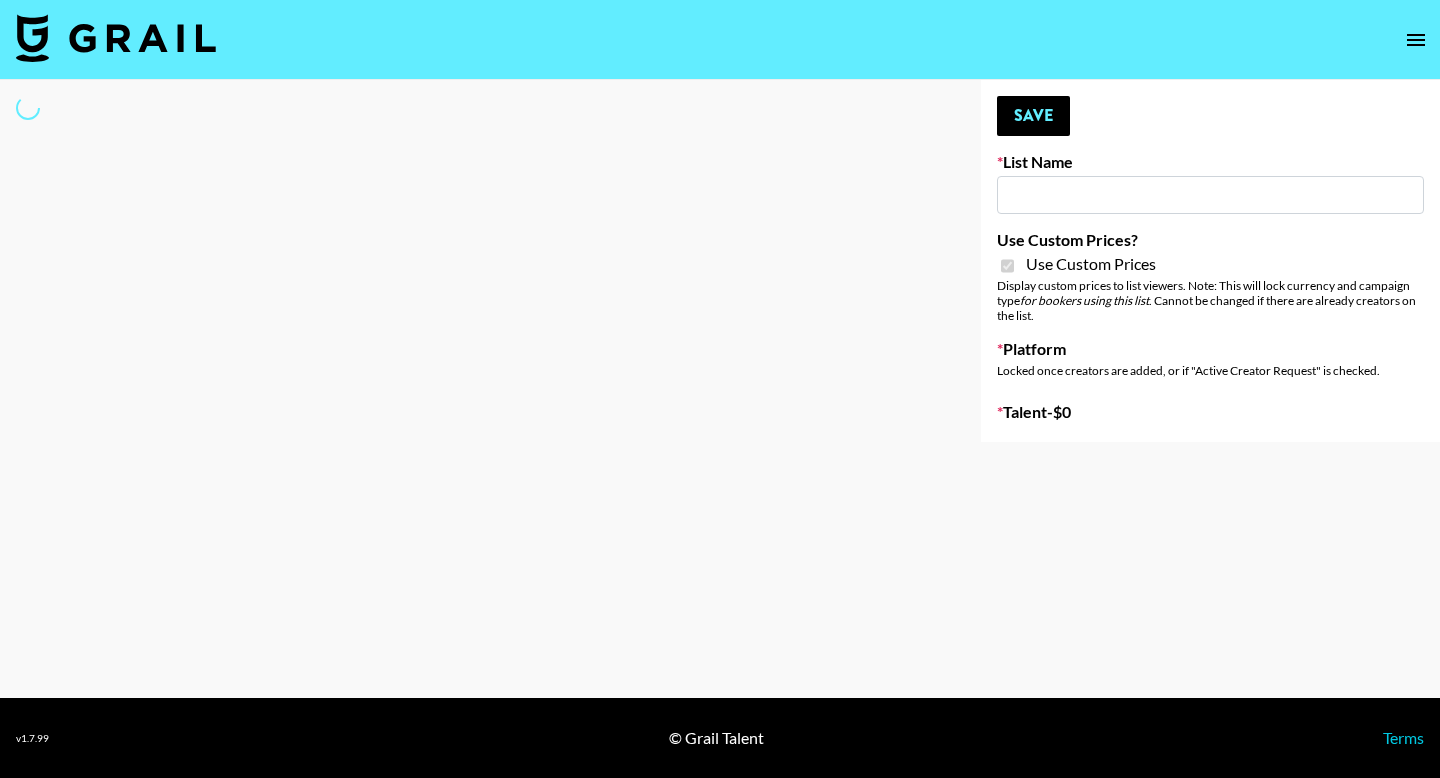 type on "Pretty Up App" 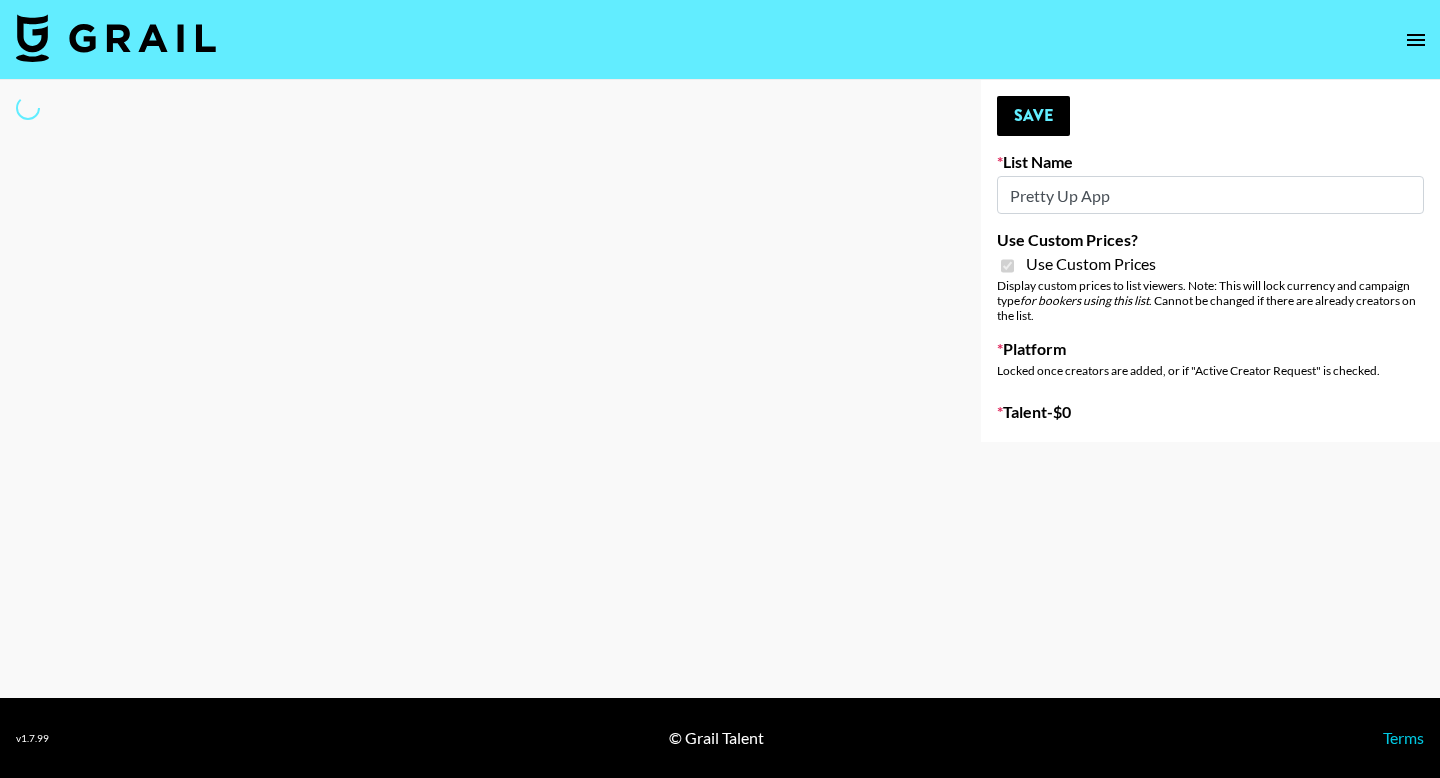 select on "Brand" 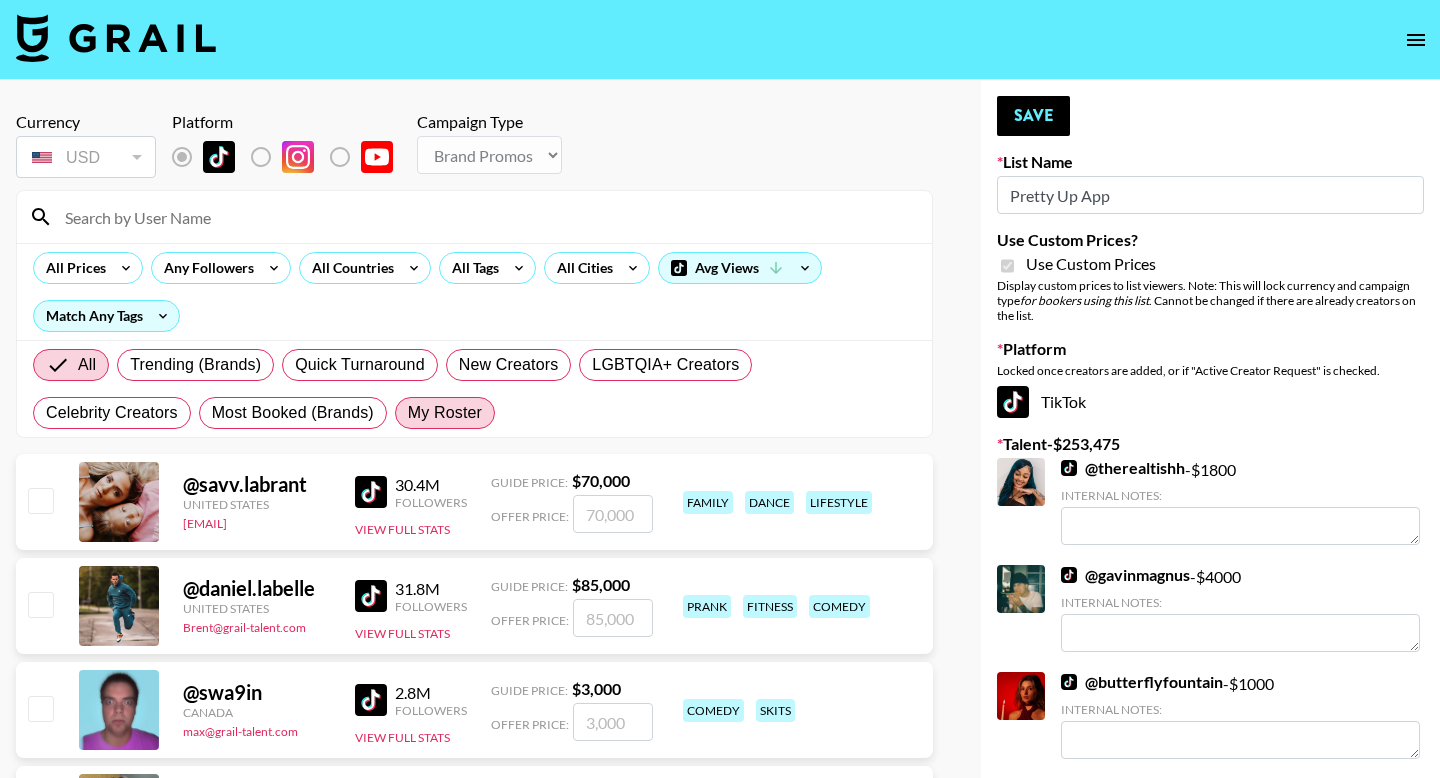 click on "My Roster" at bounding box center (445, 413) 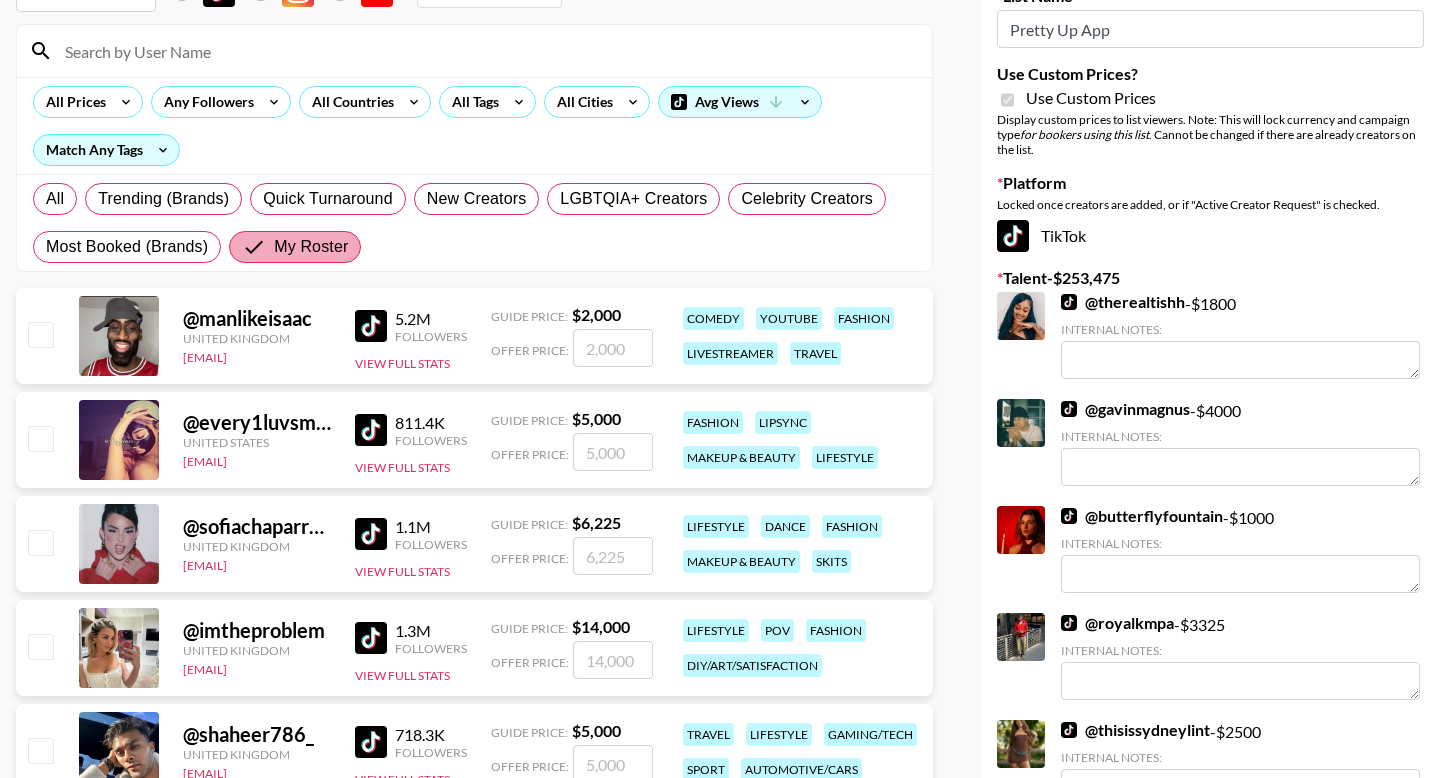 scroll, scrollTop: 173, scrollLeft: 0, axis: vertical 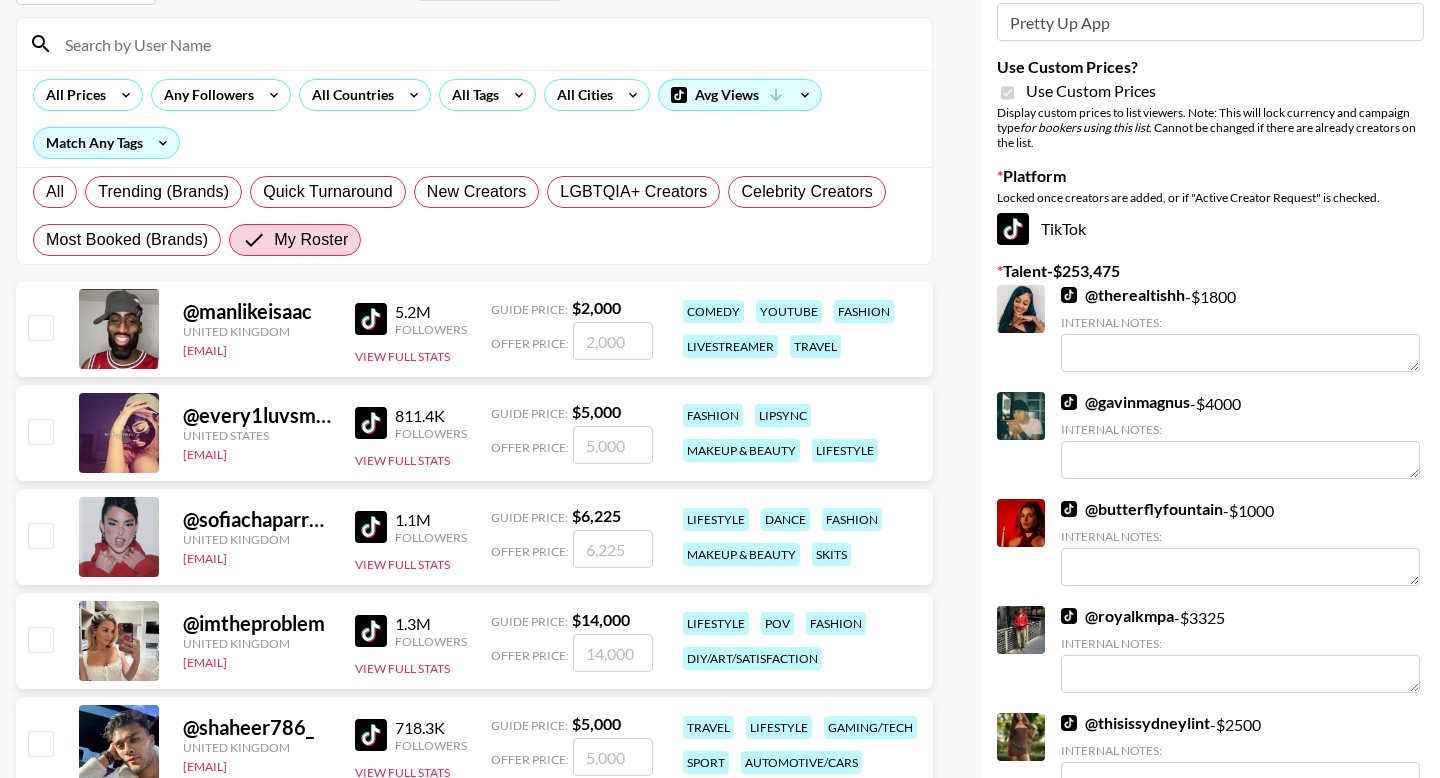 click at bounding box center [40, 431] 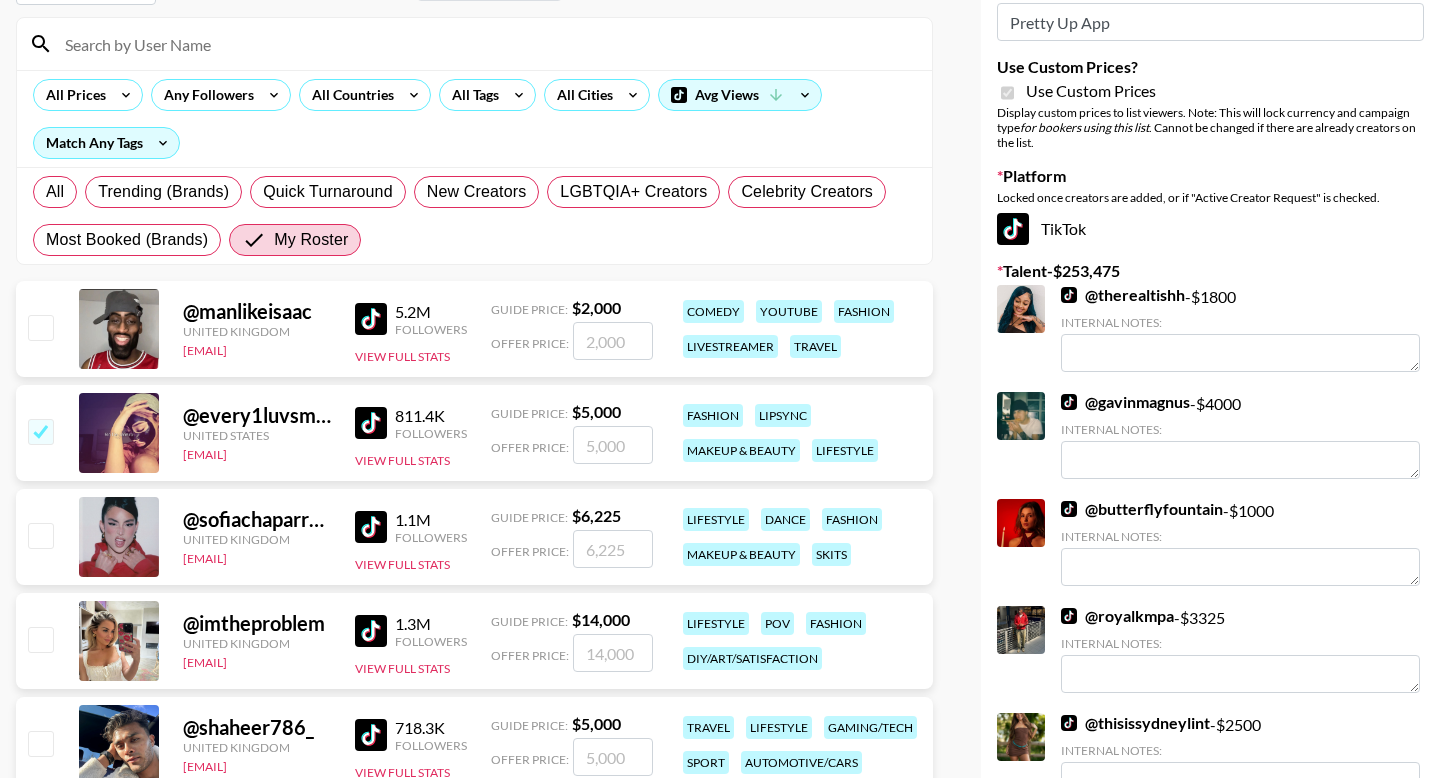checkbox on "true" 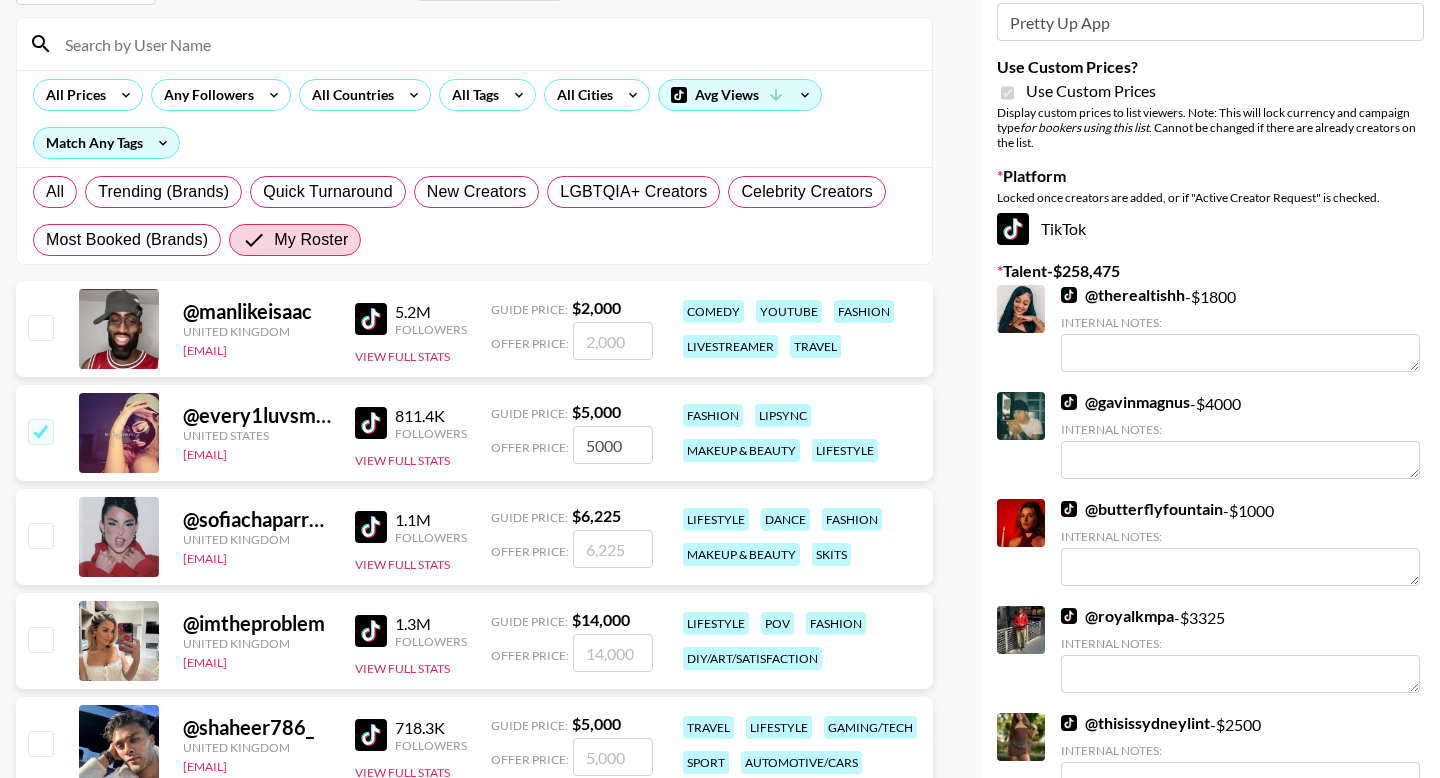 click at bounding box center (40, 535) 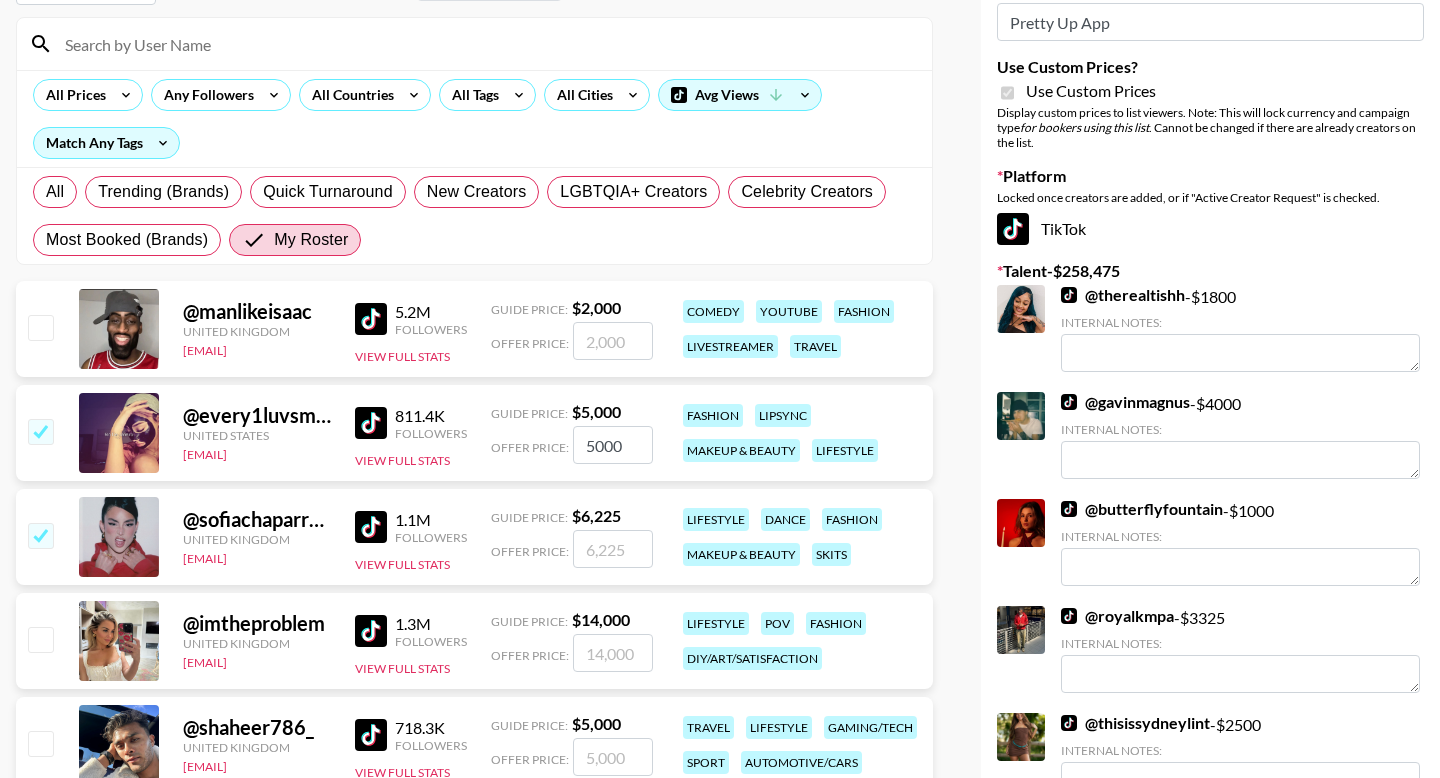 checkbox on "true" 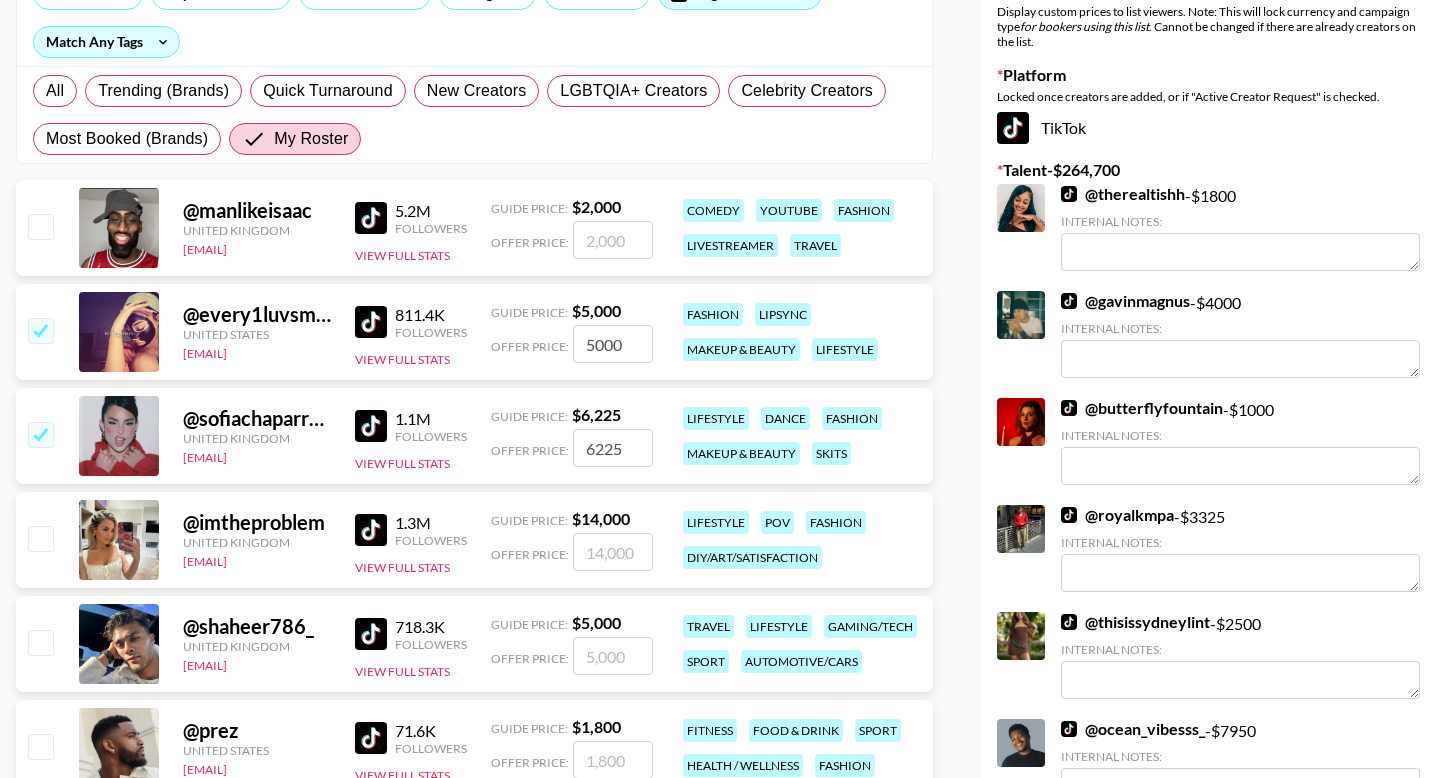 scroll, scrollTop: 275, scrollLeft: 0, axis: vertical 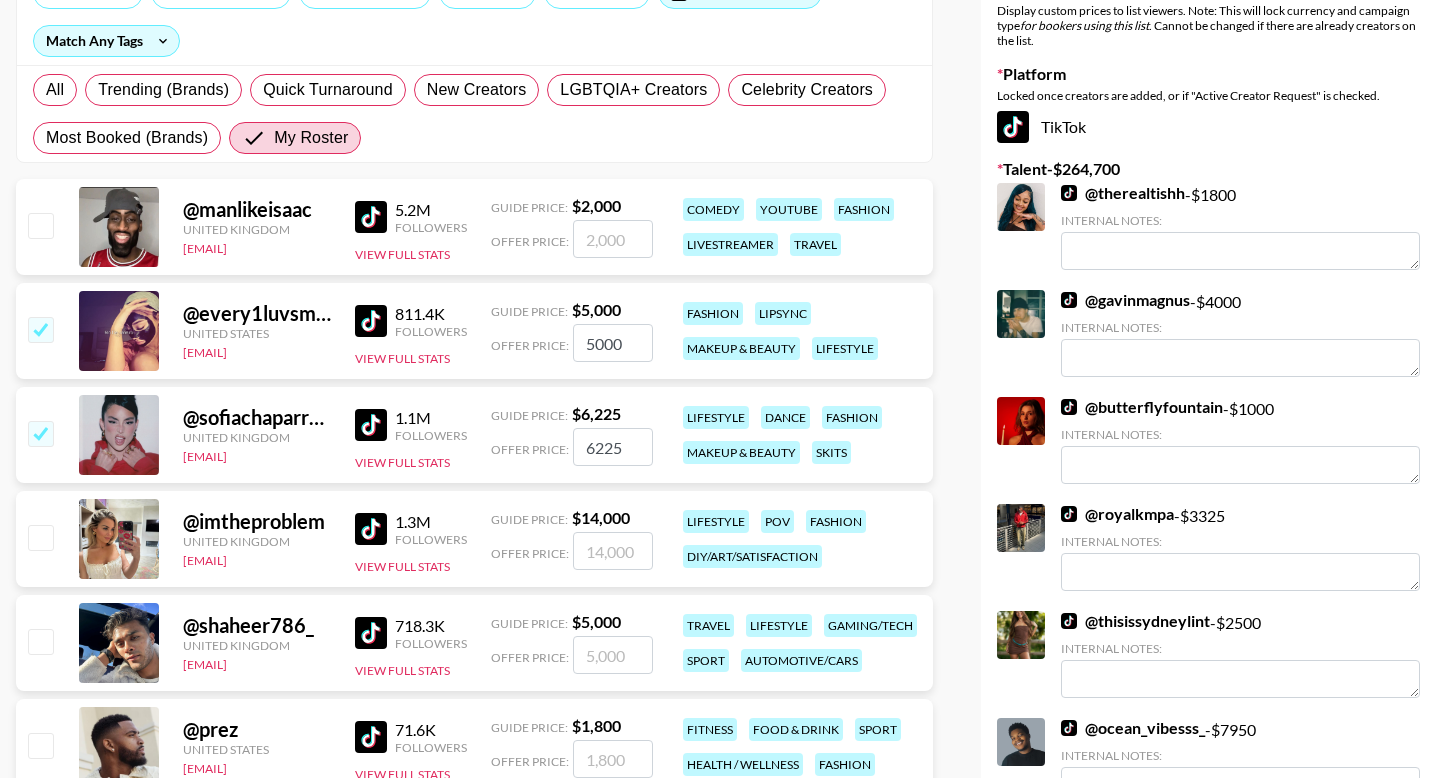 click at bounding box center (39, 539) 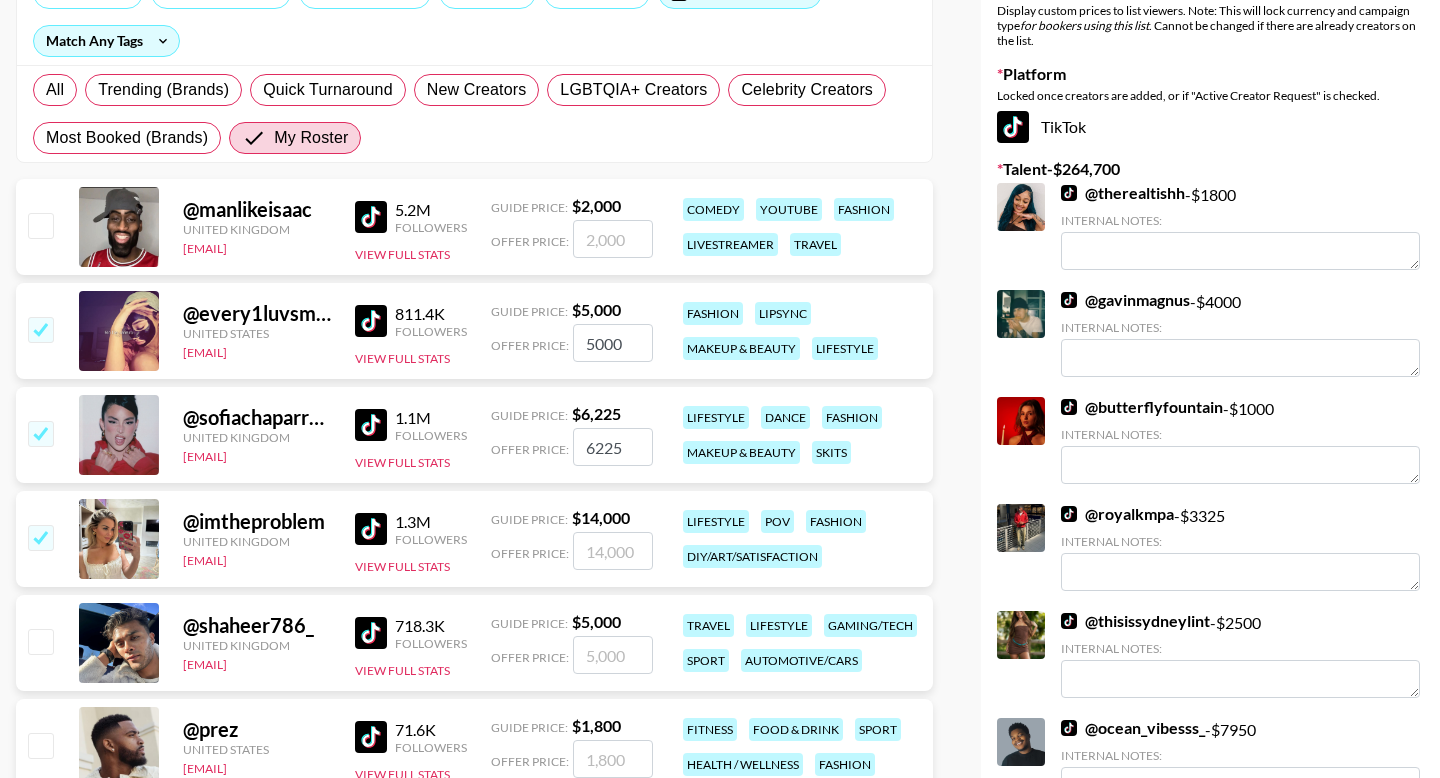 checkbox on "true" 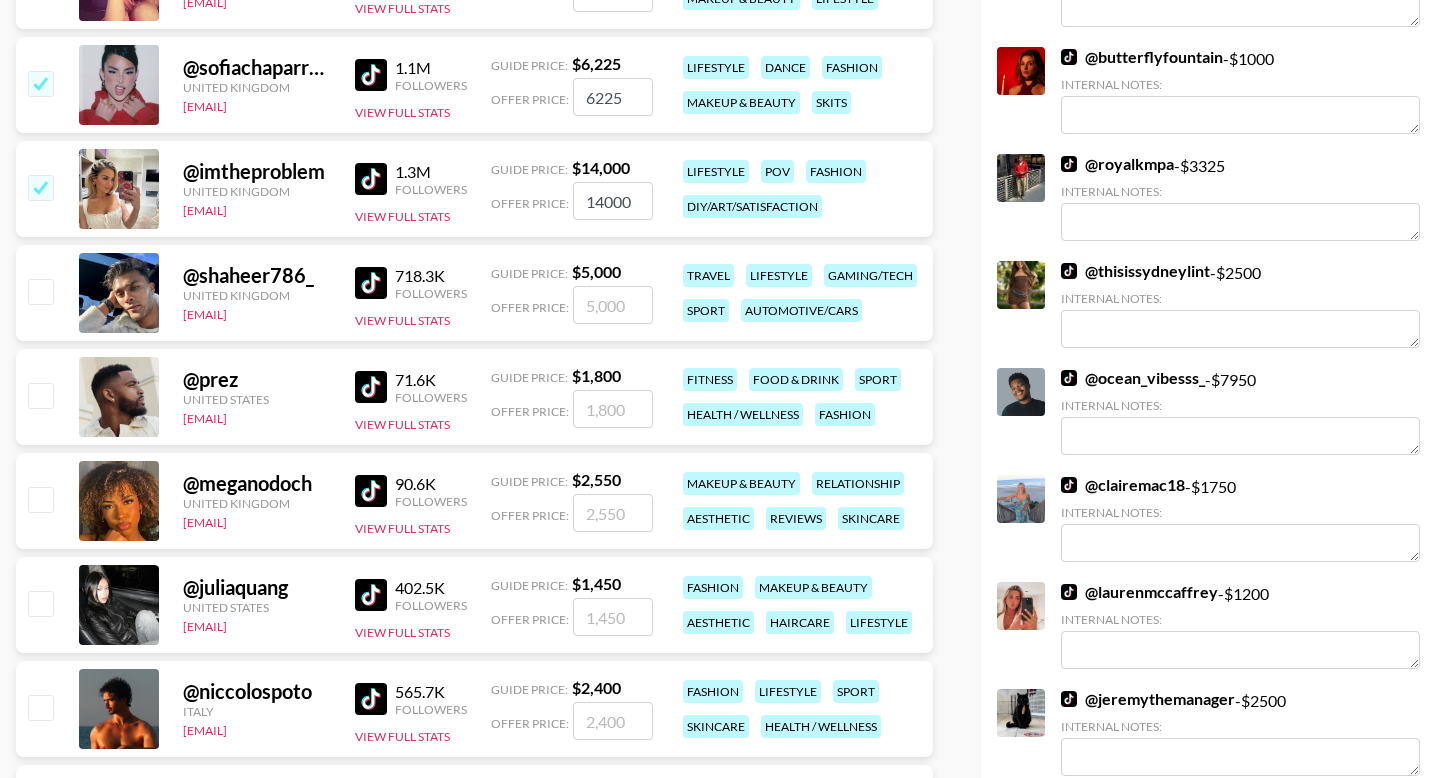 scroll, scrollTop: 630, scrollLeft: 0, axis: vertical 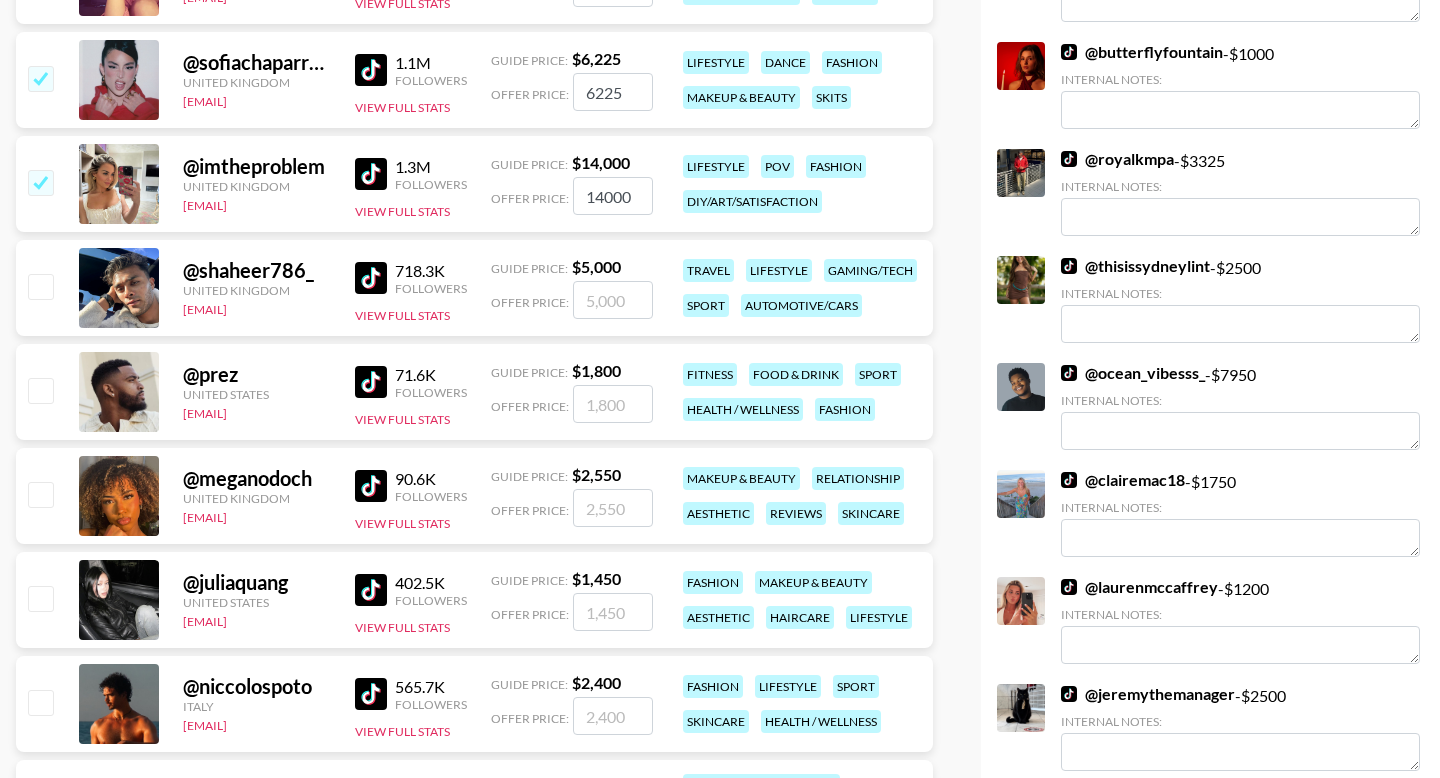 click at bounding box center (40, 494) 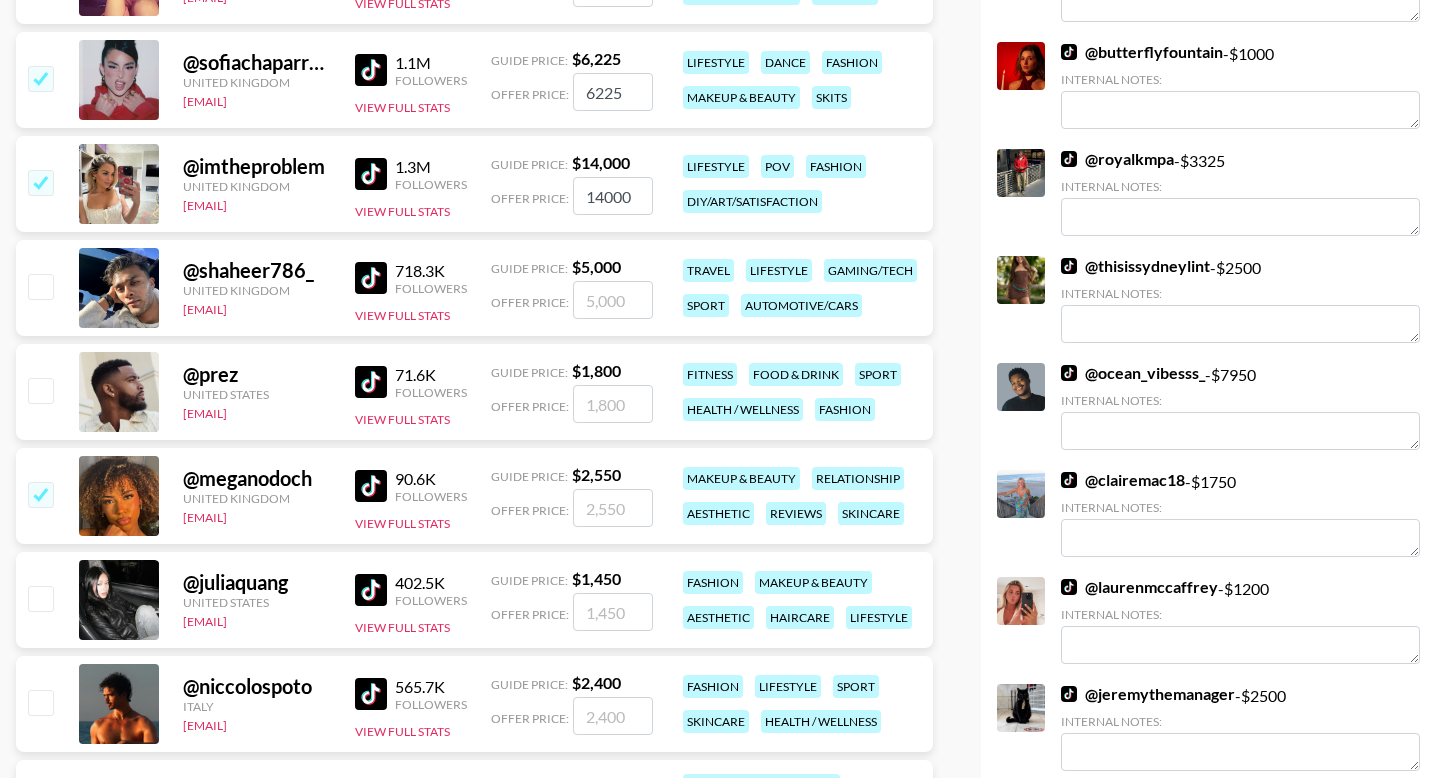 checkbox on "true" 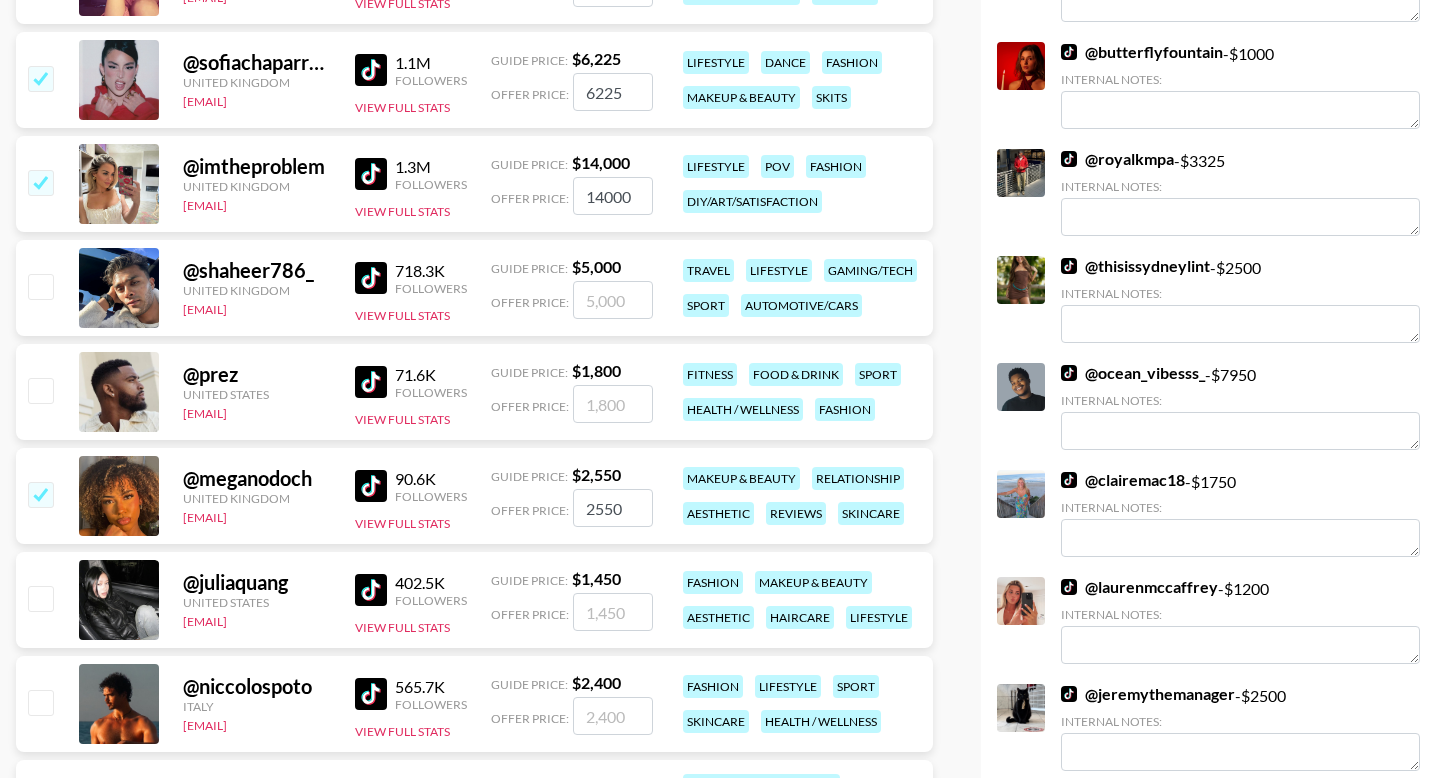 click at bounding box center (40, 598) 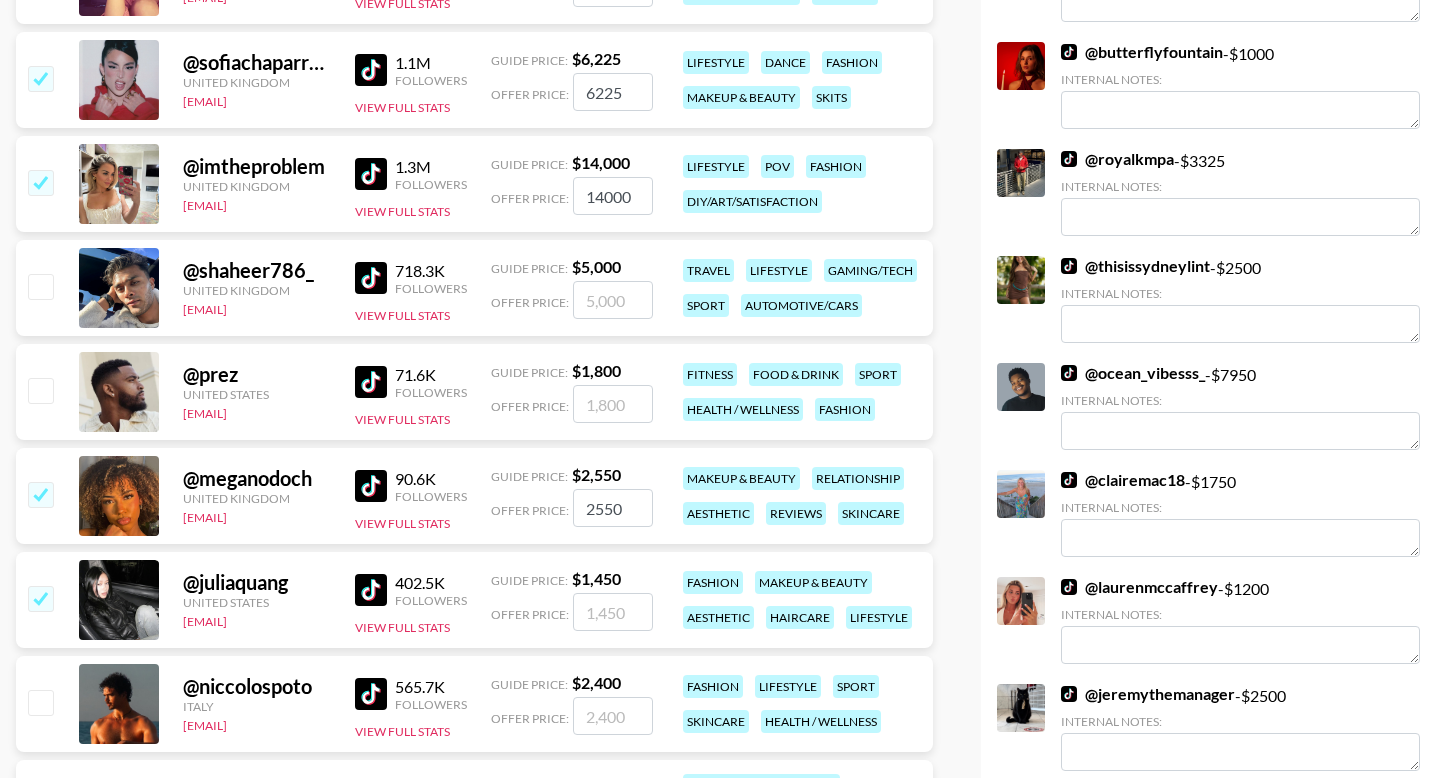 checkbox on "true" 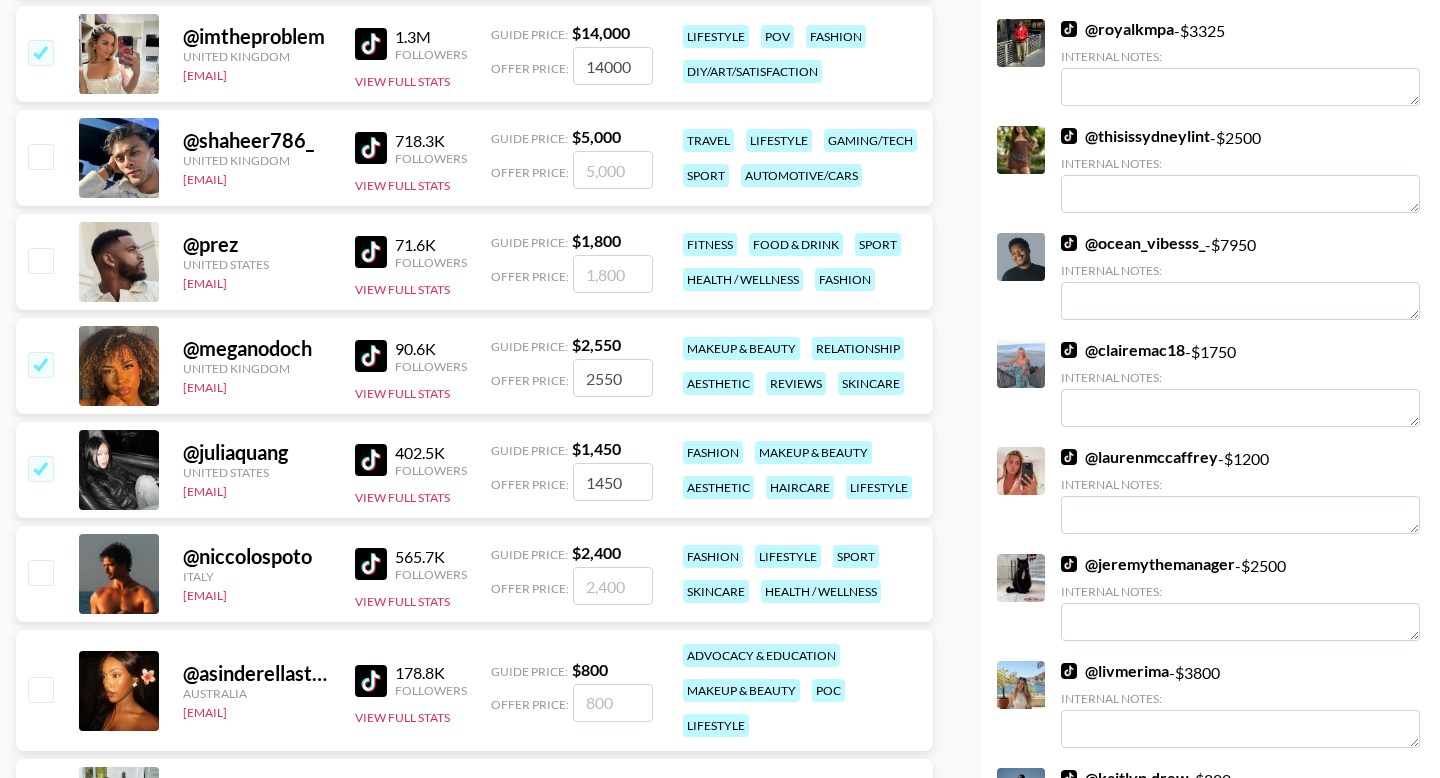 scroll, scrollTop: 771, scrollLeft: 0, axis: vertical 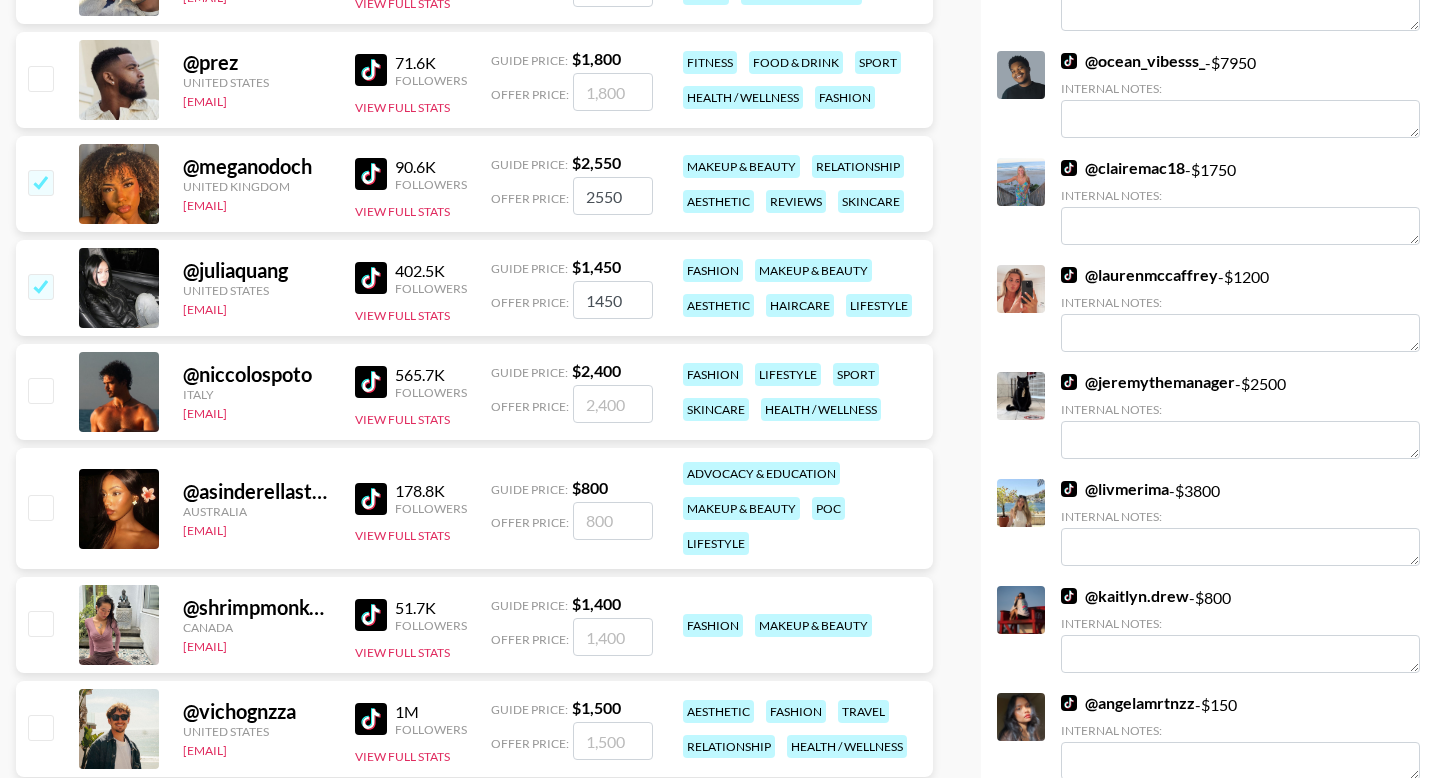 click at bounding box center [40, 507] 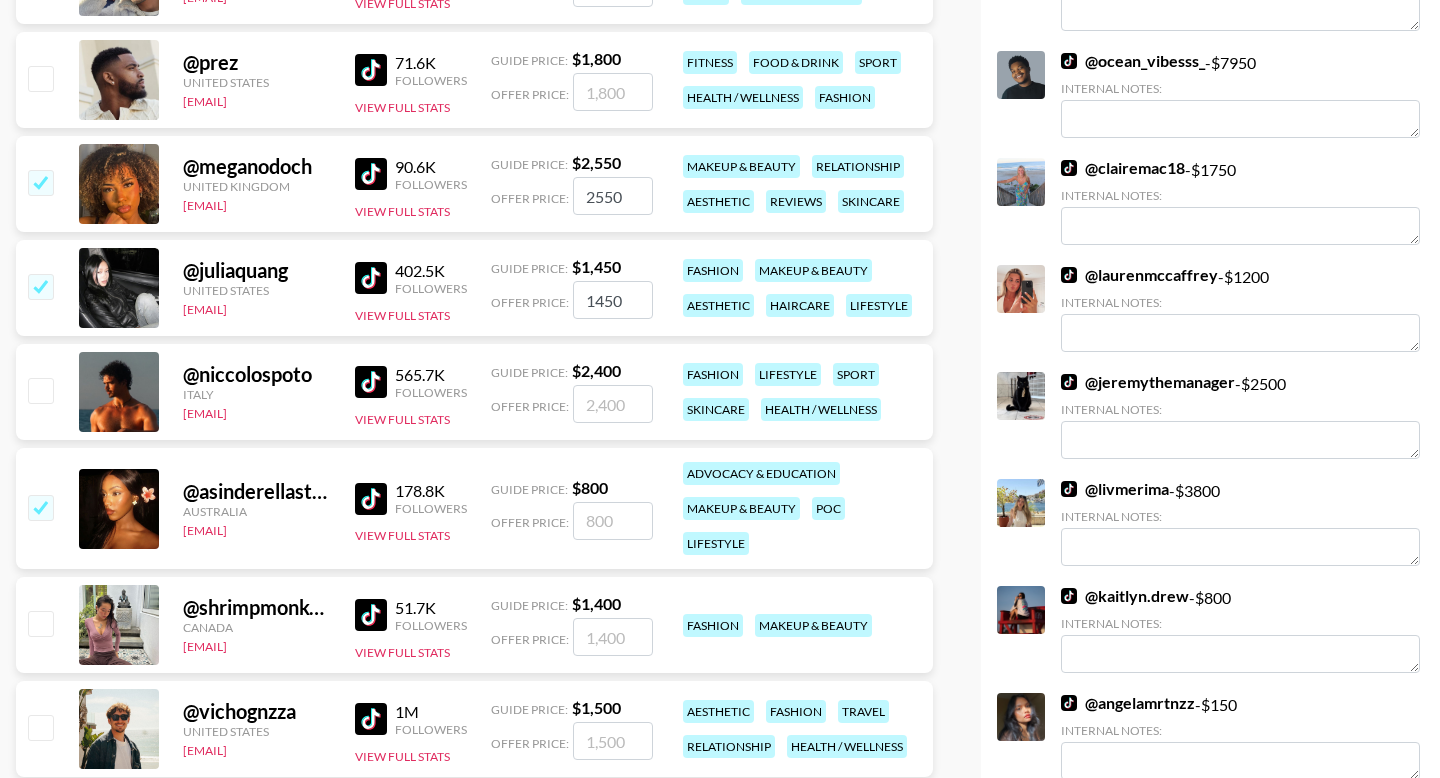 checkbox on "true" 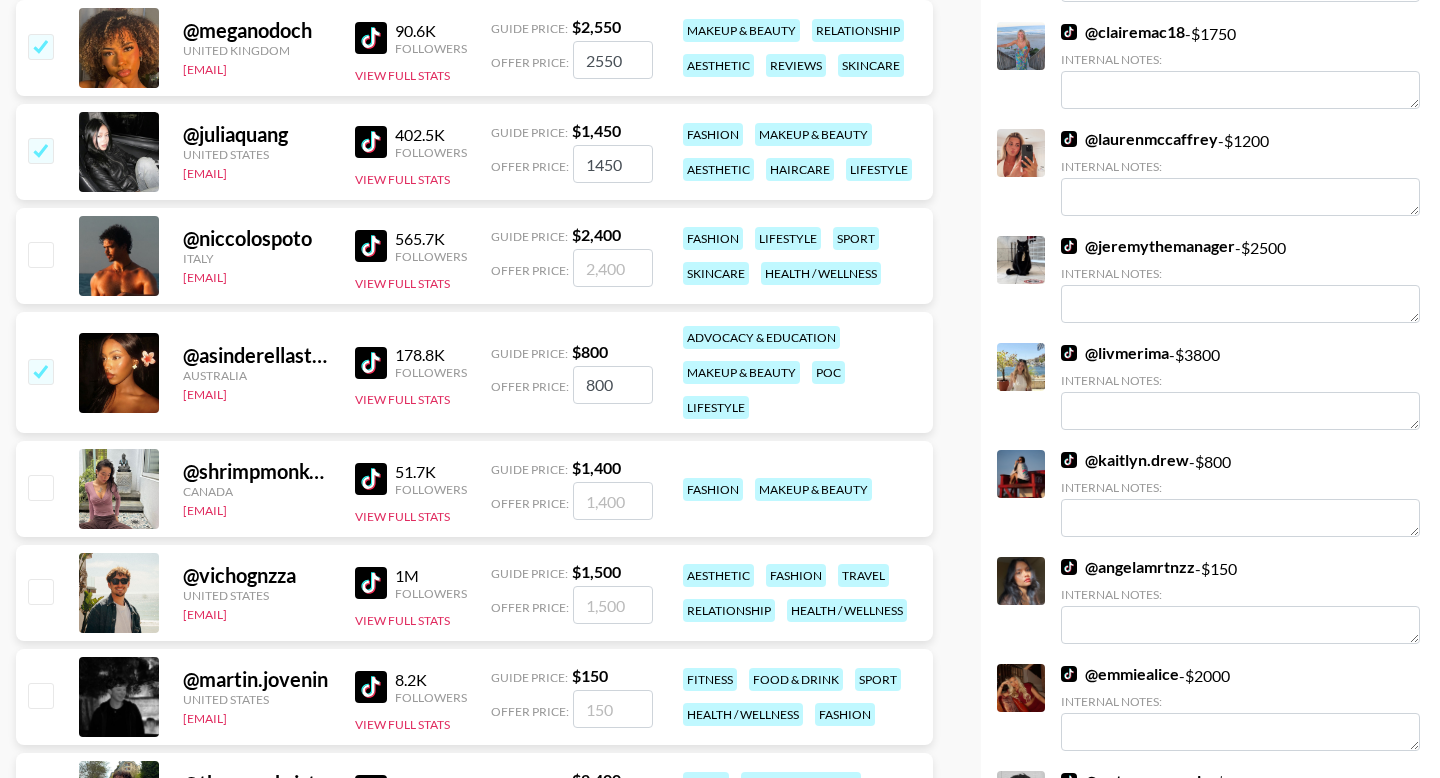 scroll, scrollTop: 1080, scrollLeft: 0, axis: vertical 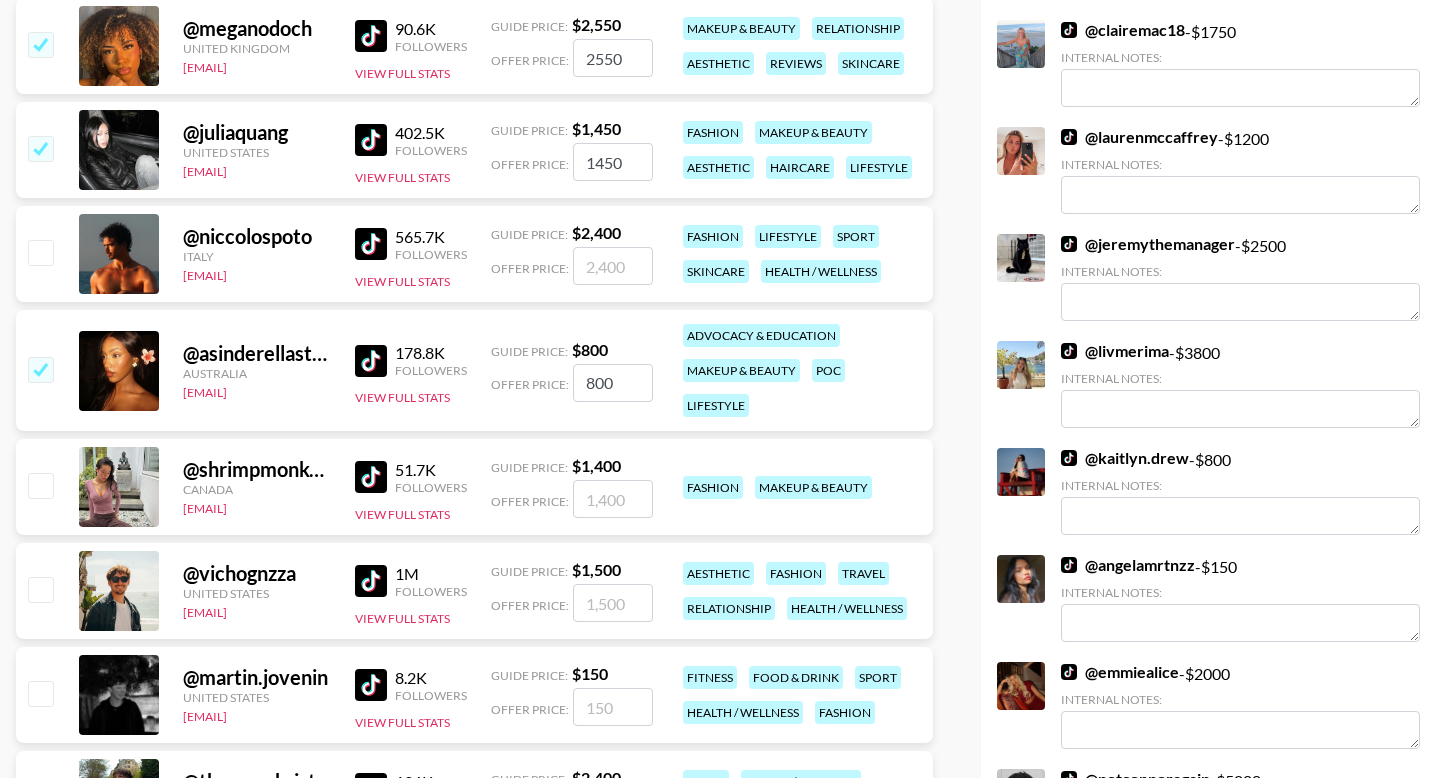 click at bounding box center [40, 589] 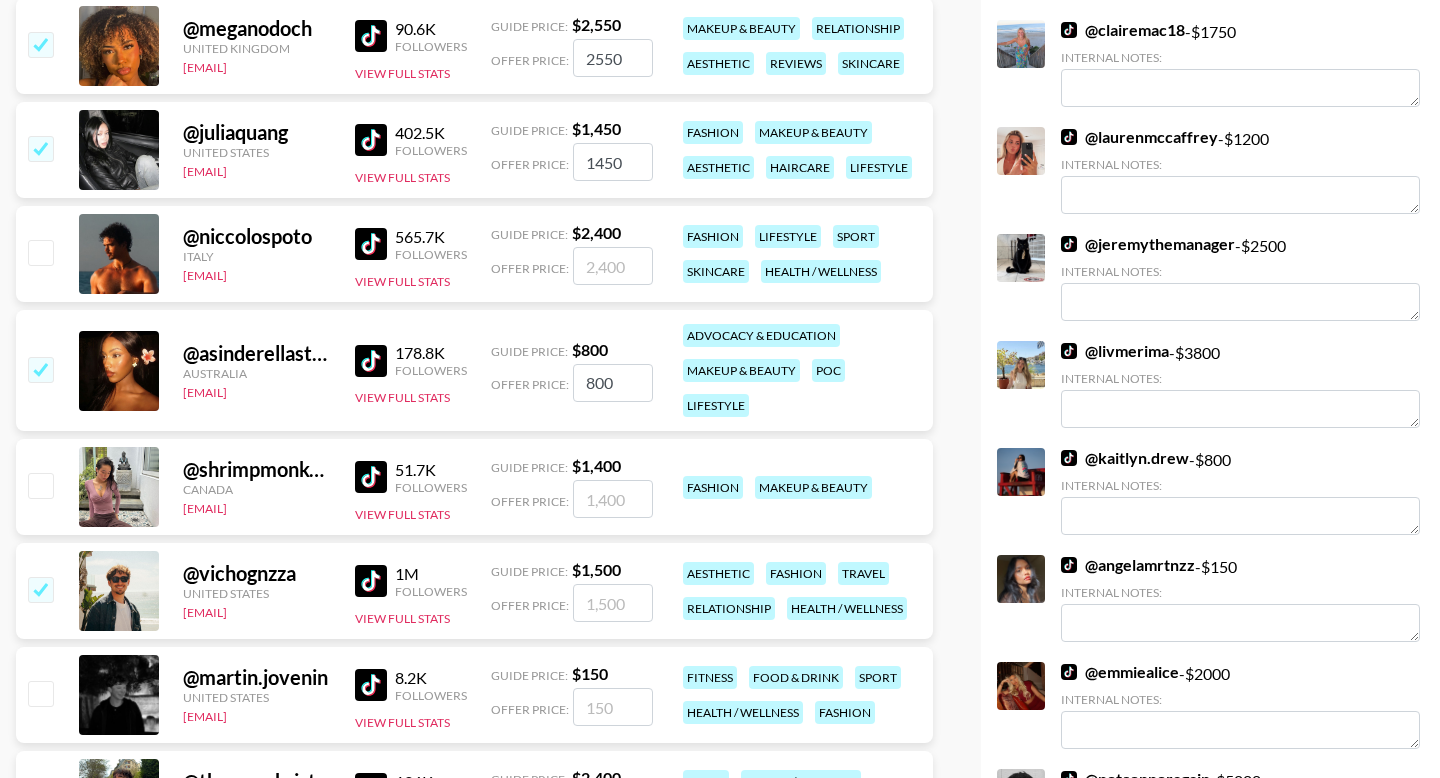 checkbox on "true" 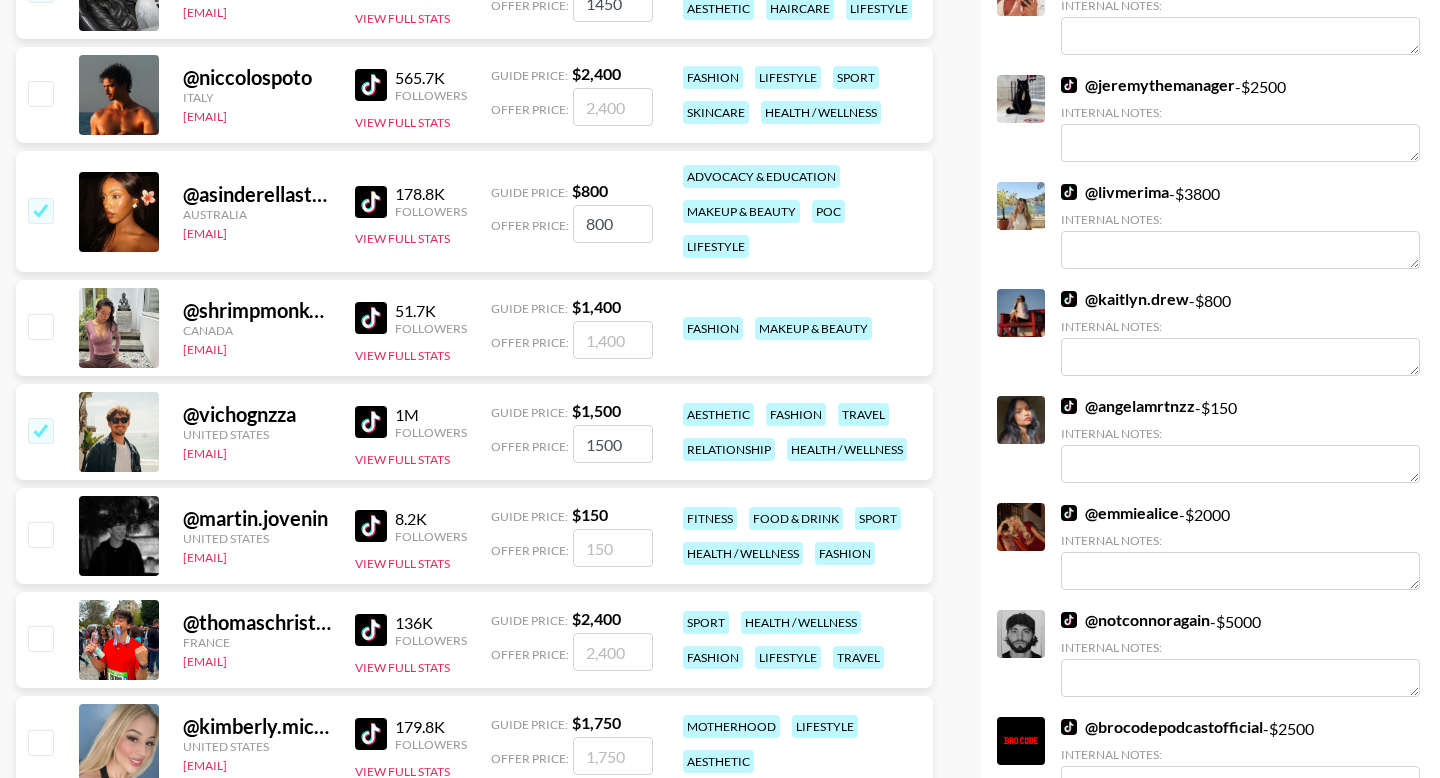 scroll, scrollTop: 1379, scrollLeft: 0, axis: vertical 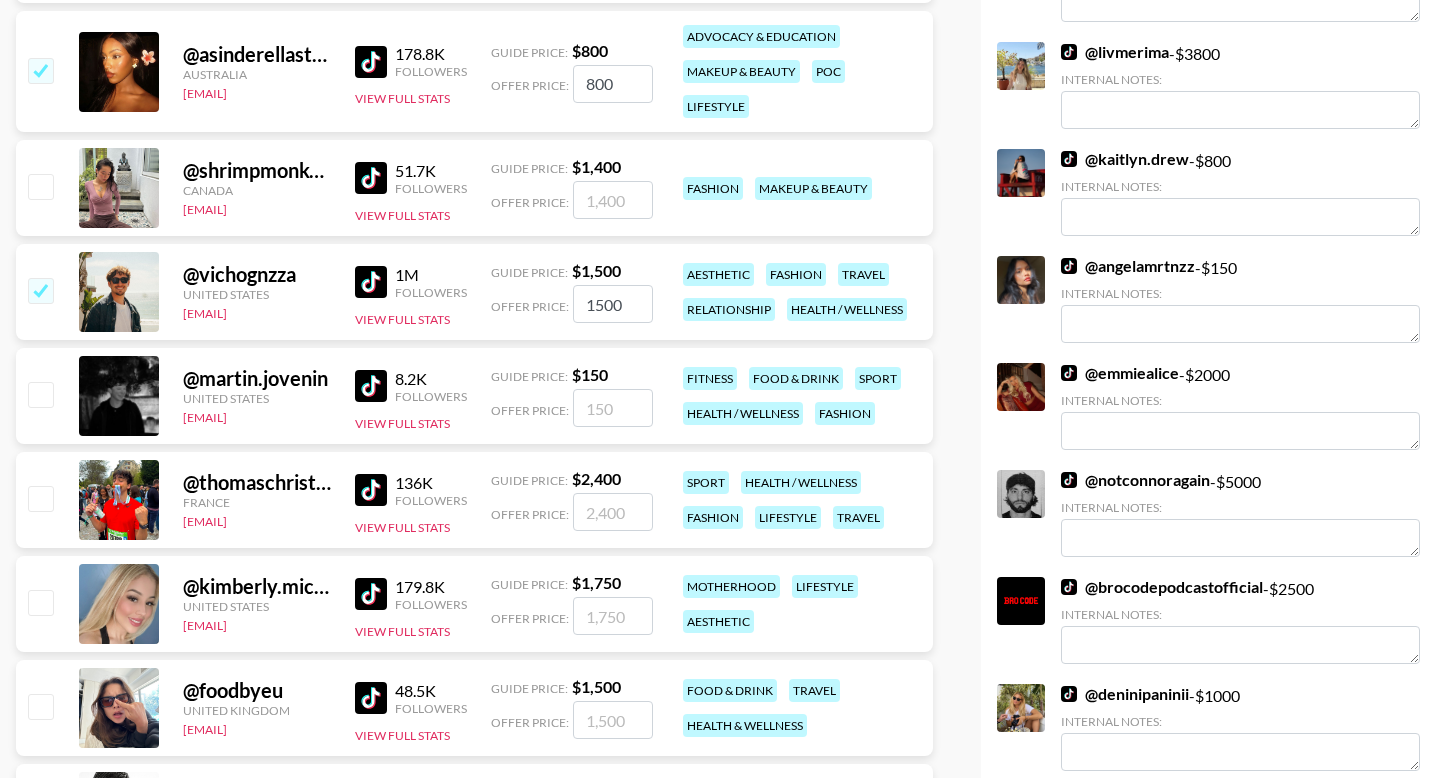 click at bounding box center [40, 602] 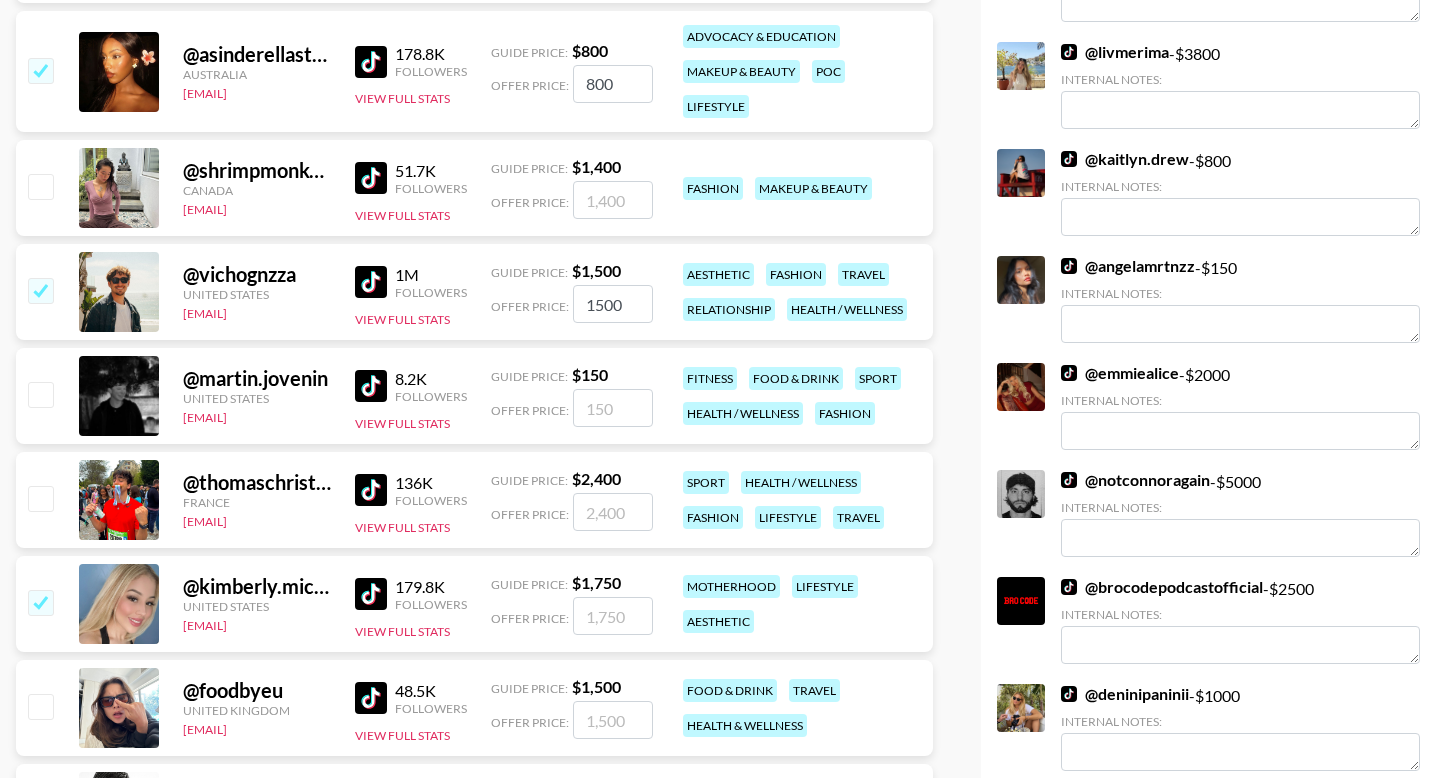 checkbox on "true" 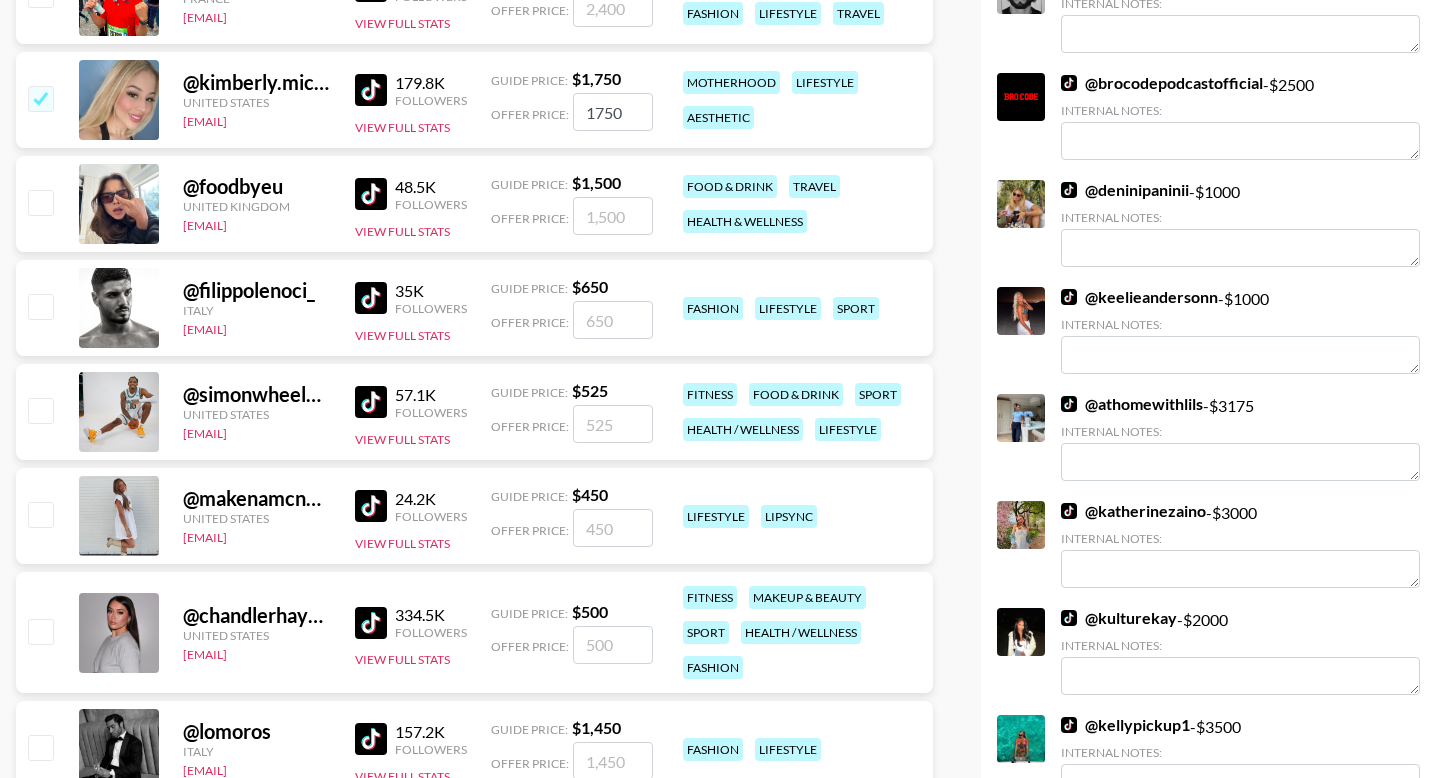 scroll, scrollTop: 1884, scrollLeft: 0, axis: vertical 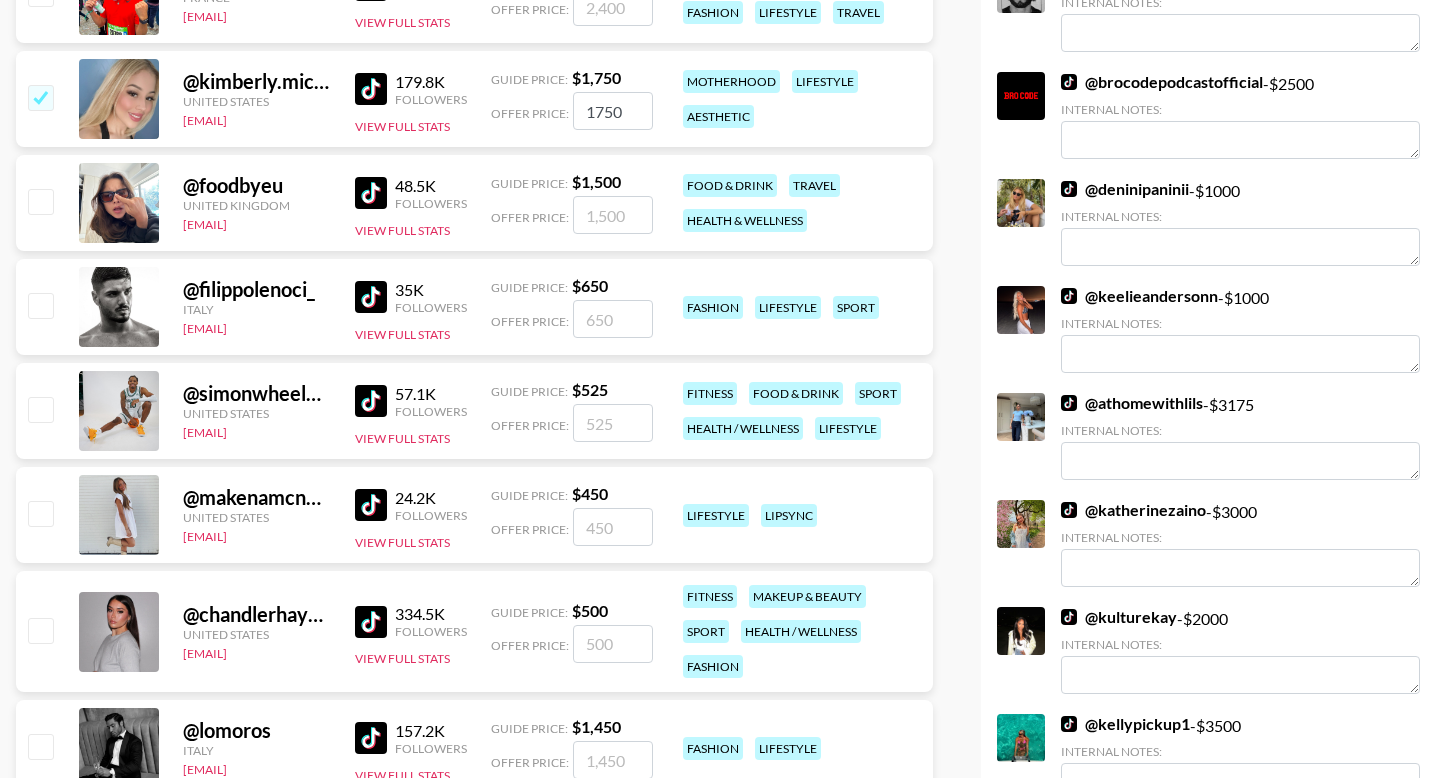 click at bounding box center [40, 513] 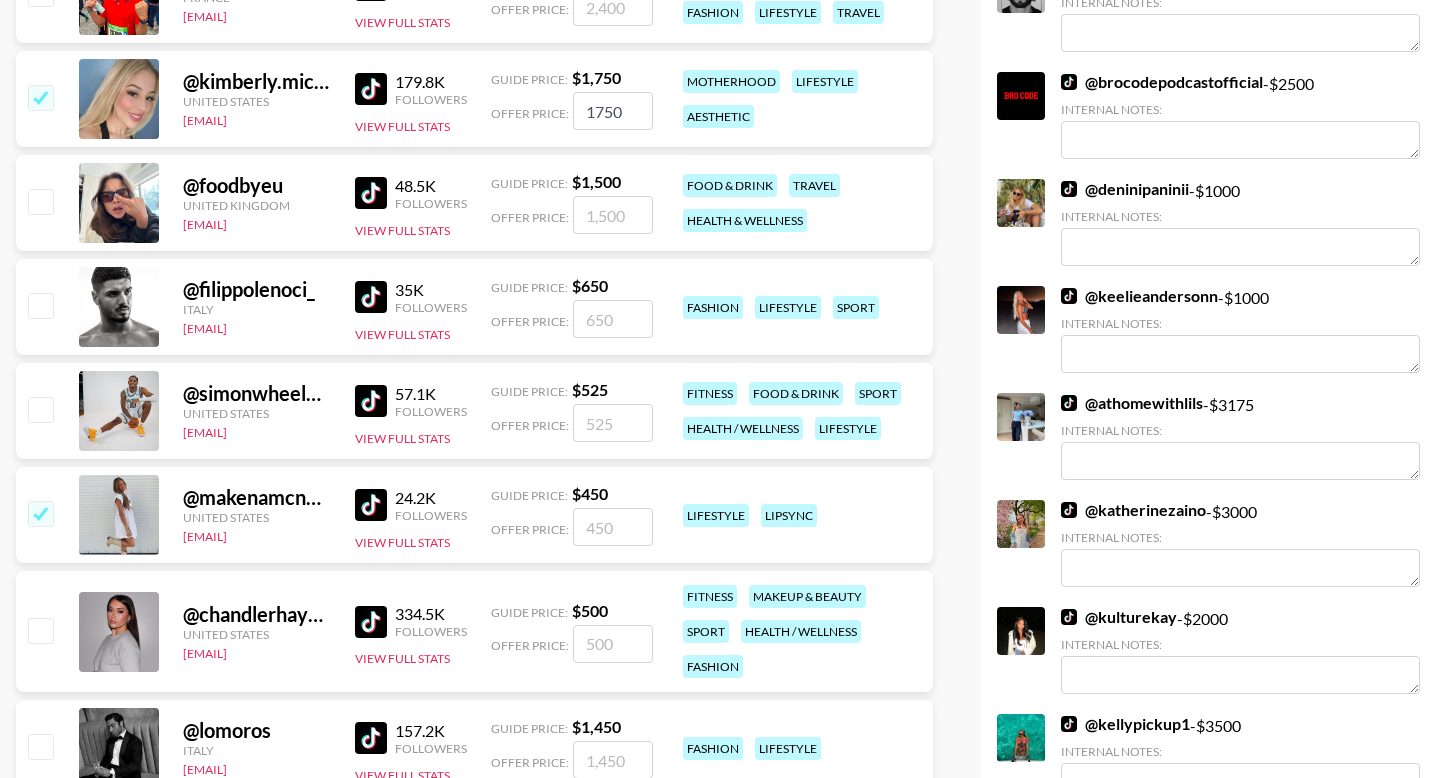 checkbox on "true" 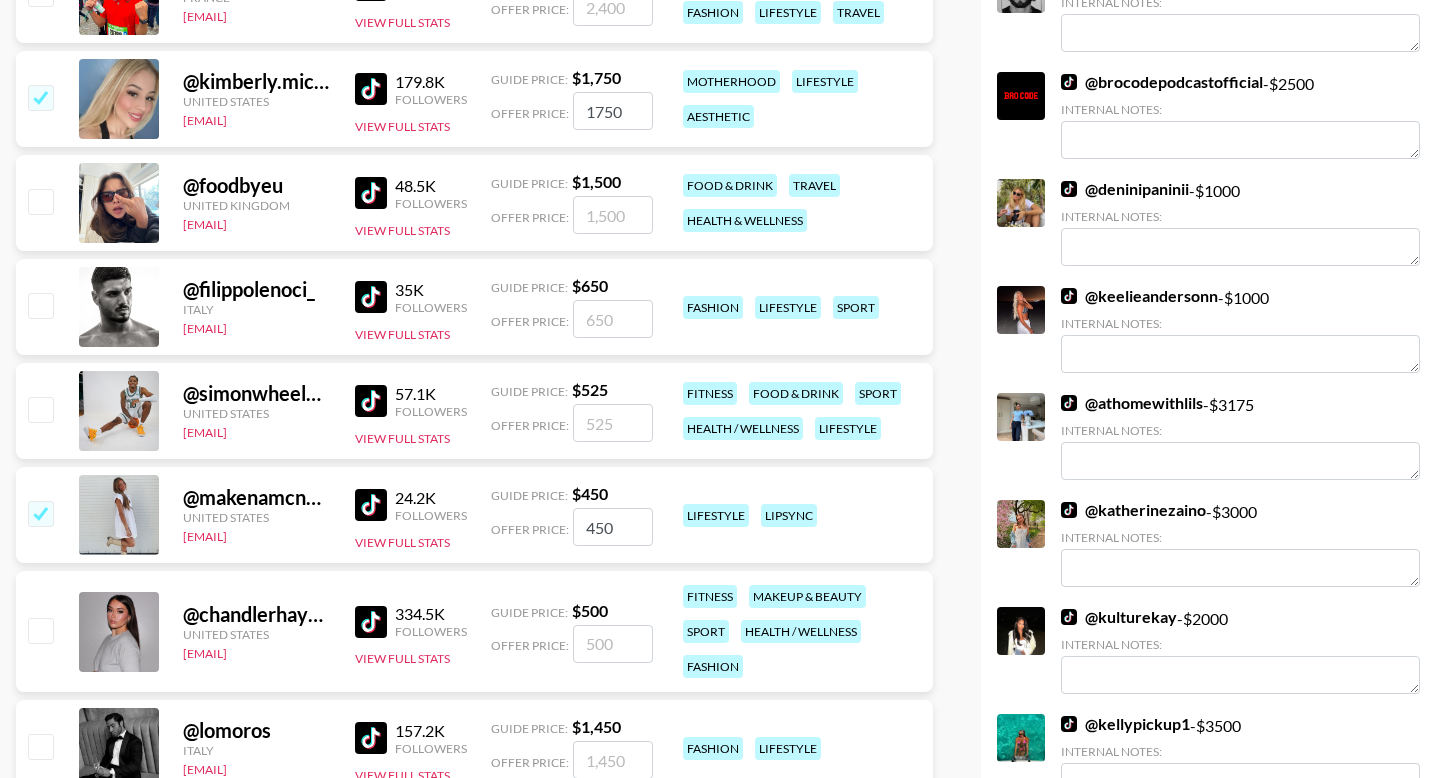 click at bounding box center [40, 630] 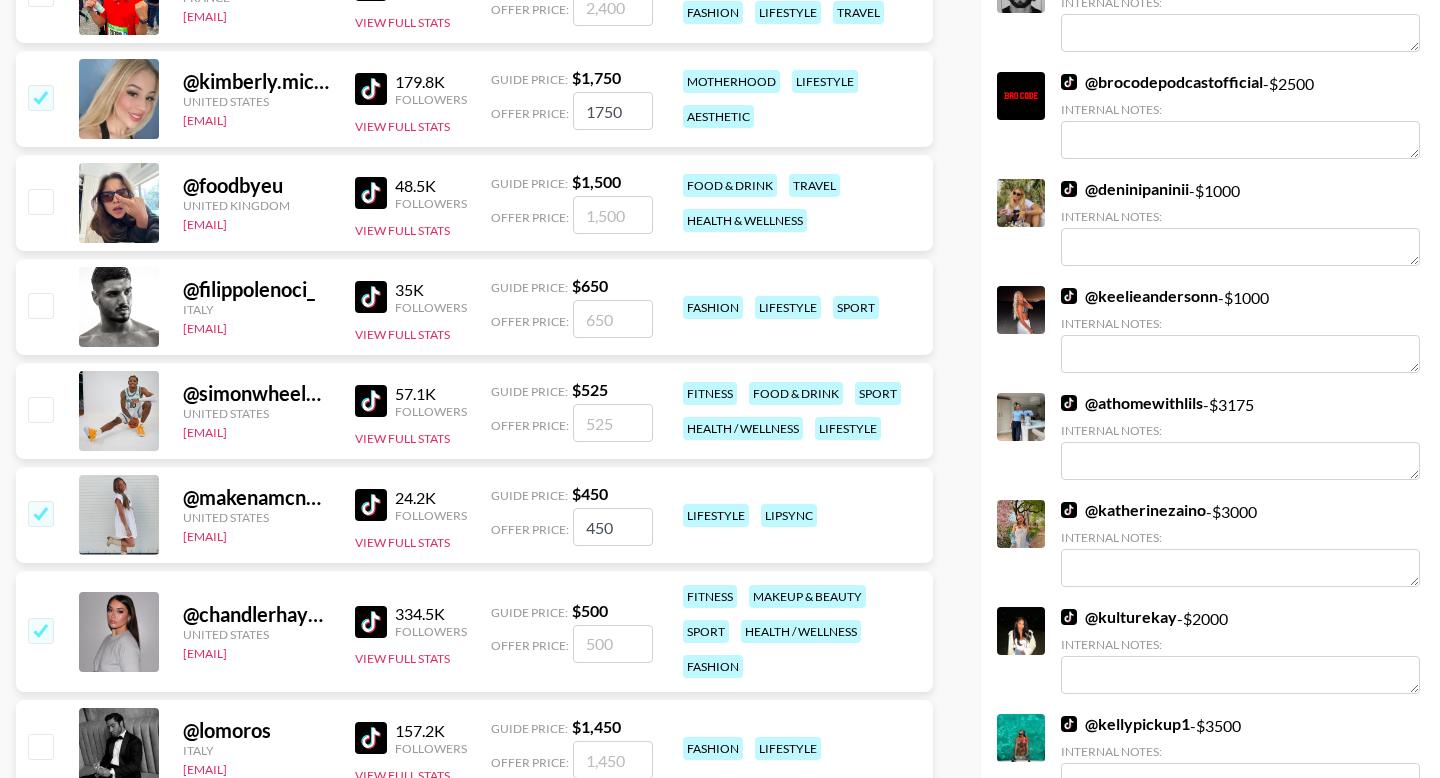 checkbox on "true" 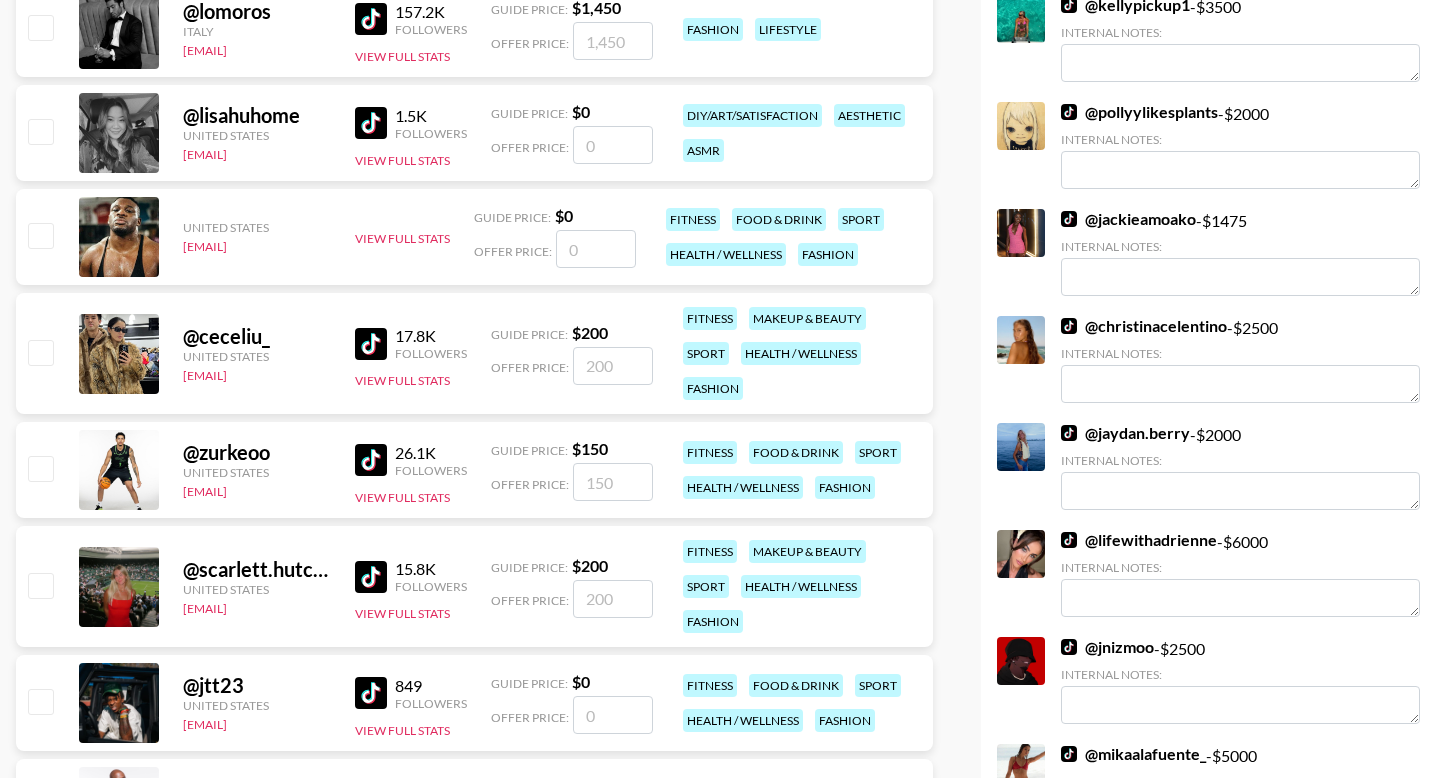 scroll, scrollTop: 2605, scrollLeft: 0, axis: vertical 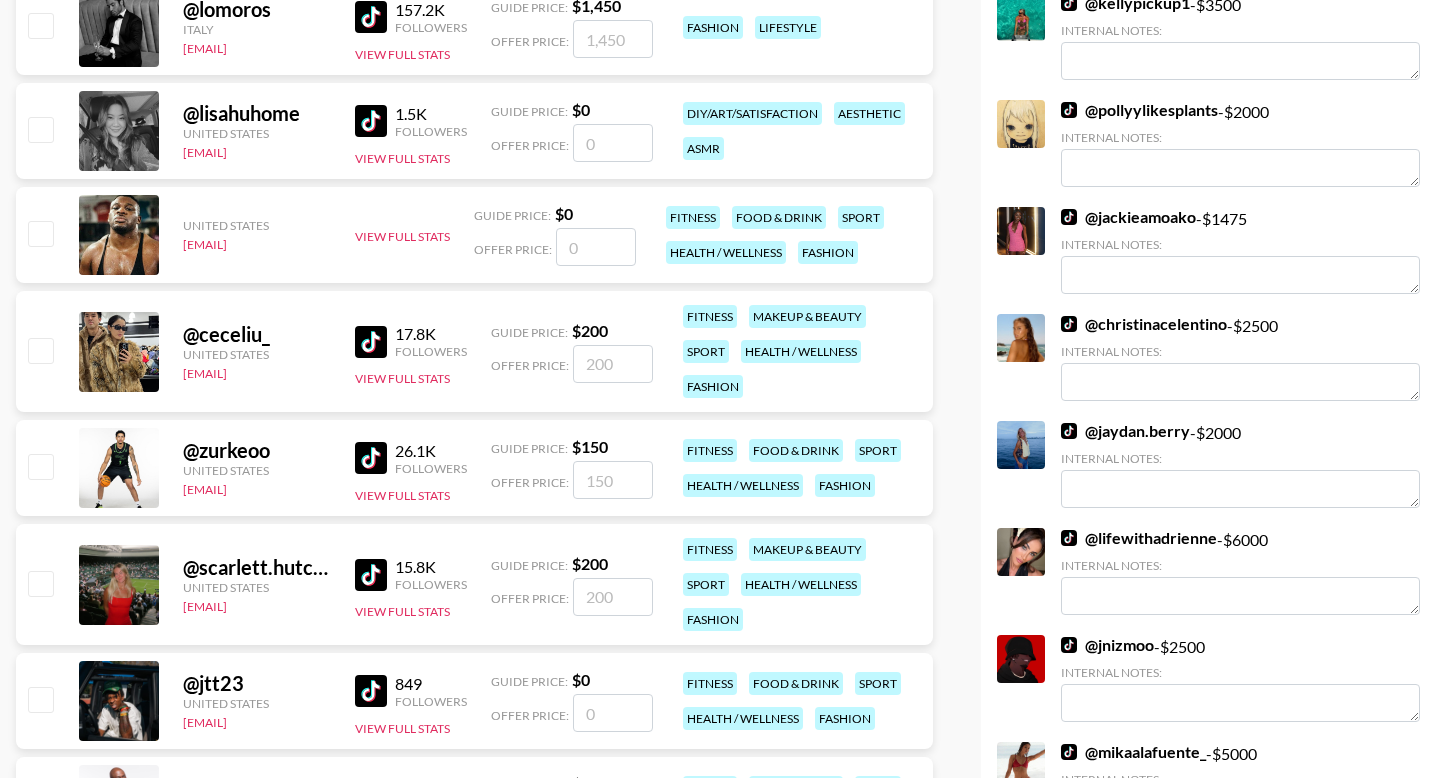 click at bounding box center (40, 583) 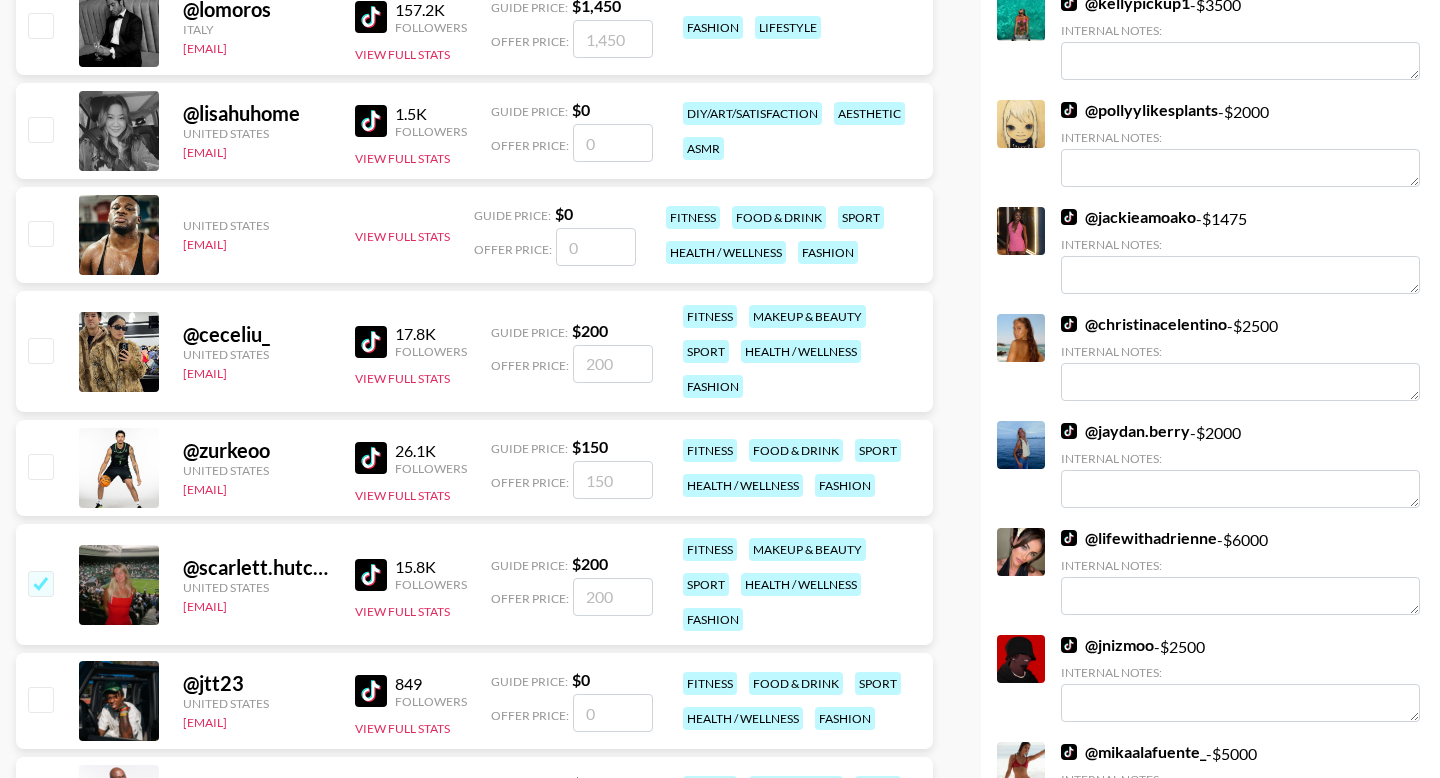 checkbox on "true" 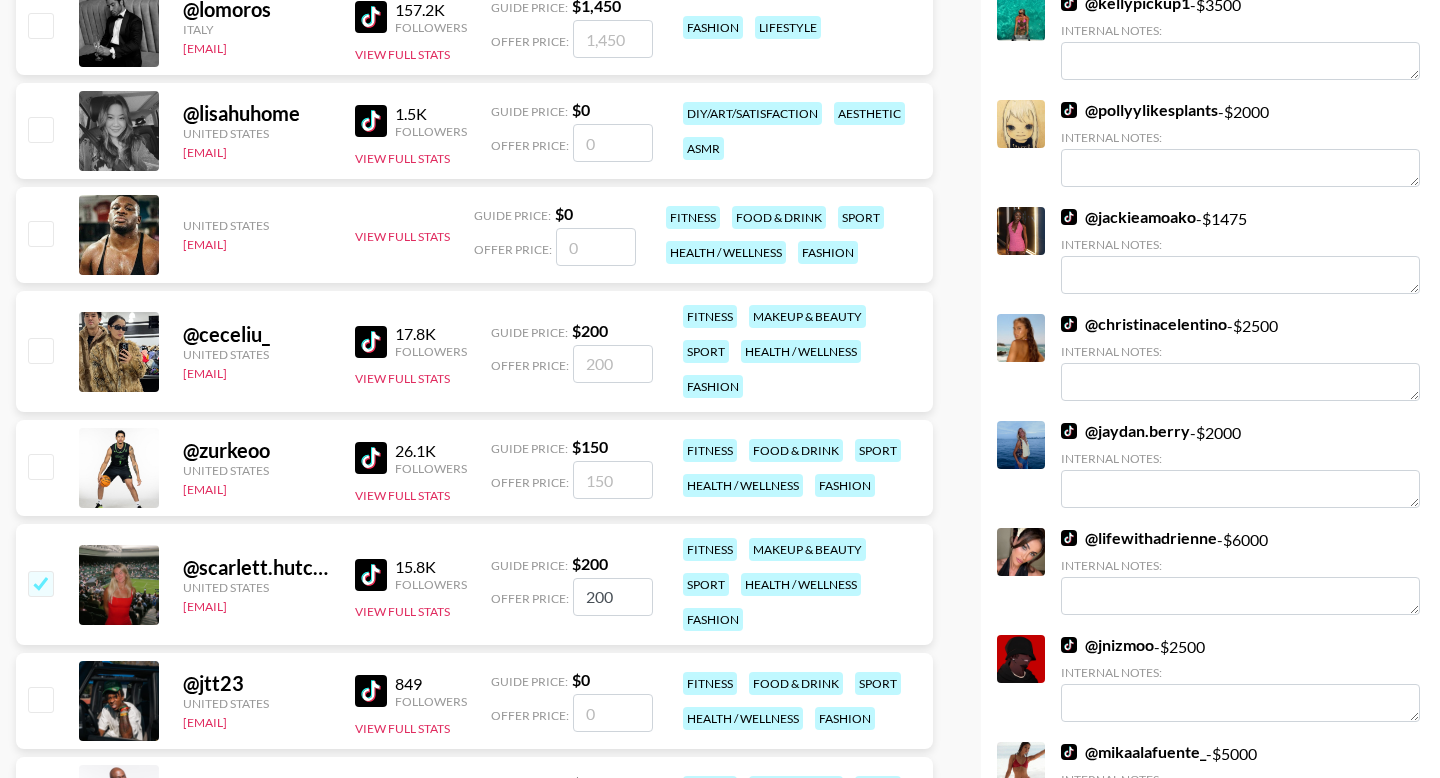 click at bounding box center (40, 350) 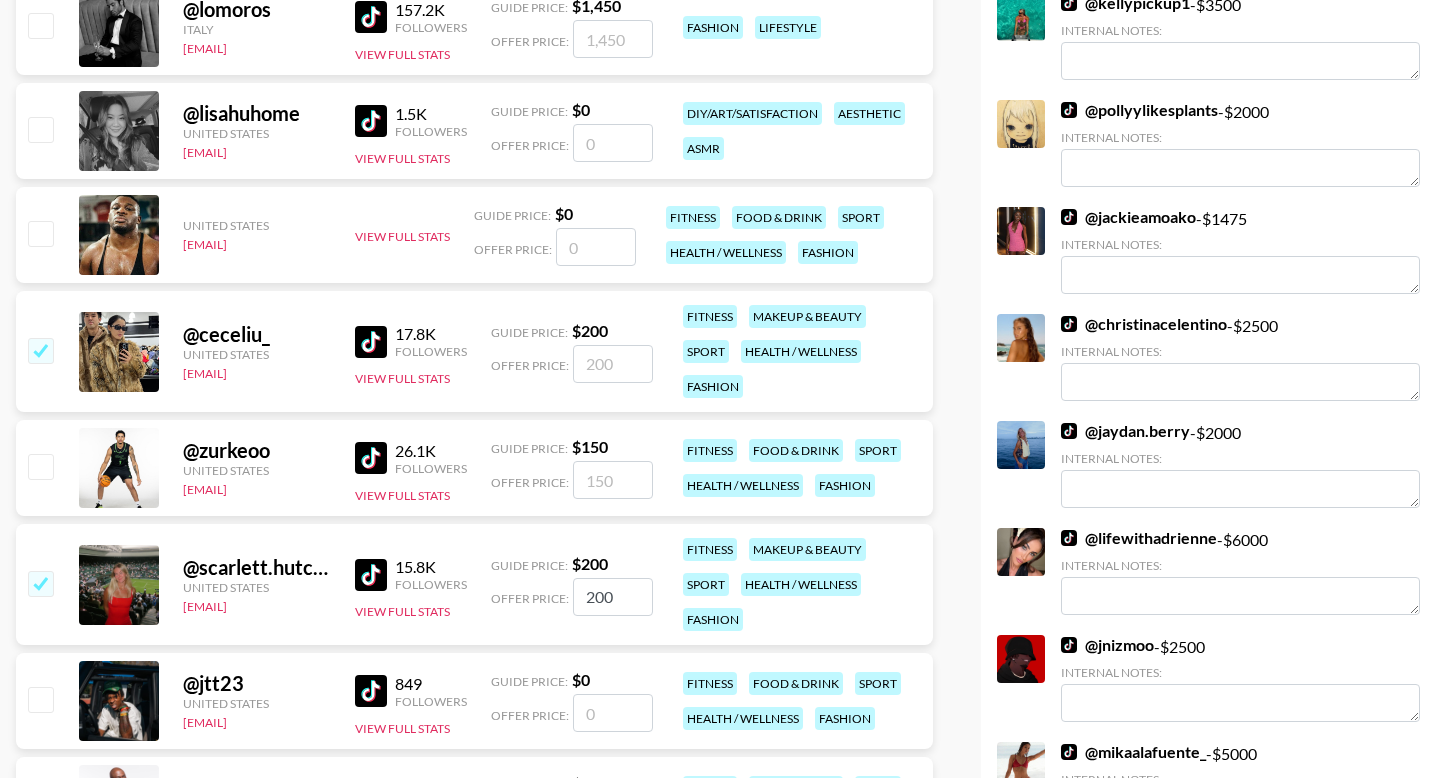 checkbox on "true" 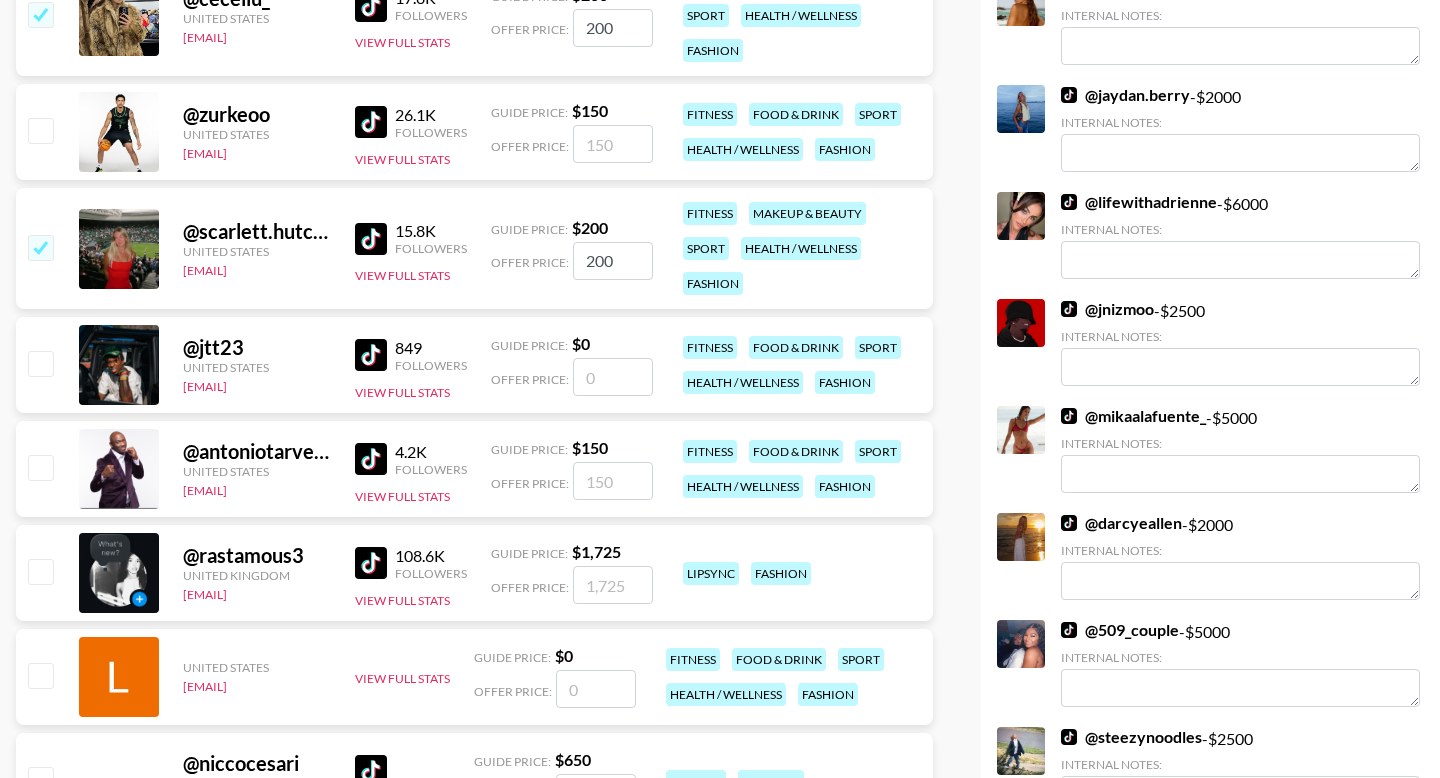 scroll, scrollTop: 2985, scrollLeft: 0, axis: vertical 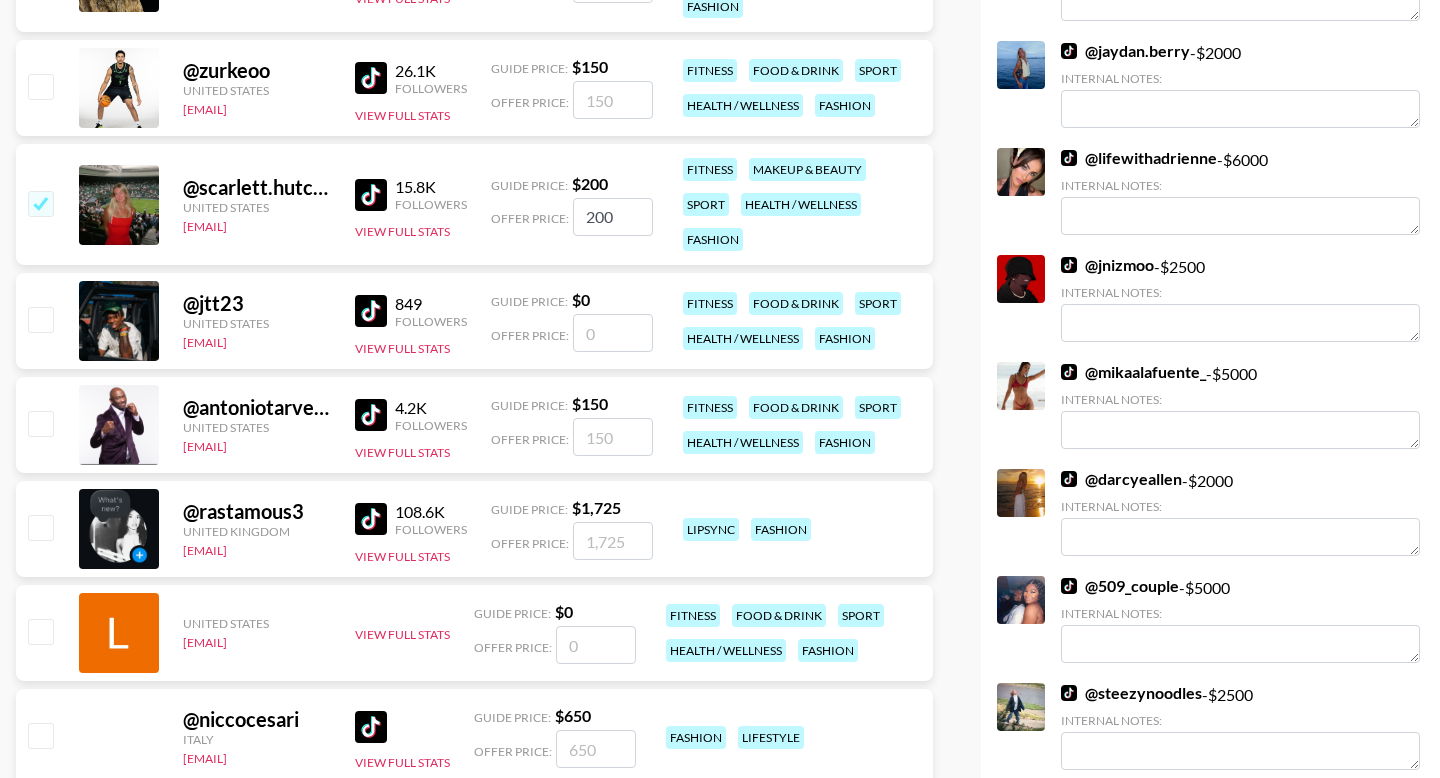 click at bounding box center [40, 527] 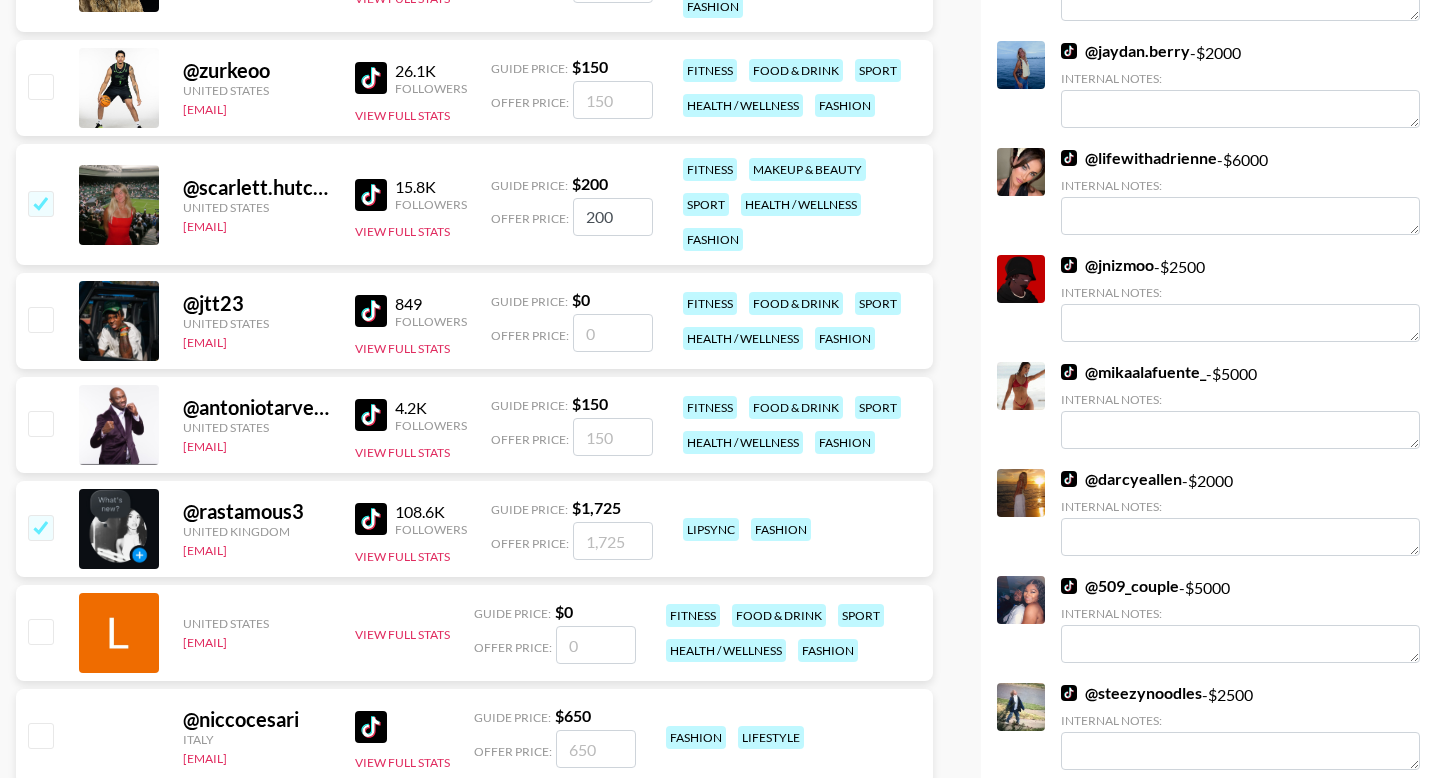 checkbox on "true" 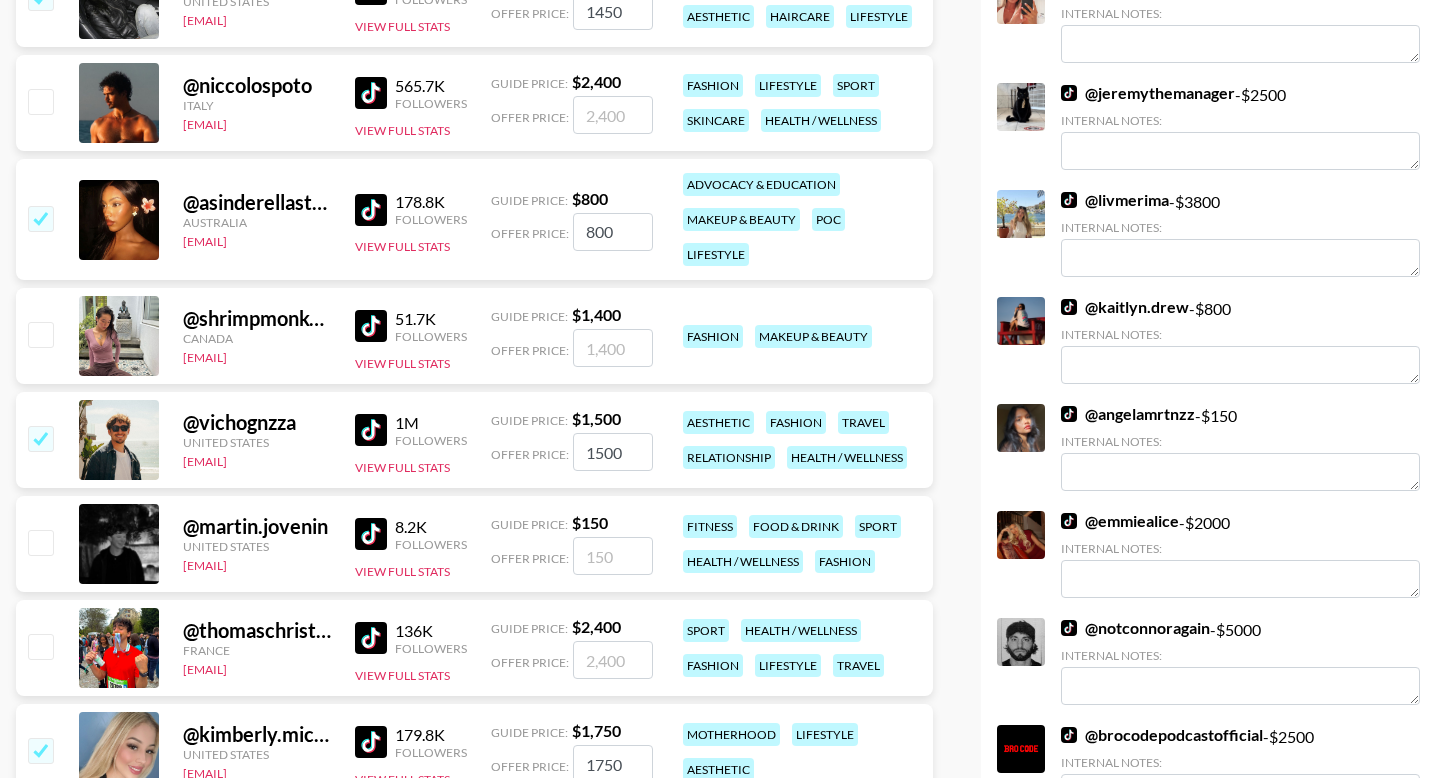 scroll, scrollTop: 1226, scrollLeft: 0, axis: vertical 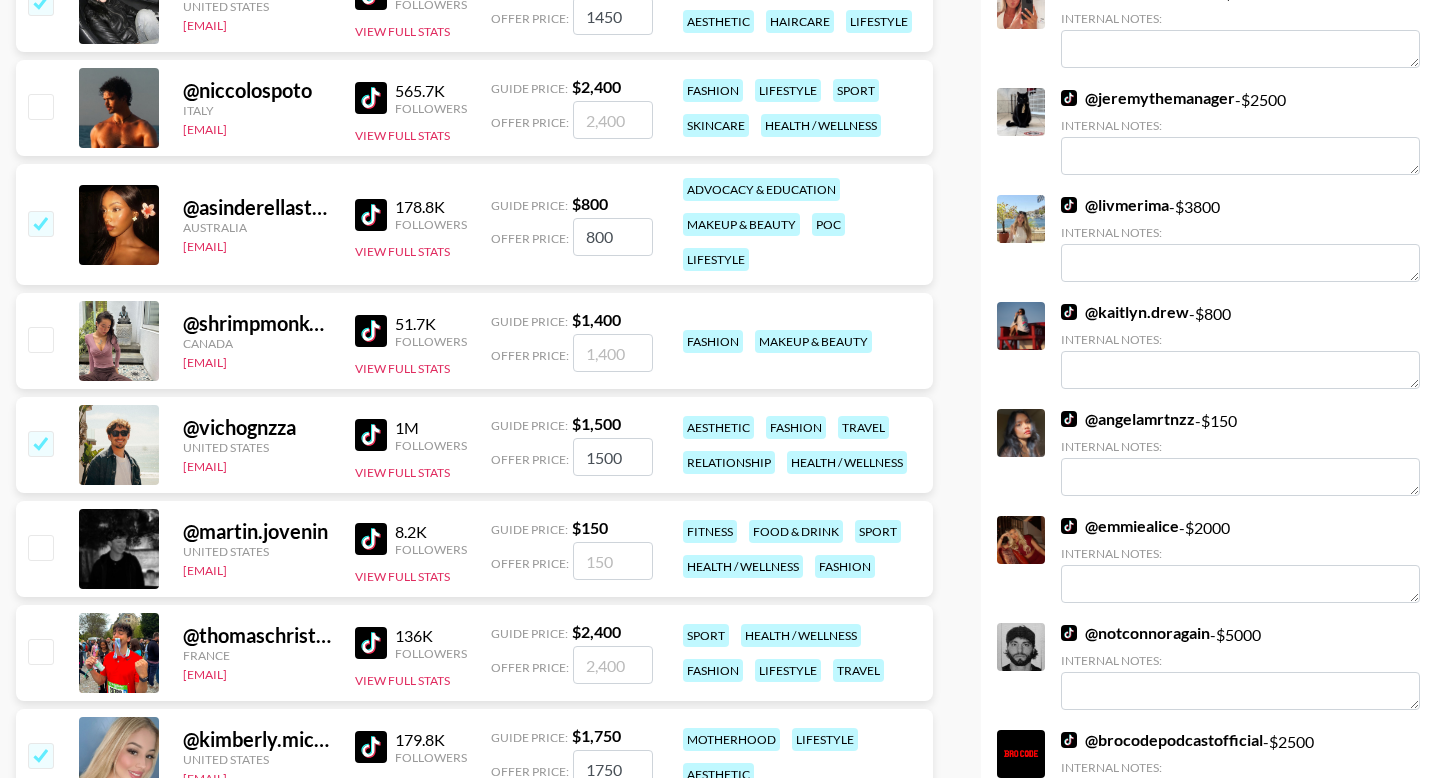 click at bounding box center [40, 547] 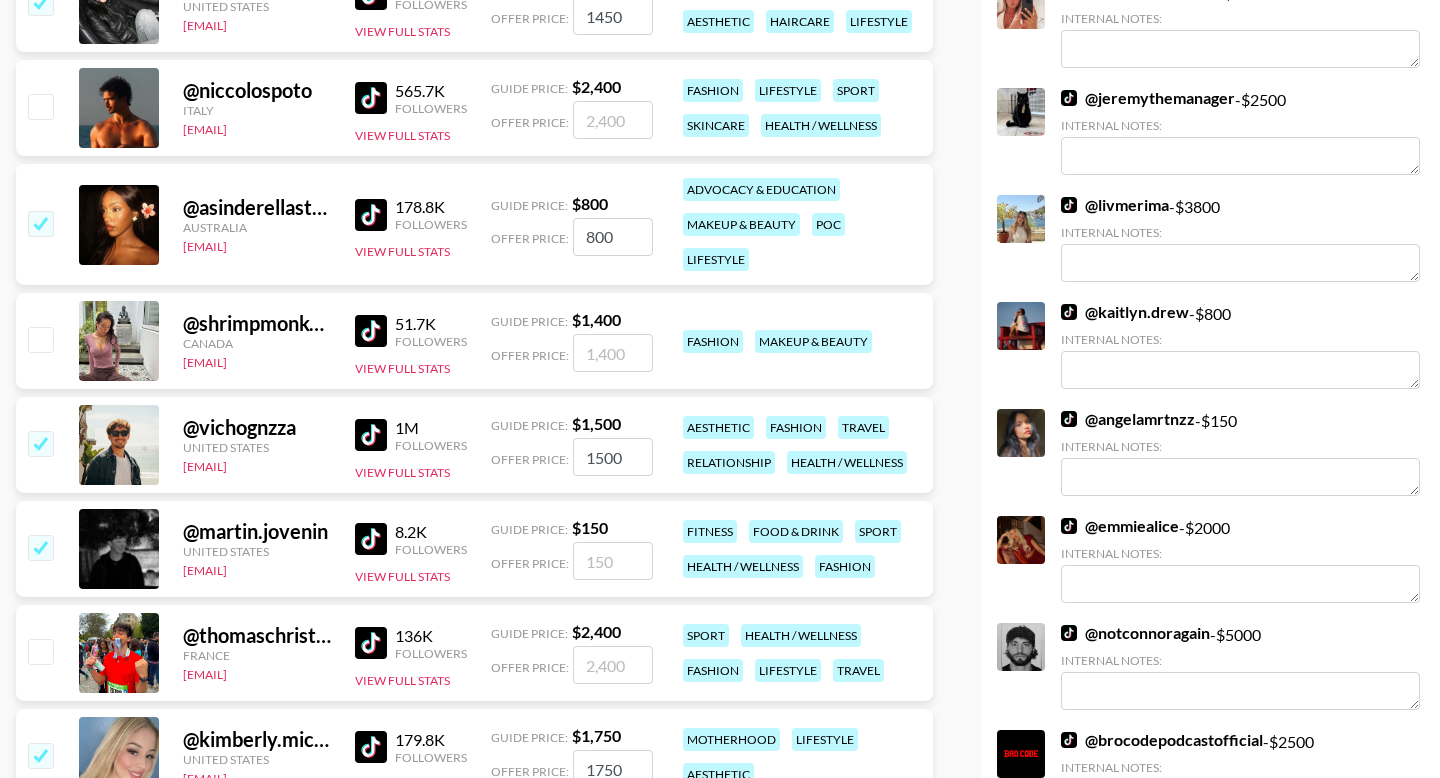 checkbox on "true" 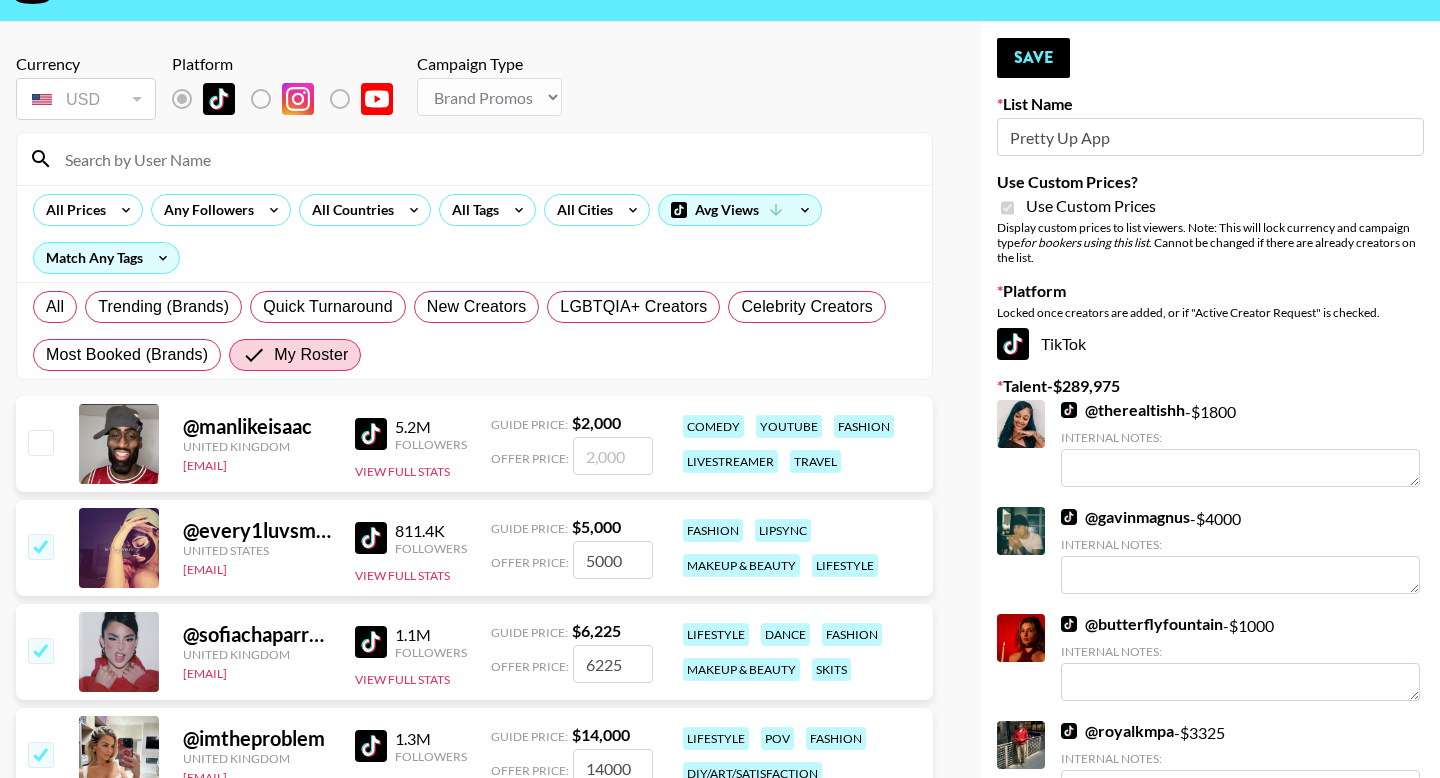 scroll, scrollTop: 39, scrollLeft: 0, axis: vertical 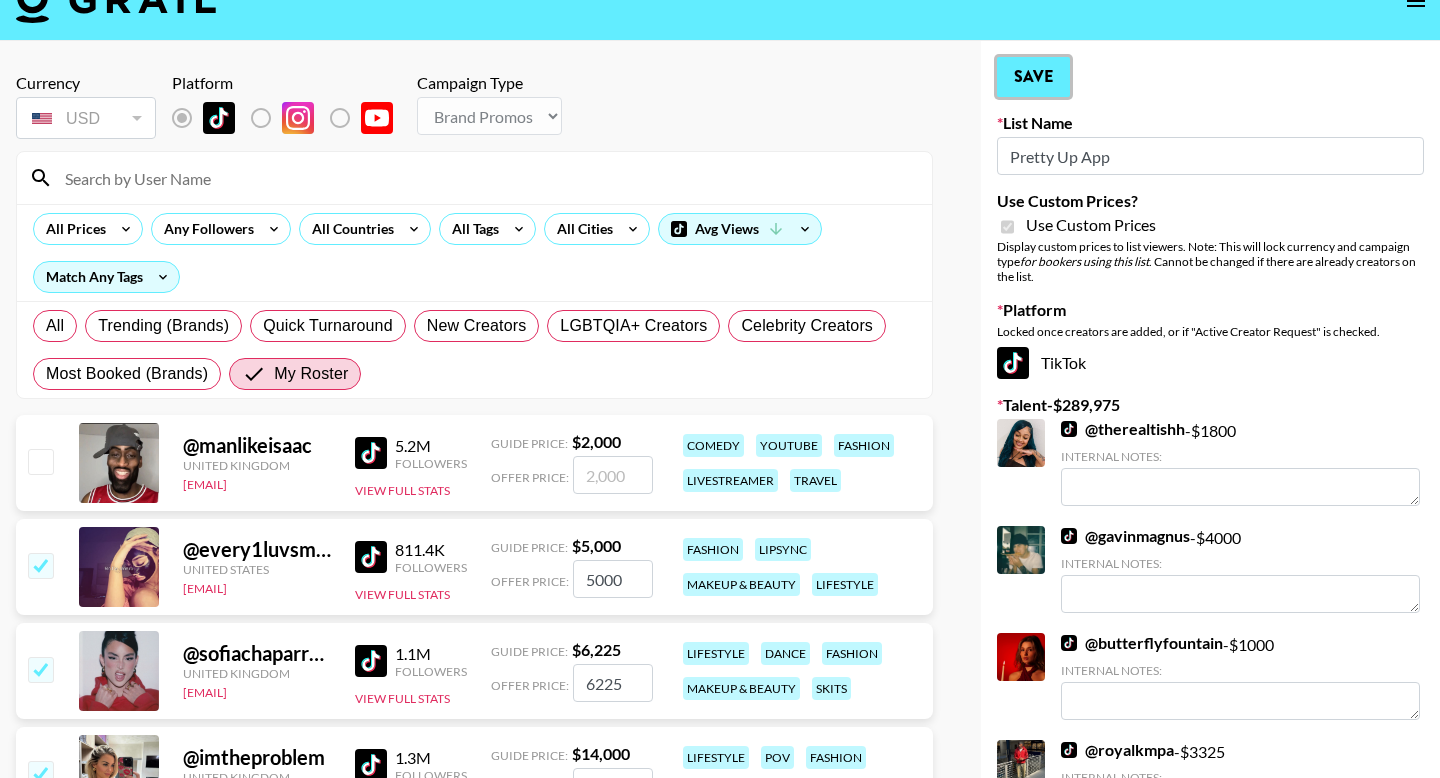 click on "Save" at bounding box center (1033, 77) 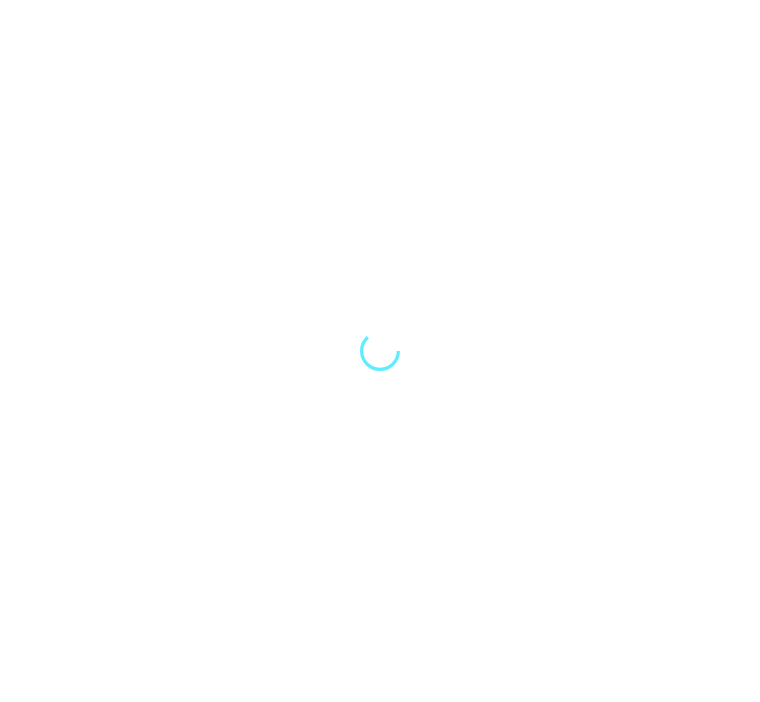 scroll, scrollTop: 0, scrollLeft: 0, axis: both 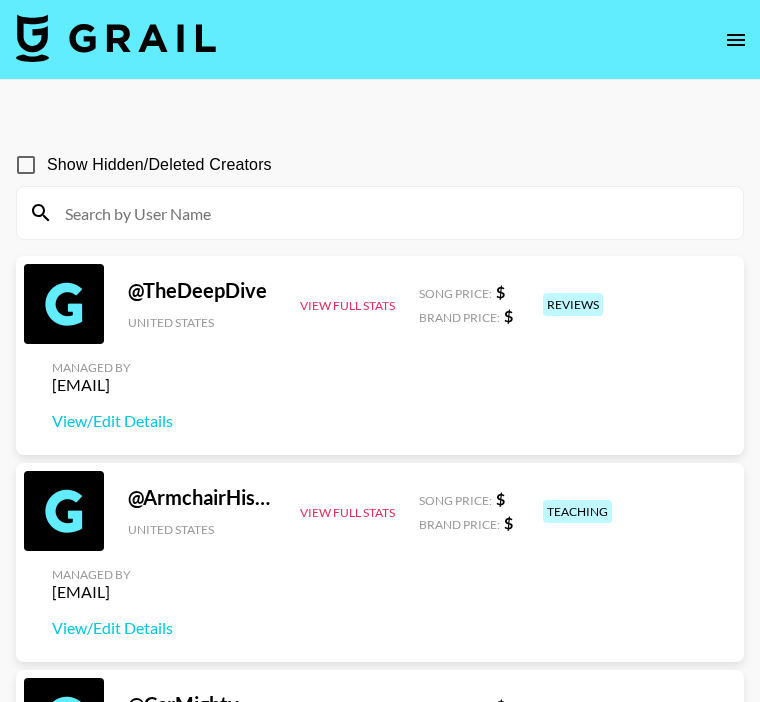 click 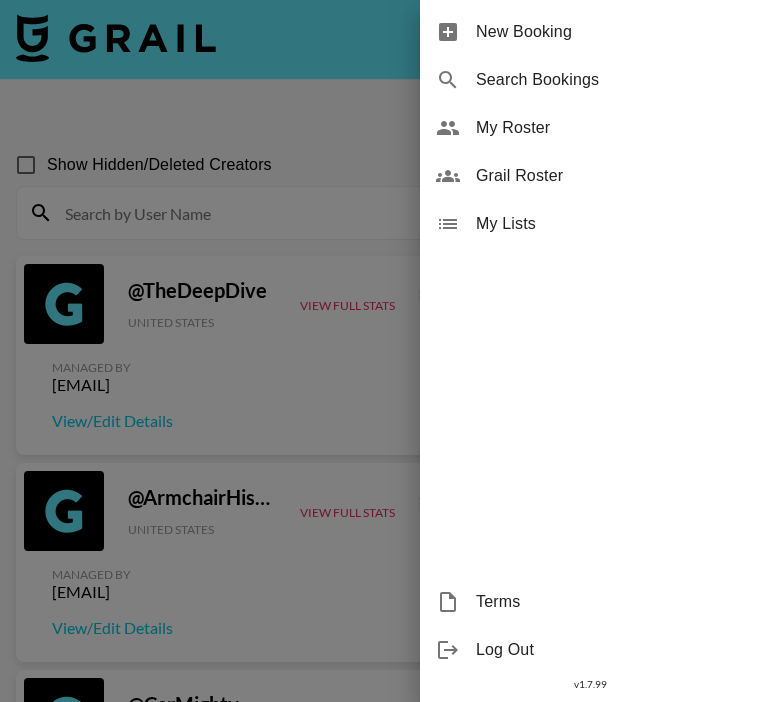 click on "My Roster" at bounding box center [610, 128] 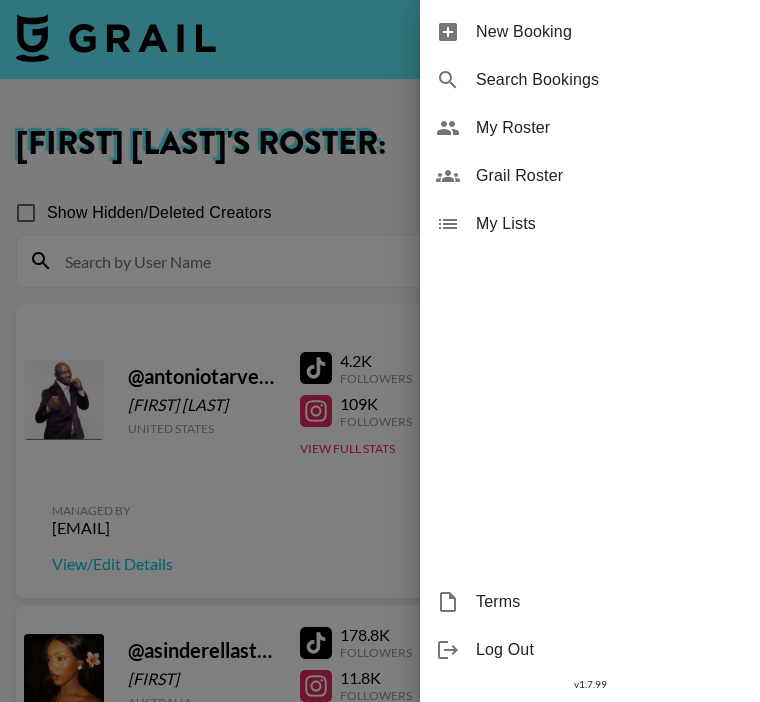 click at bounding box center (380, 351) 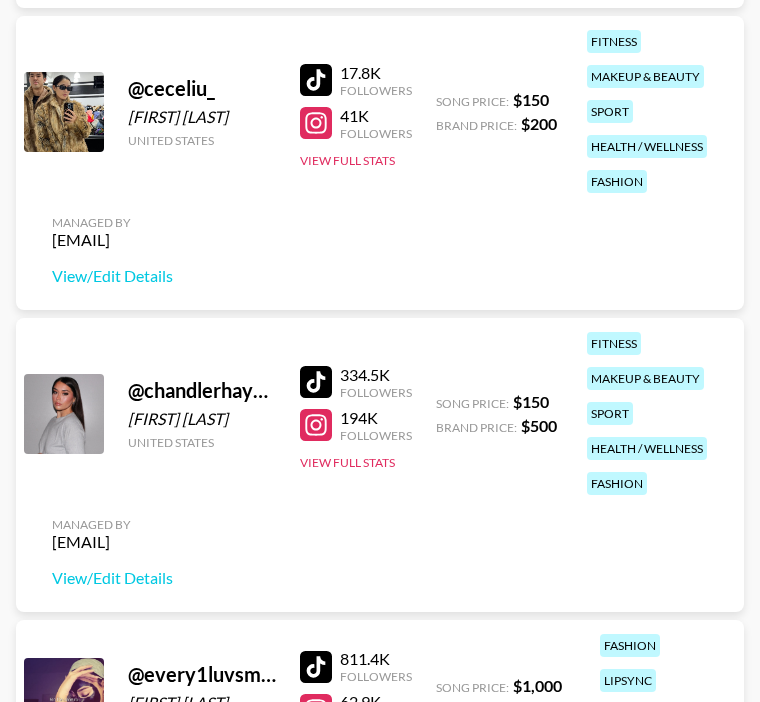 scroll, scrollTop: 1107, scrollLeft: 0, axis: vertical 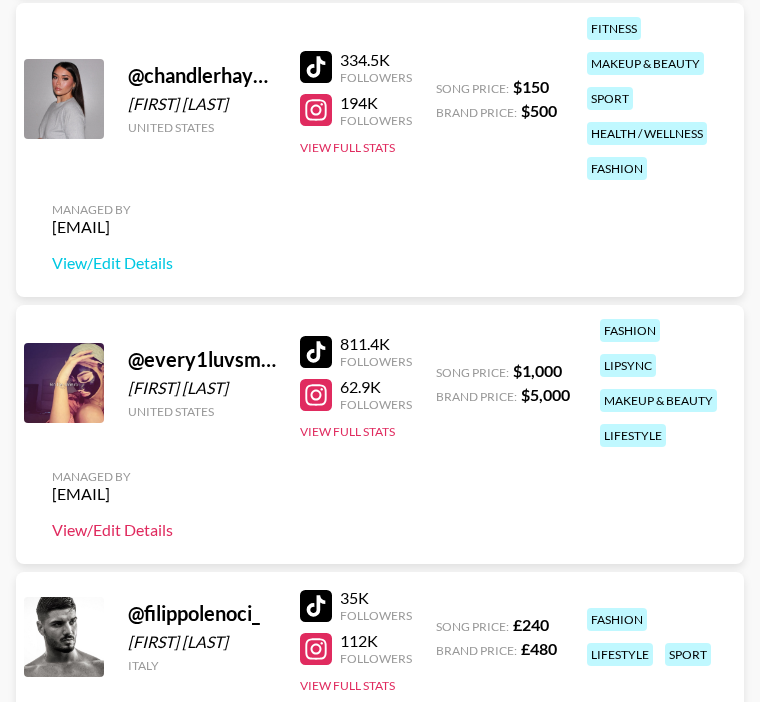 click on "View/Edit Details" at bounding box center (112, 530) 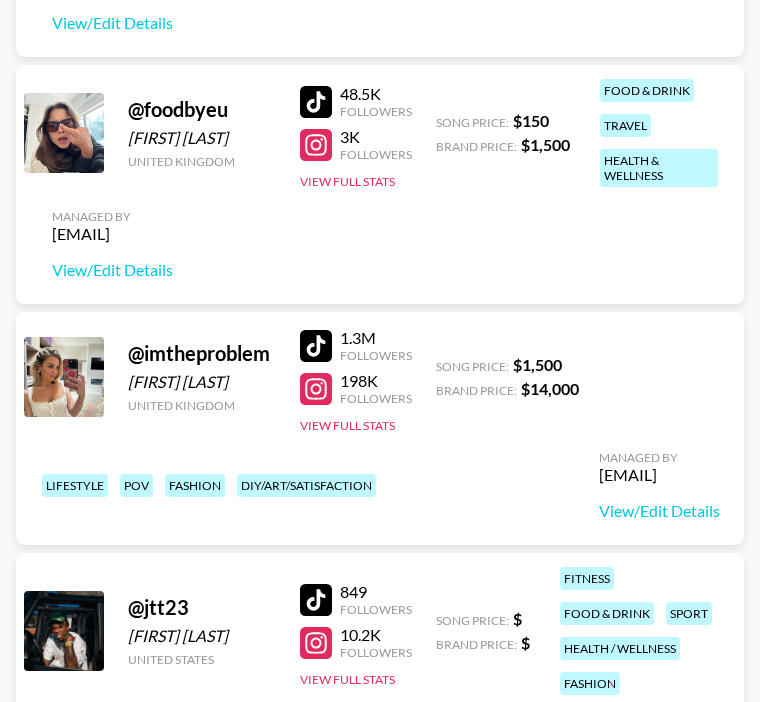 scroll, scrollTop: 2169, scrollLeft: 0, axis: vertical 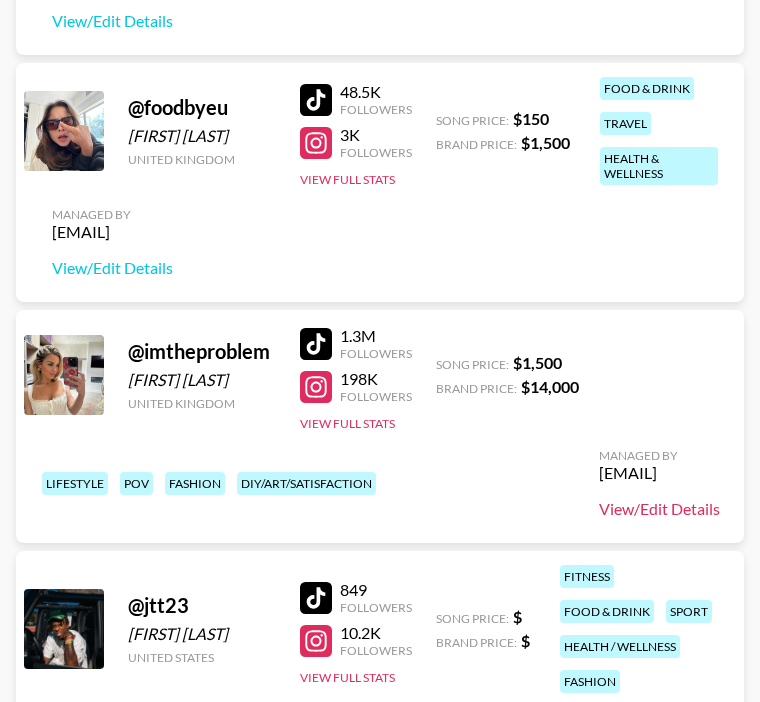 click on "View/Edit Details" at bounding box center (659, 509) 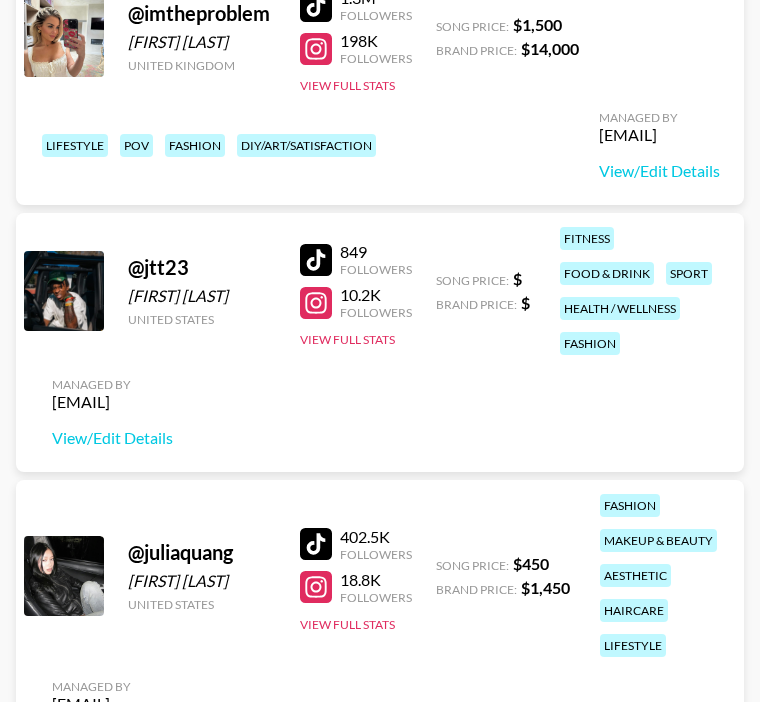 scroll, scrollTop: 2572, scrollLeft: 0, axis: vertical 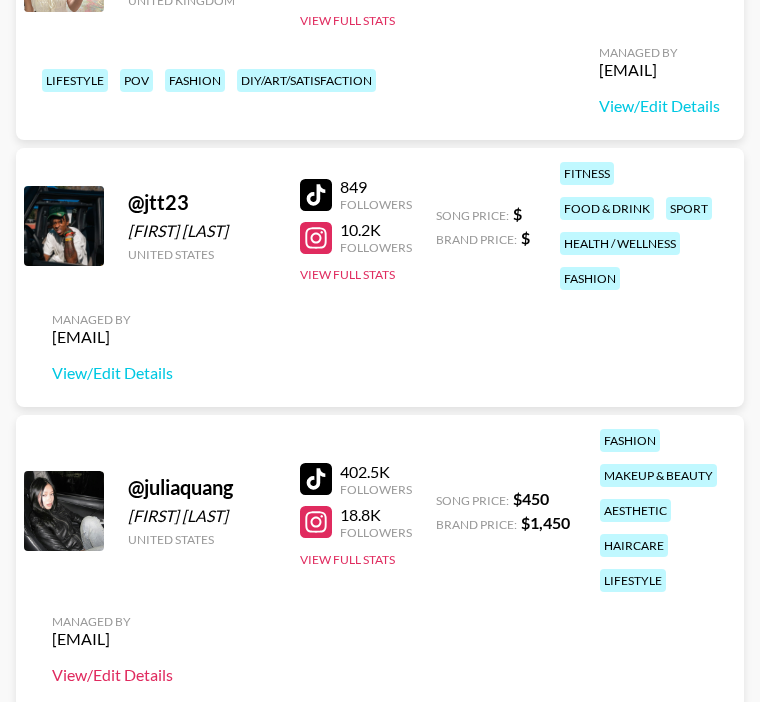 click on "View/Edit Details" at bounding box center [112, 675] 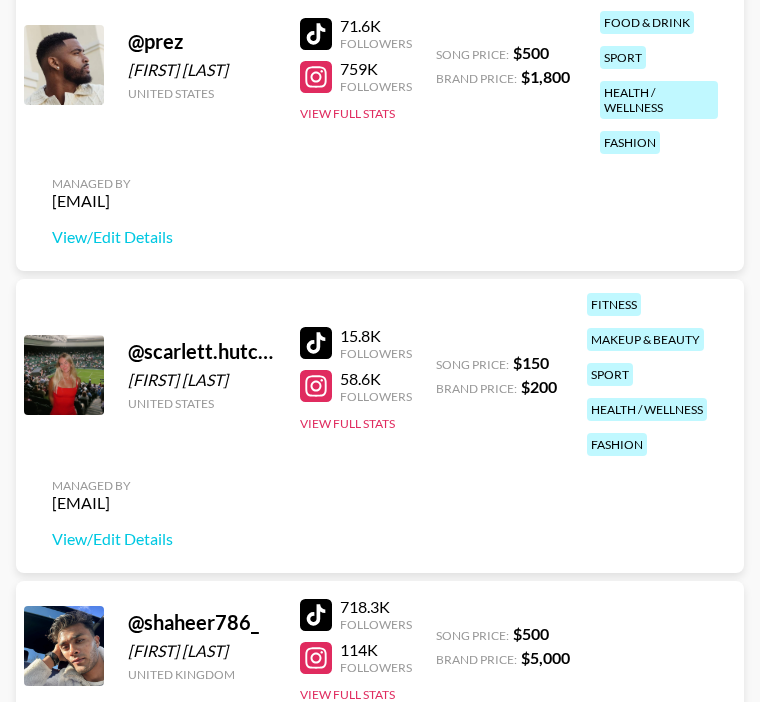 scroll, scrollTop: 5997, scrollLeft: 0, axis: vertical 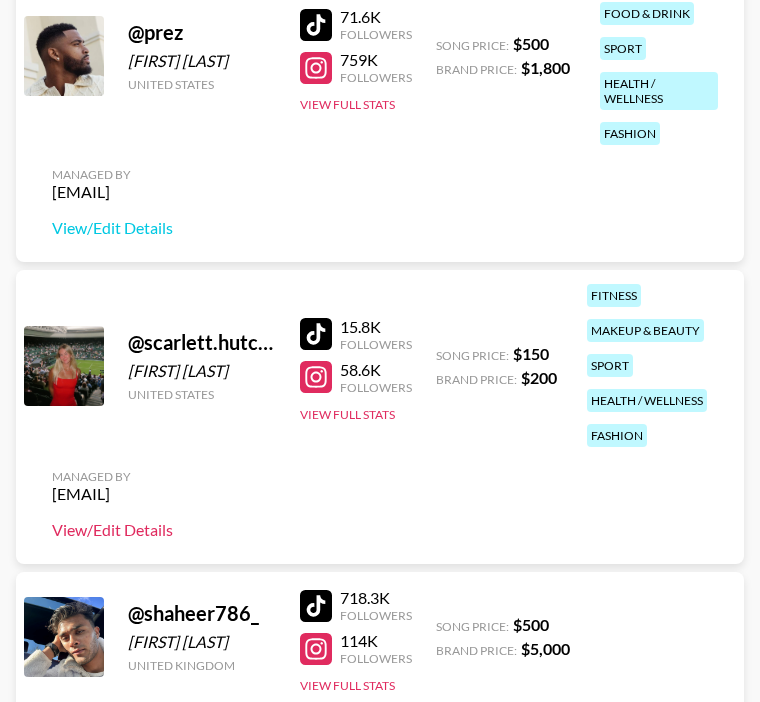 click on "View/Edit Details" at bounding box center [112, 530] 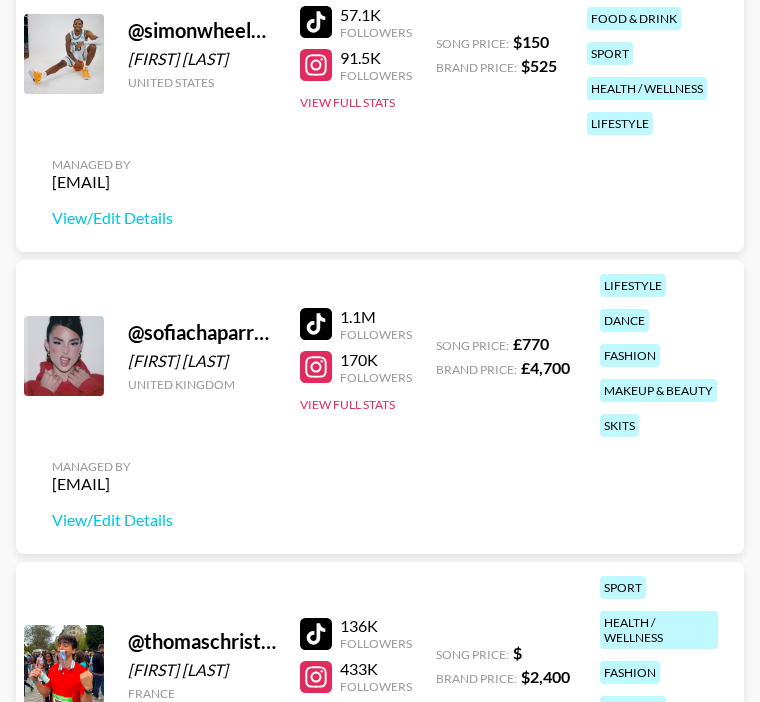 scroll, scrollTop: 7101, scrollLeft: 0, axis: vertical 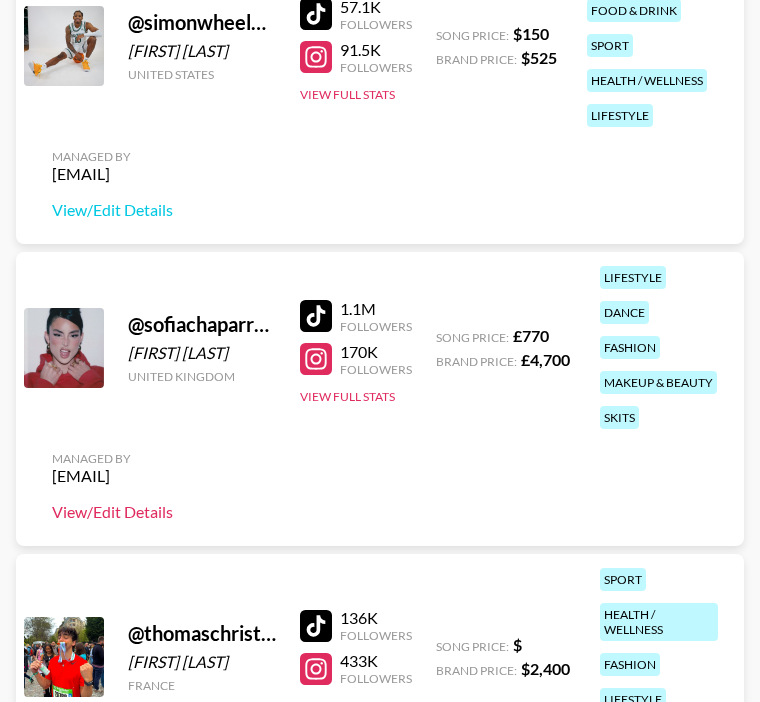 click on "View/Edit Details" at bounding box center [112, 512] 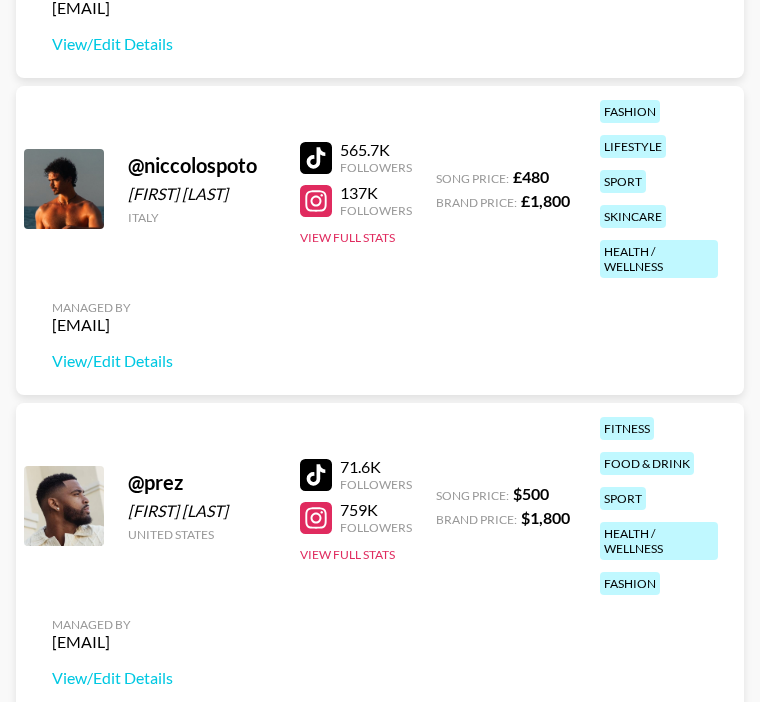 scroll, scrollTop: 5281, scrollLeft: 0, axis: vertical 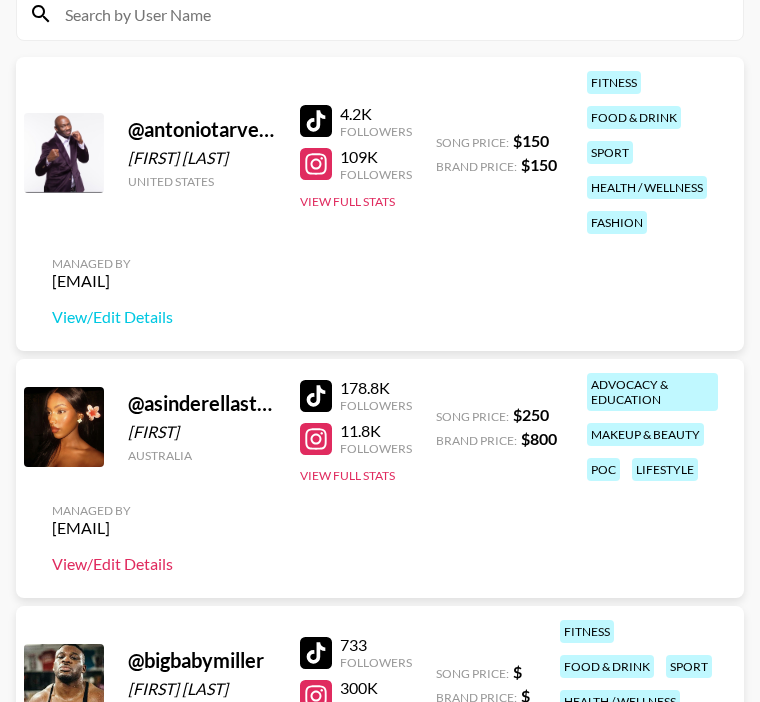 click on "View/Edit Details" at bounding box center [112, 564] 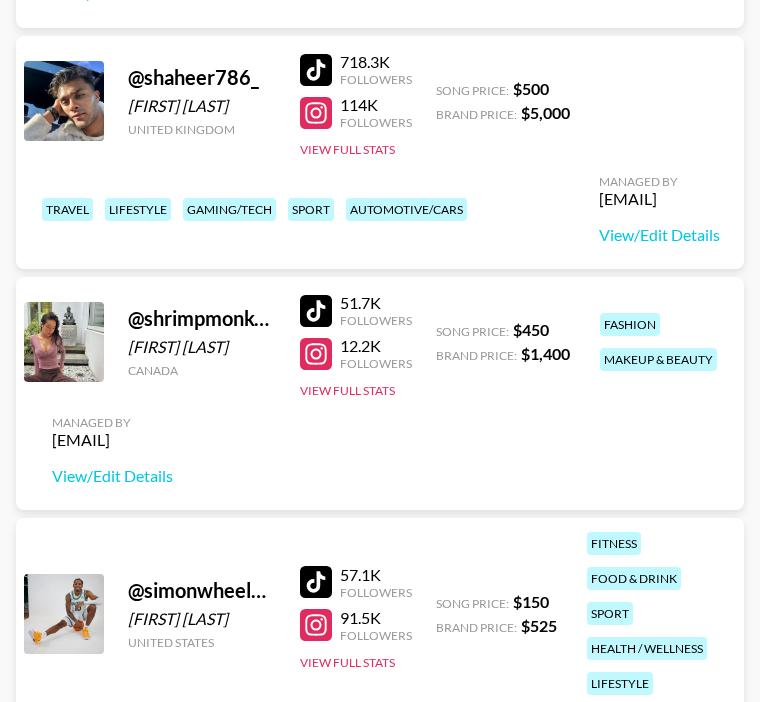 scroll, scrollTop: 6561, scrollLeft: 0, axis: vertical 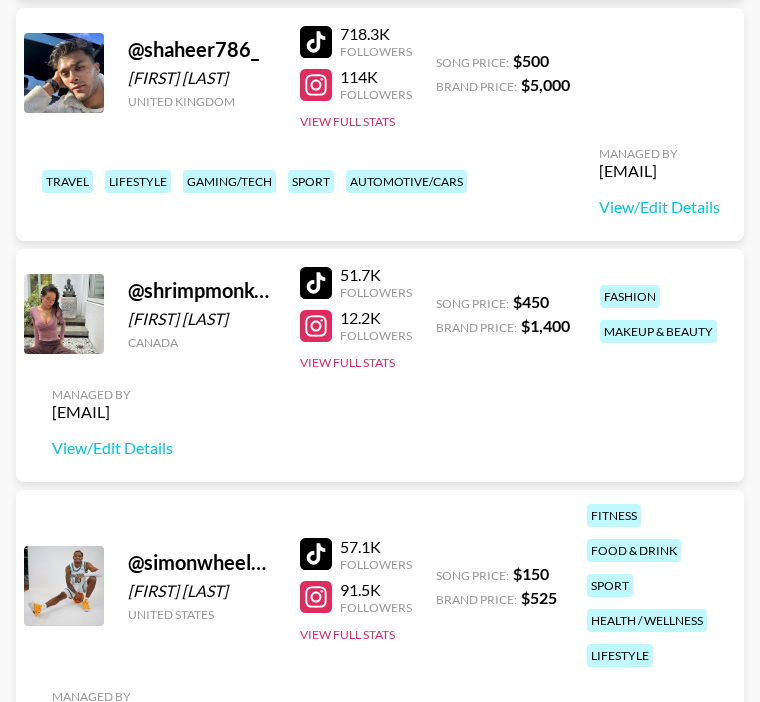 click on "Managed By [EMAIL] View/Edit Details" at bounding box center (112, 422) 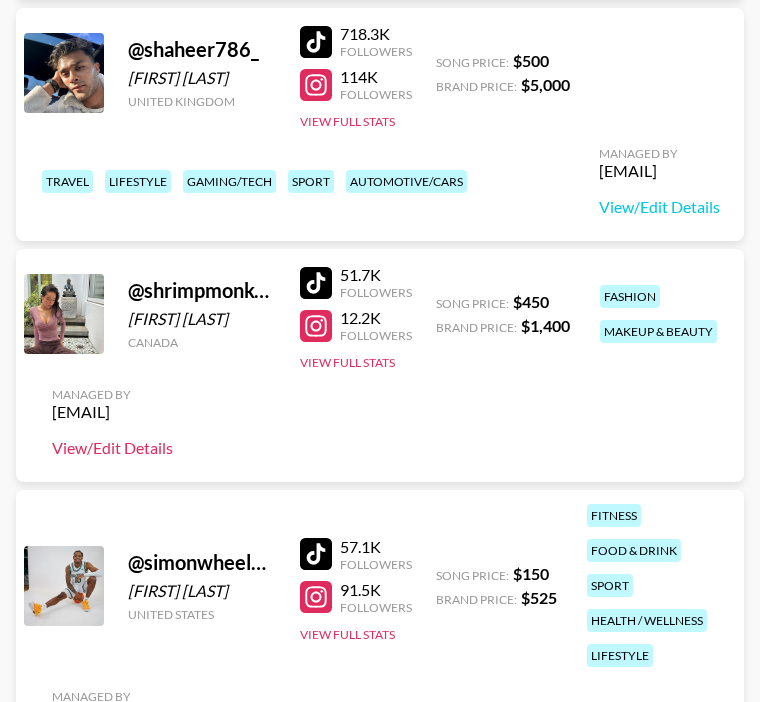 click on "View/Edit Details" at bounding box center (112, 448) 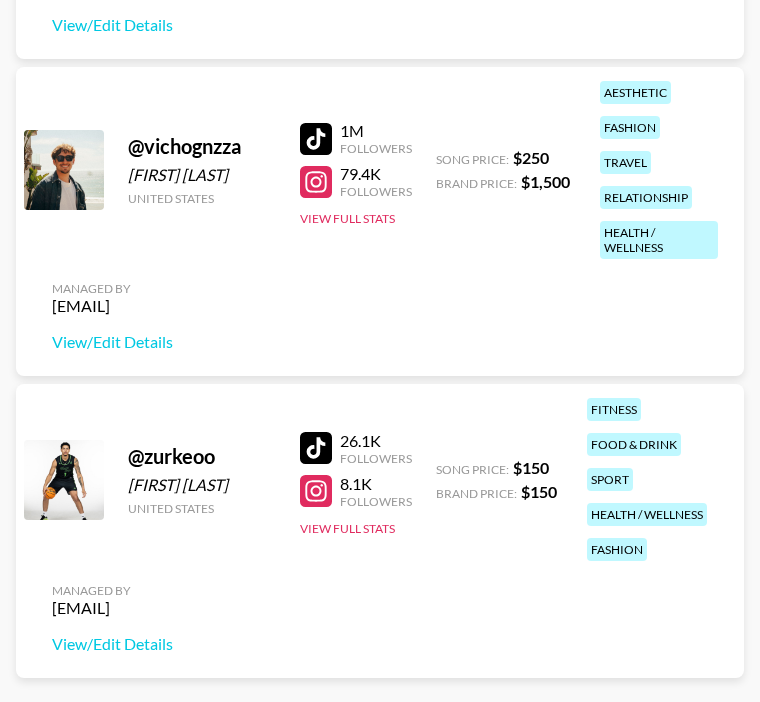 scroll, scrollTop: 7826, scrollLeft: 0, axis: vertical 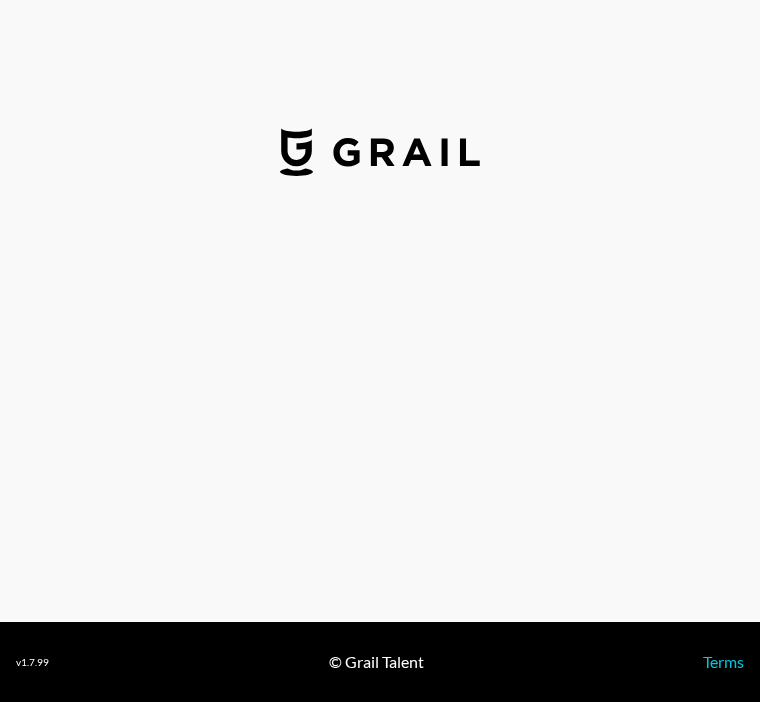 select on "USD" 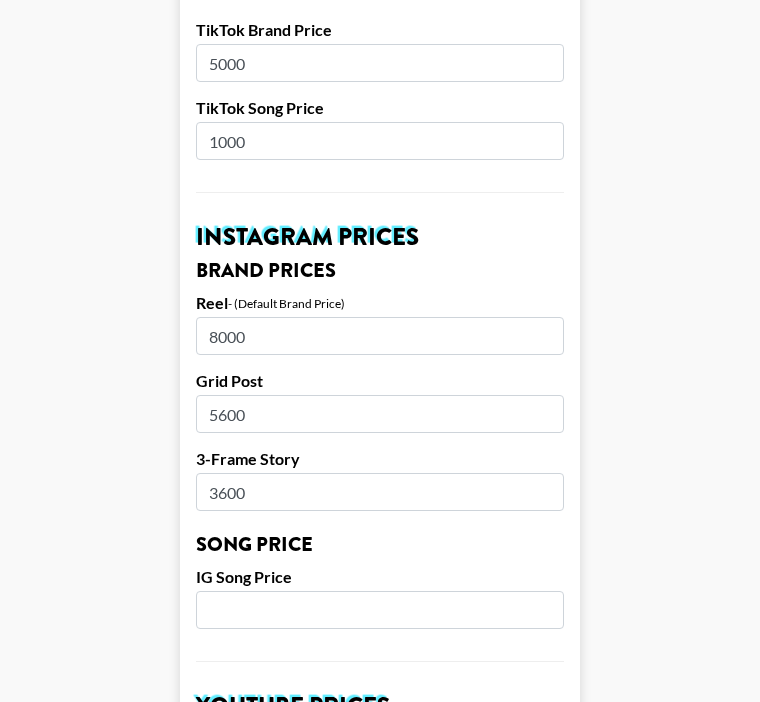 scroll, scrollTop: 755, scrollLeft: 0, axis: vertical 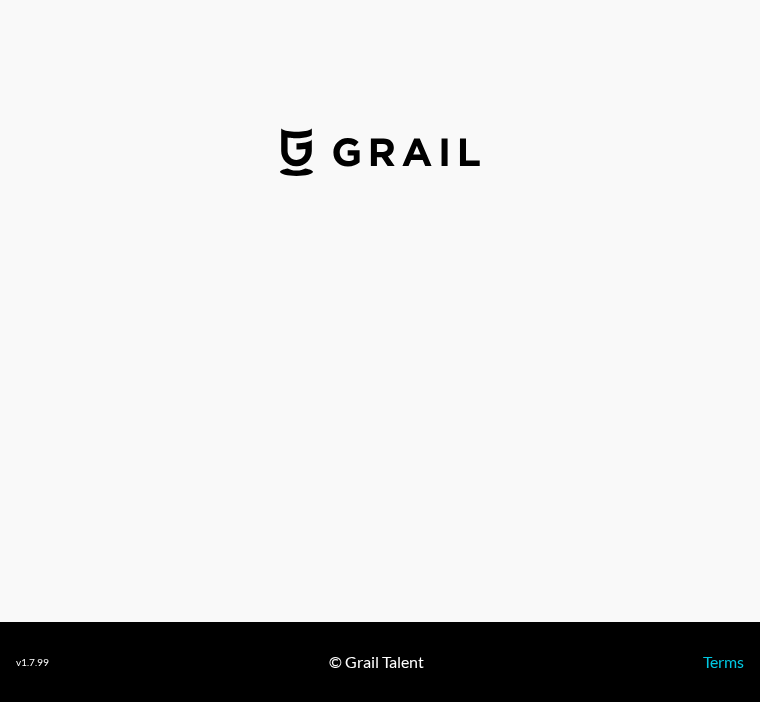 select on "USD" 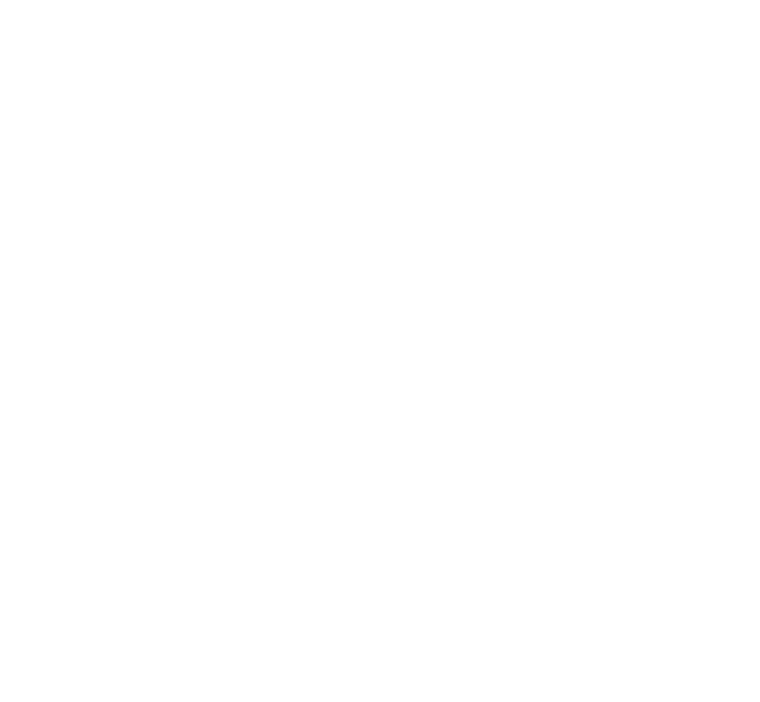 scroll, scrollTop: 0, scrollLeft: 0, axis: both 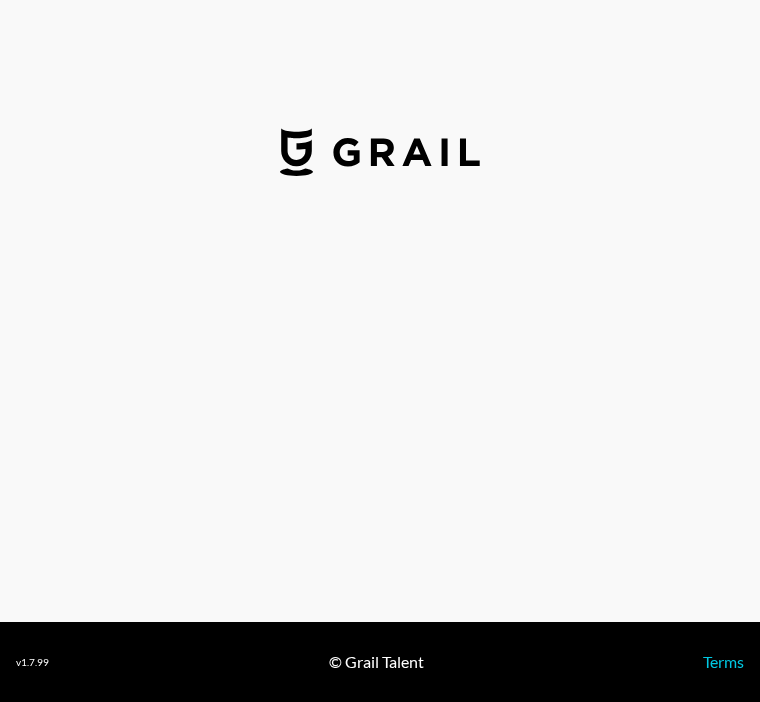 select on "USD" 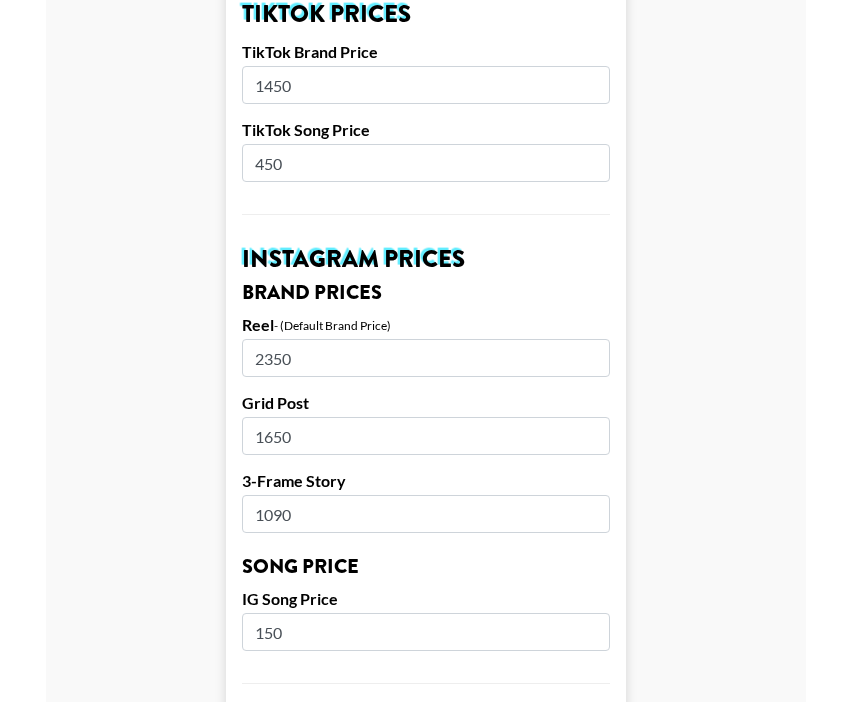 scroll, scrollTop: 742, scrollLeft: 0, axis: vertical 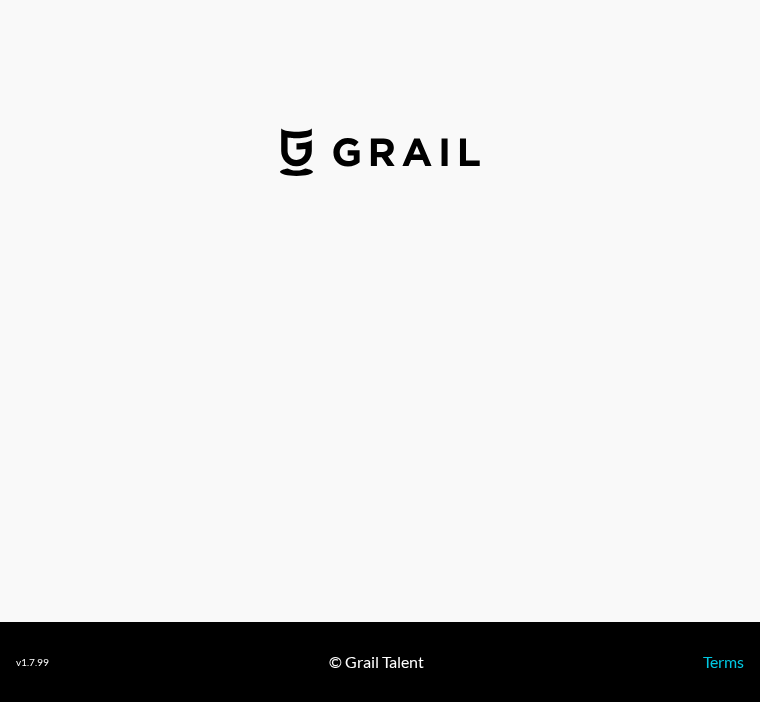 select on "USD" 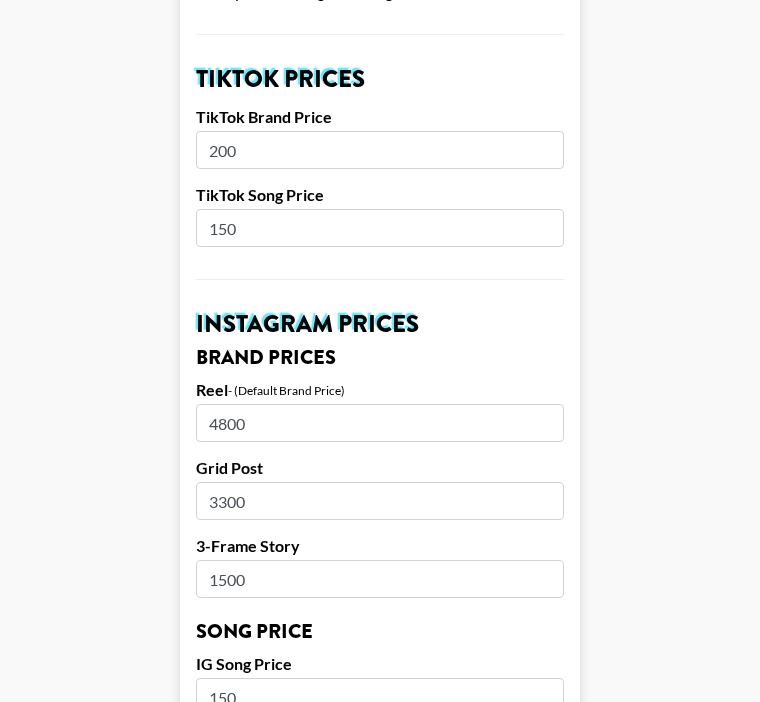 scroll, scrollTop: 707, scrollLeft: 0, axis: vertical 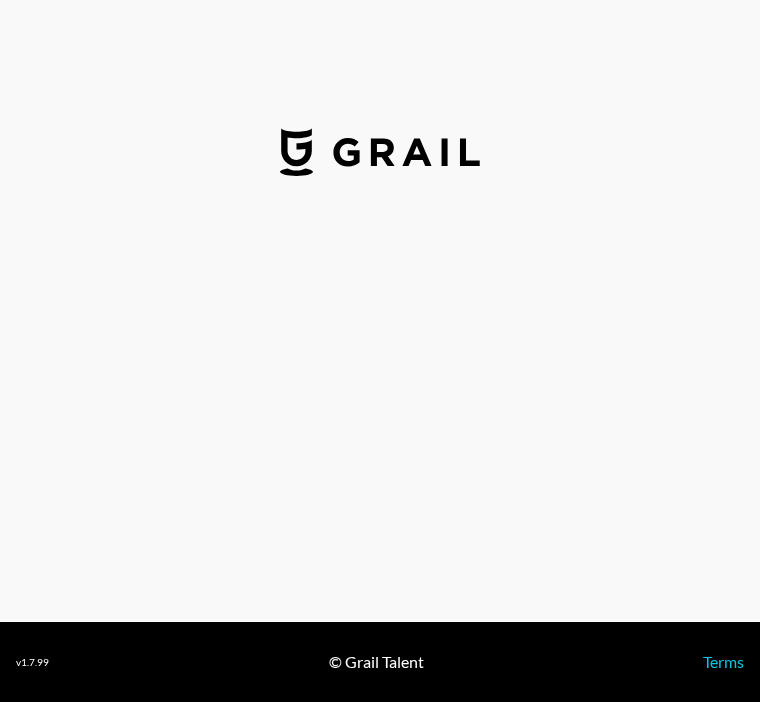 select on "GBP" 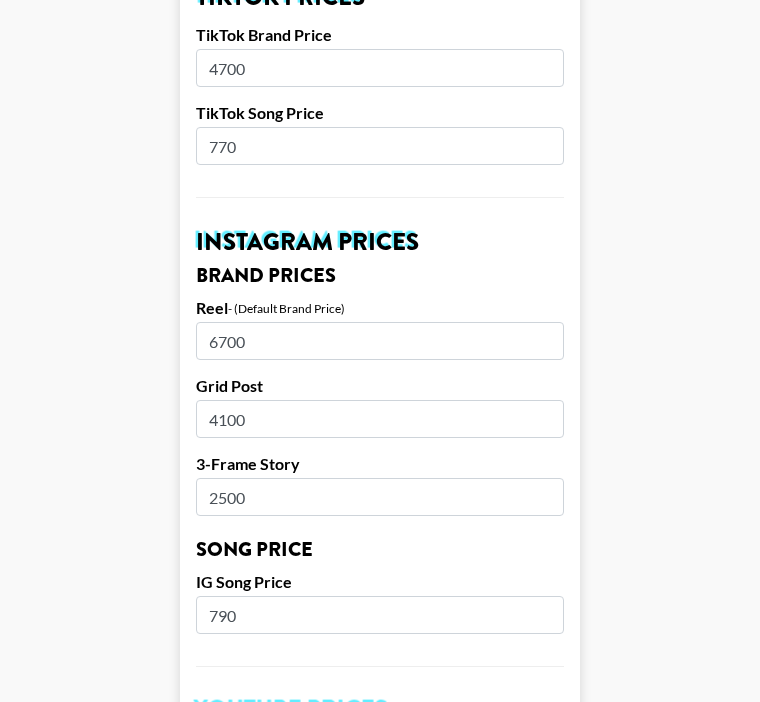 scroll, scrollTop: 817, scrollLeft: 0, axis: vertical 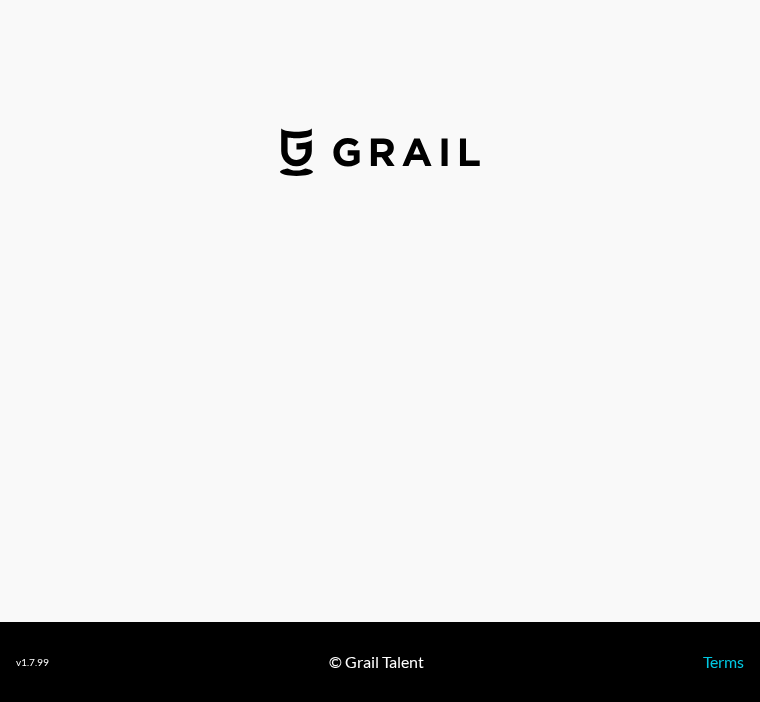 select on "USD" 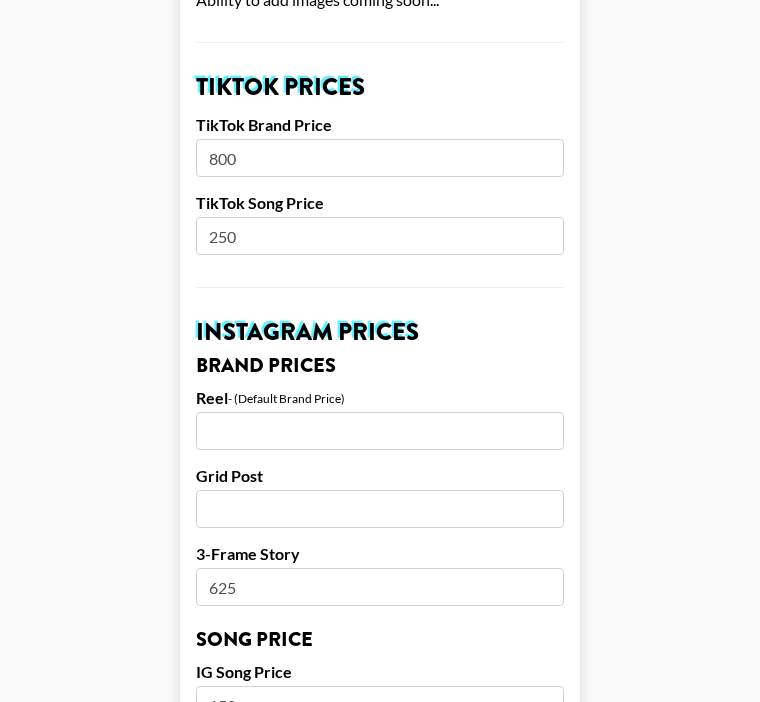 scroll, scrollTop: 672, scrollLeft: 0, axis: vertical 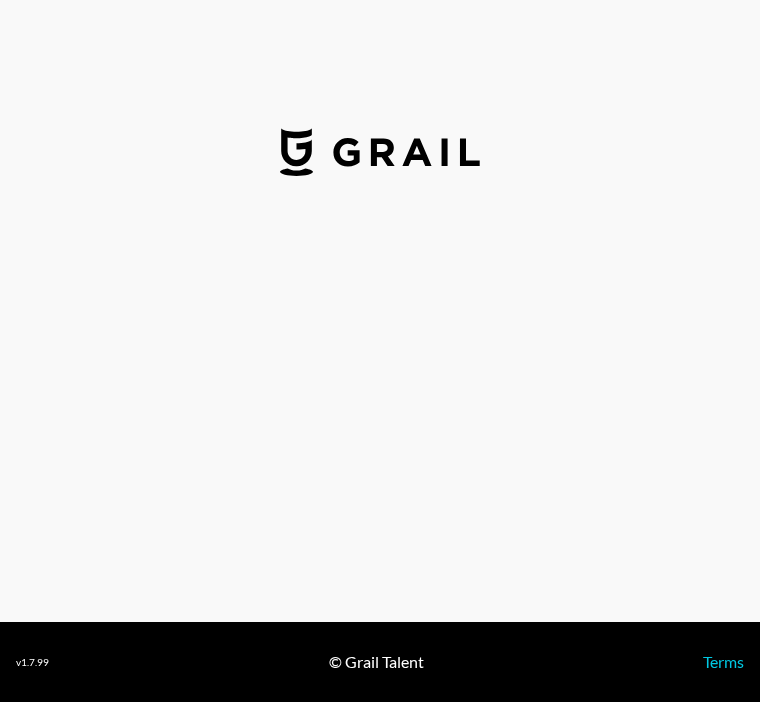 select on "USD" 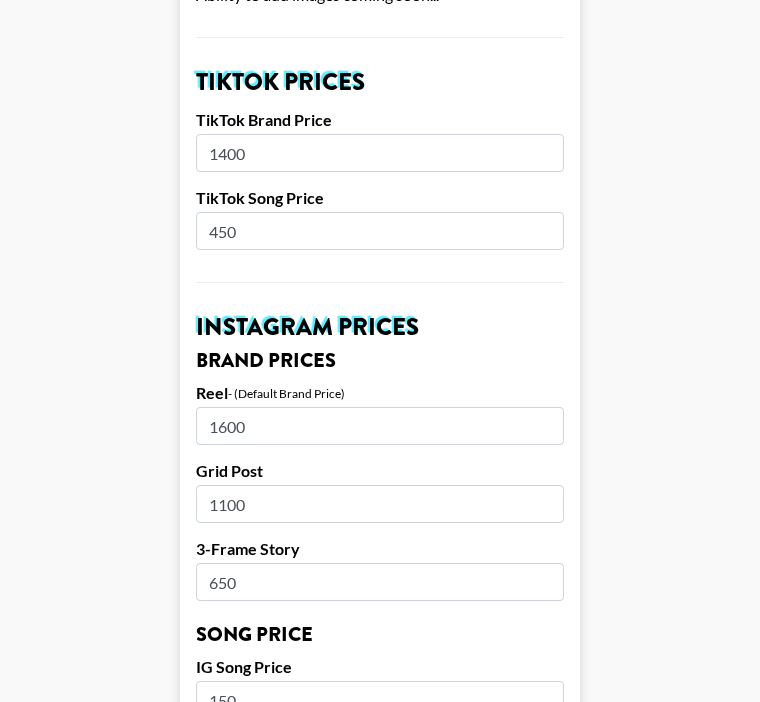 scroll, scrollTop: 792, scrollLeft: 0, axis: vertical 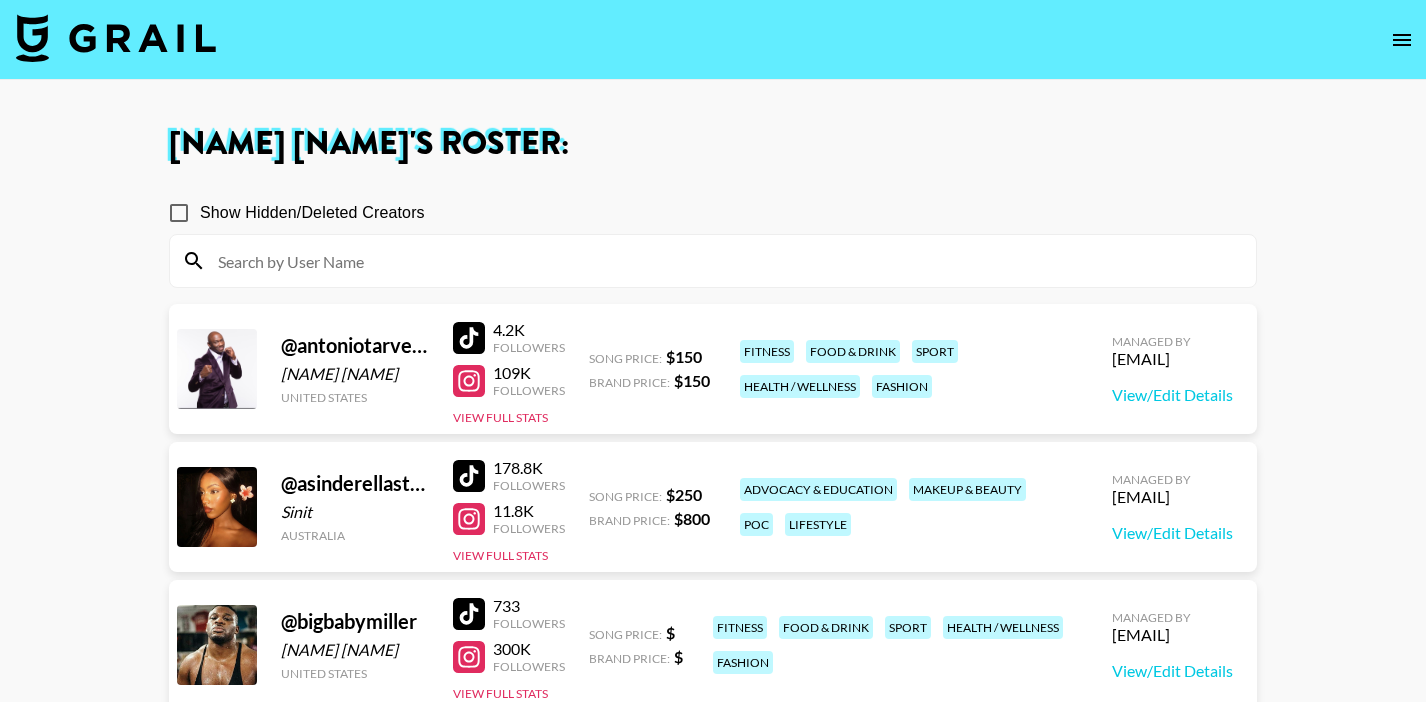 click at bounding box center [725, 261] 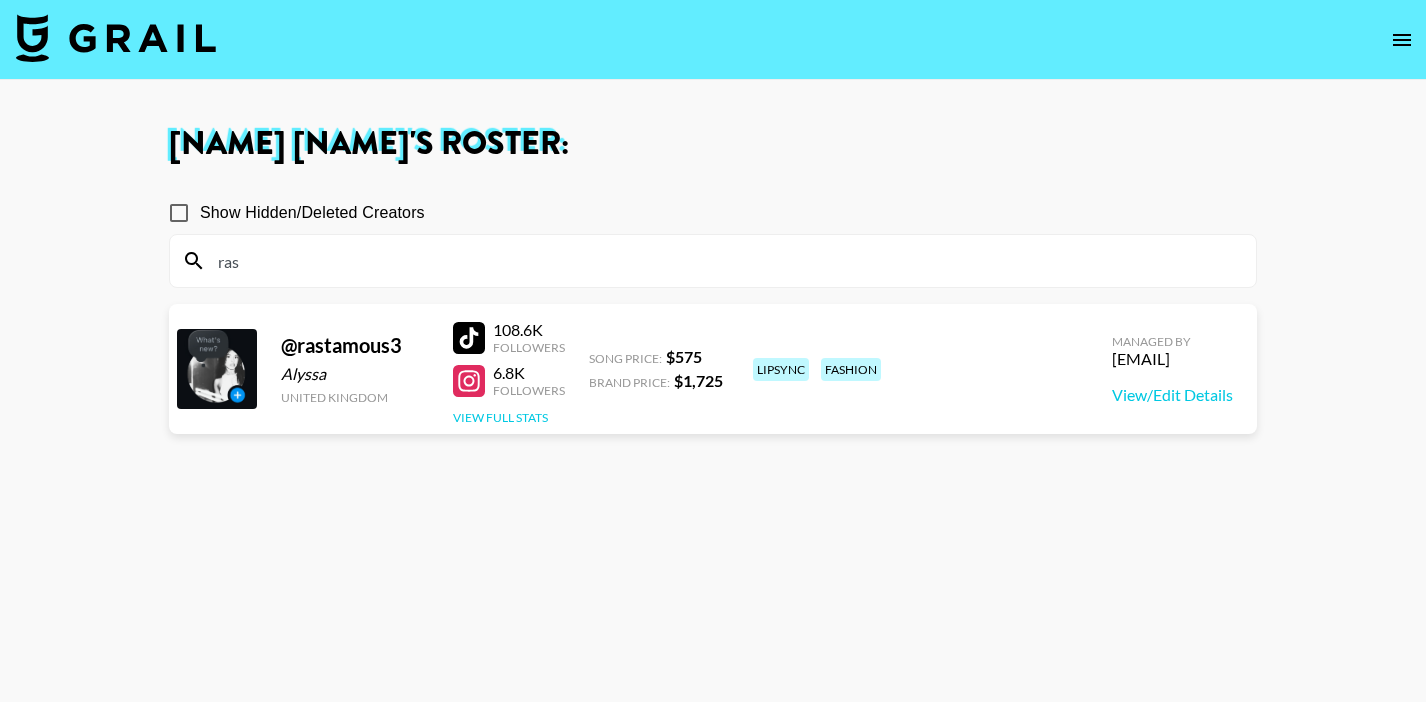 click on "View Full Stats" at bounding box center [500, 417] 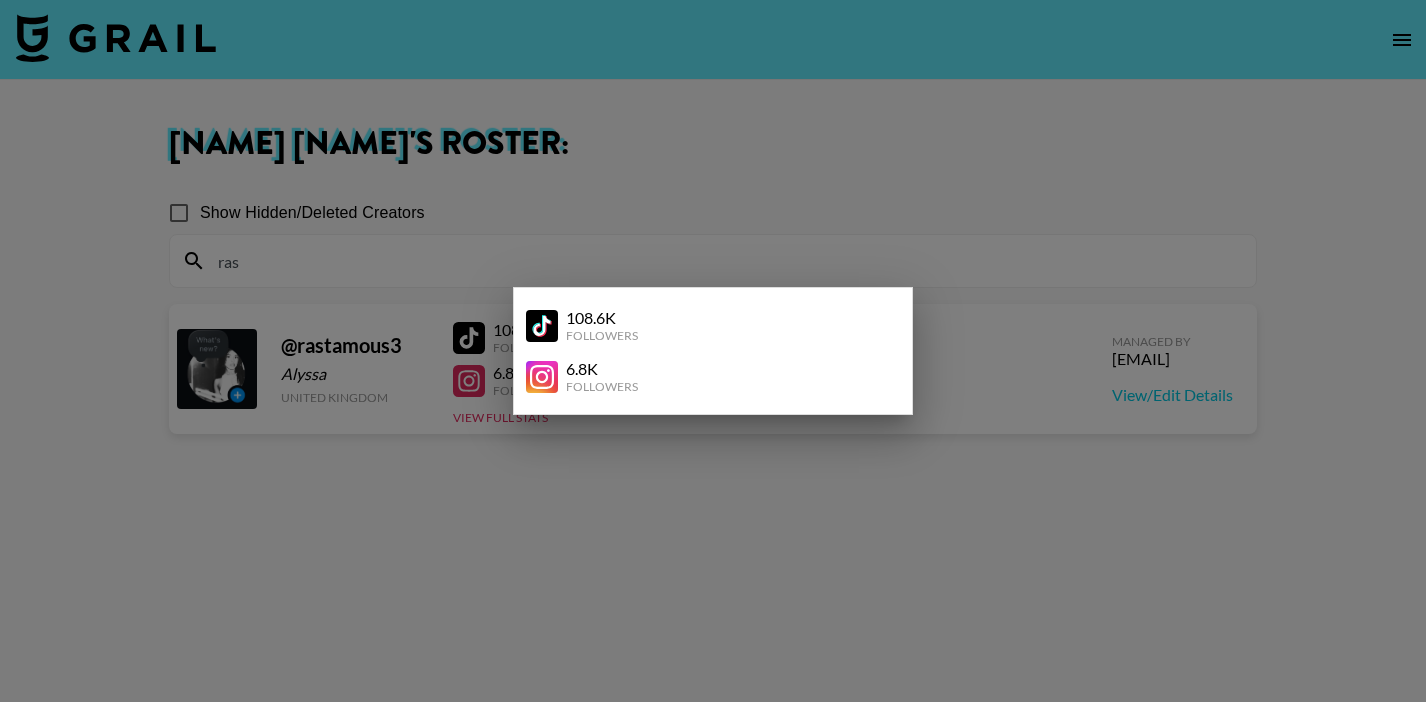 click at bounding box center [713, 351] 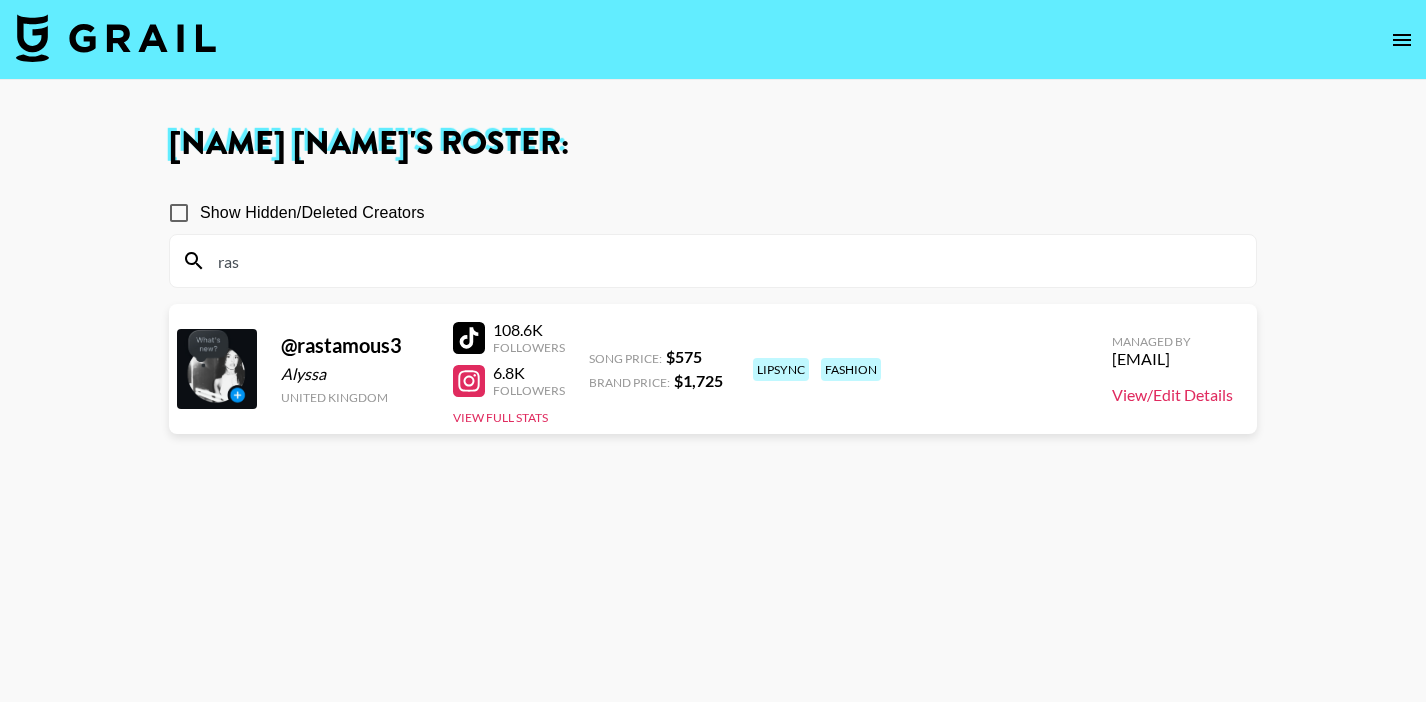 click on "View/Edit Details" at bounding box center [1172, 395] 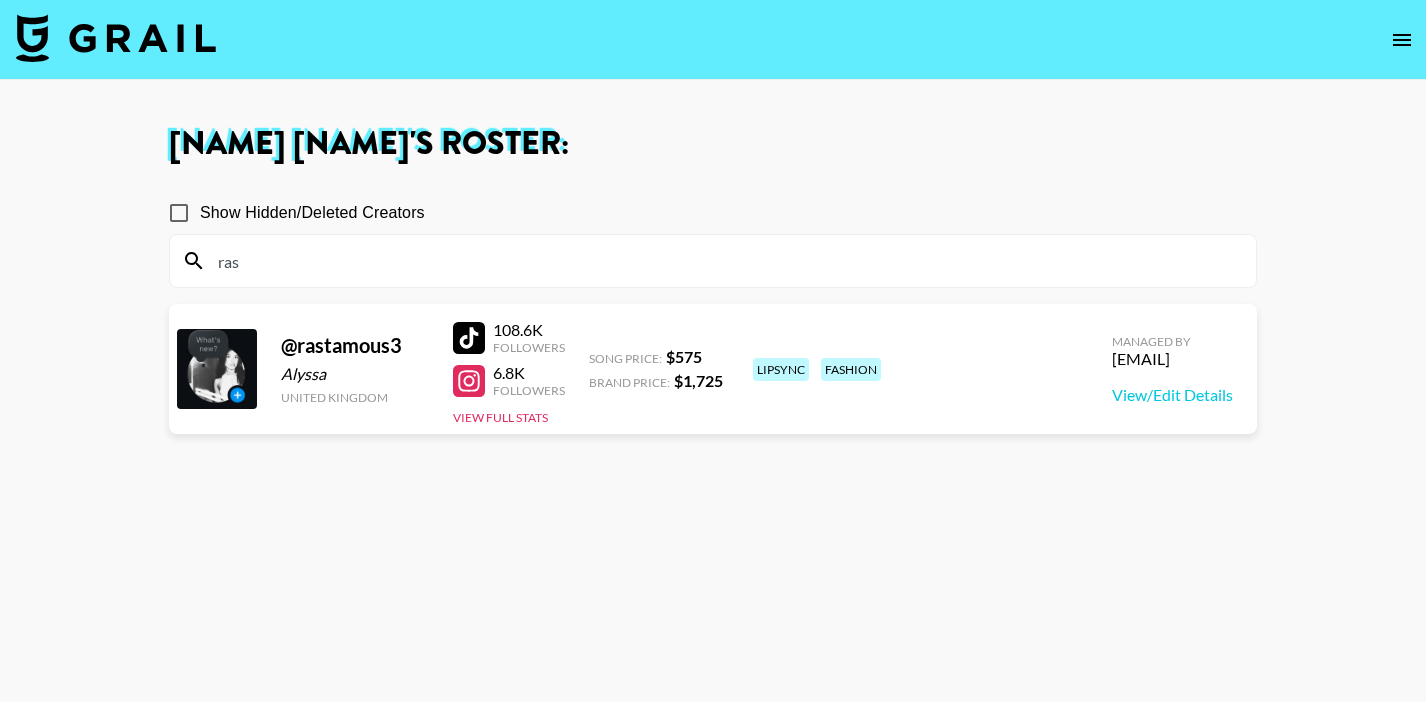 click on "ras" at bounding box center (725, 261) 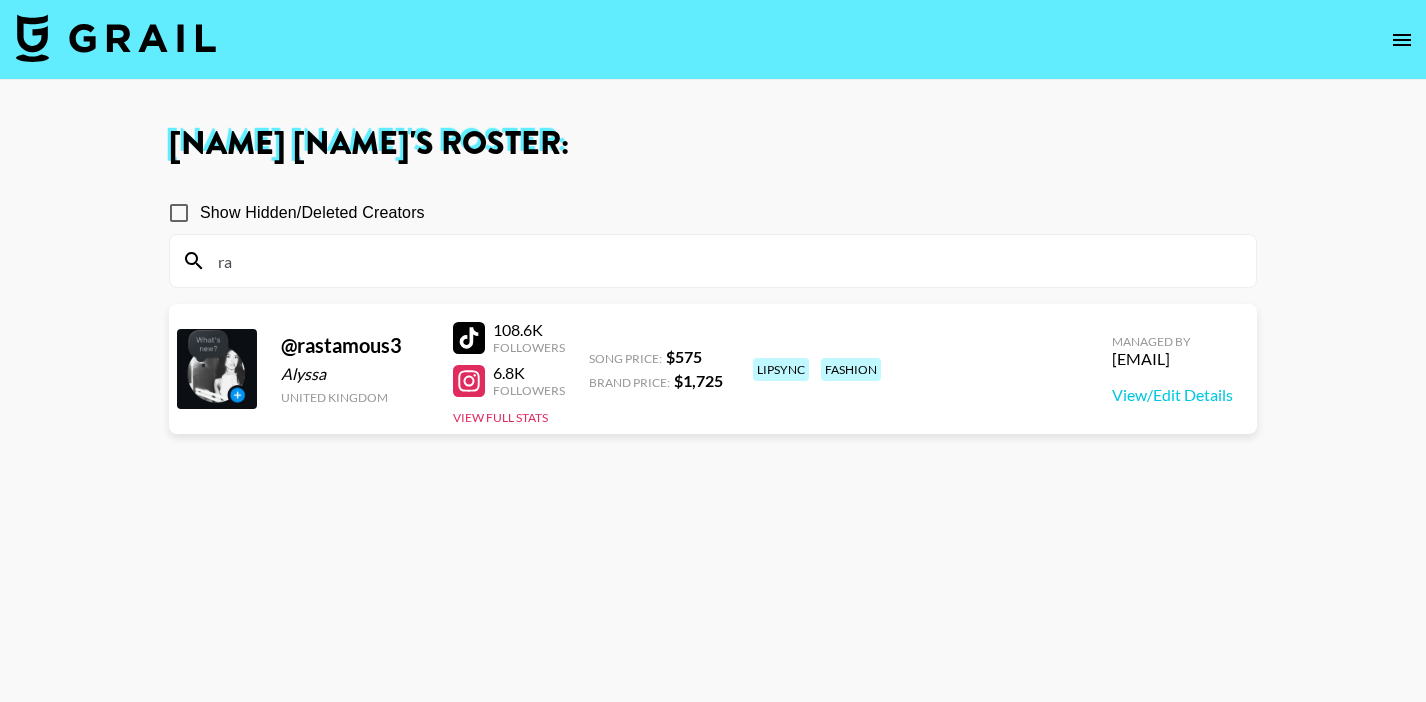 type on "r" 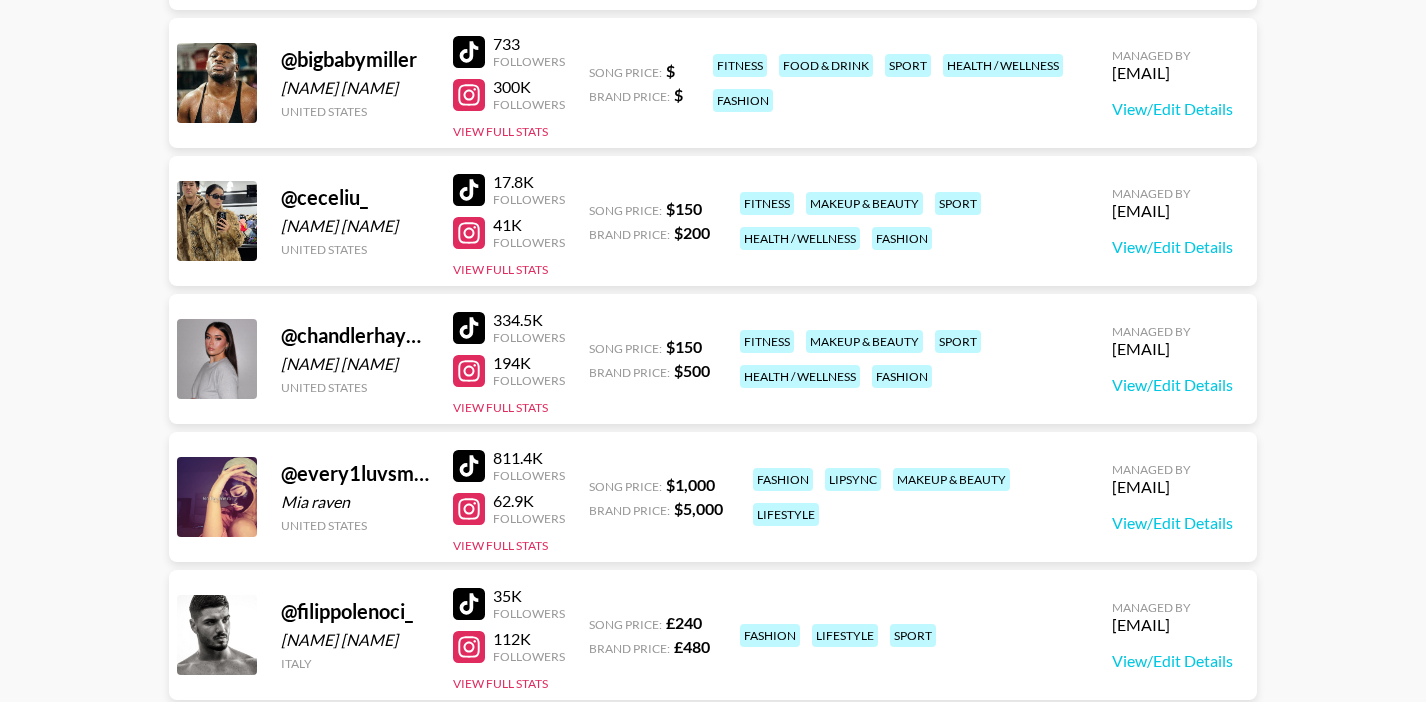 scroll, scrollTop: 568, scrollLeft: 0, axis: vertical 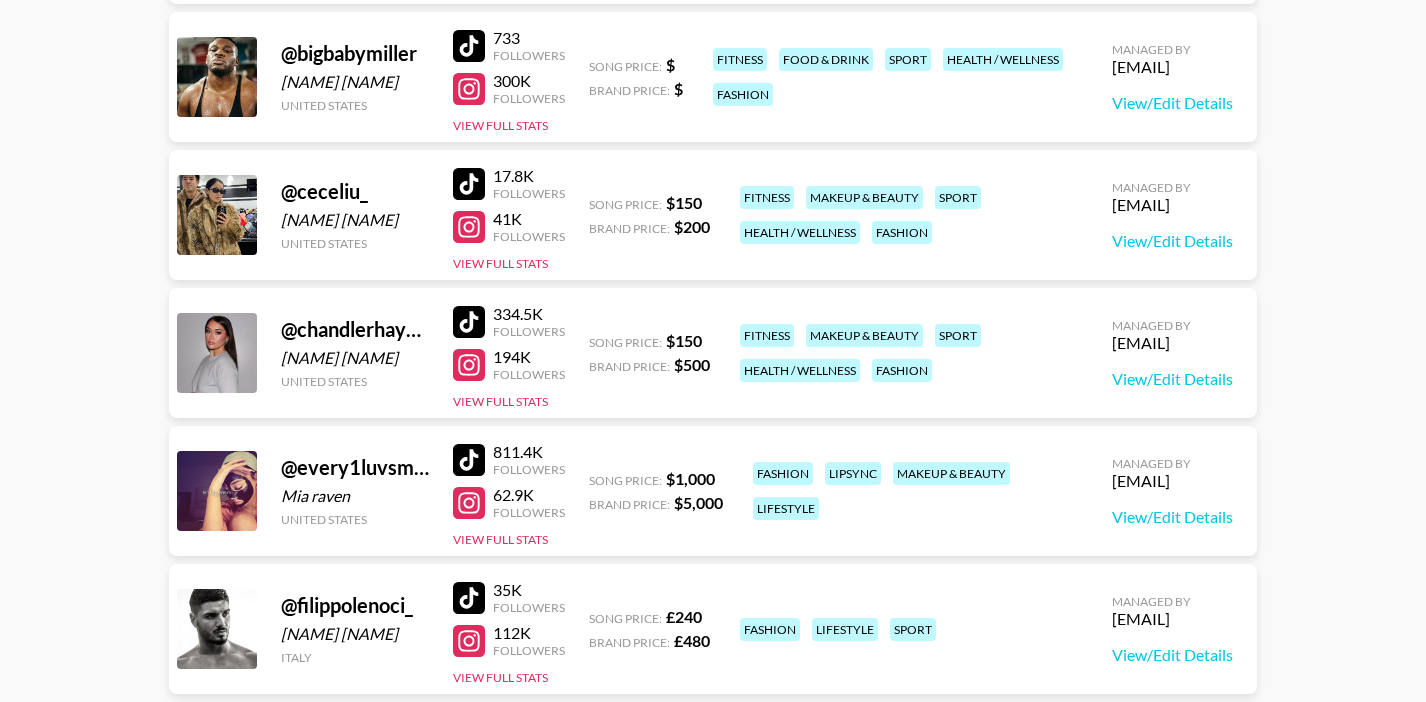 type 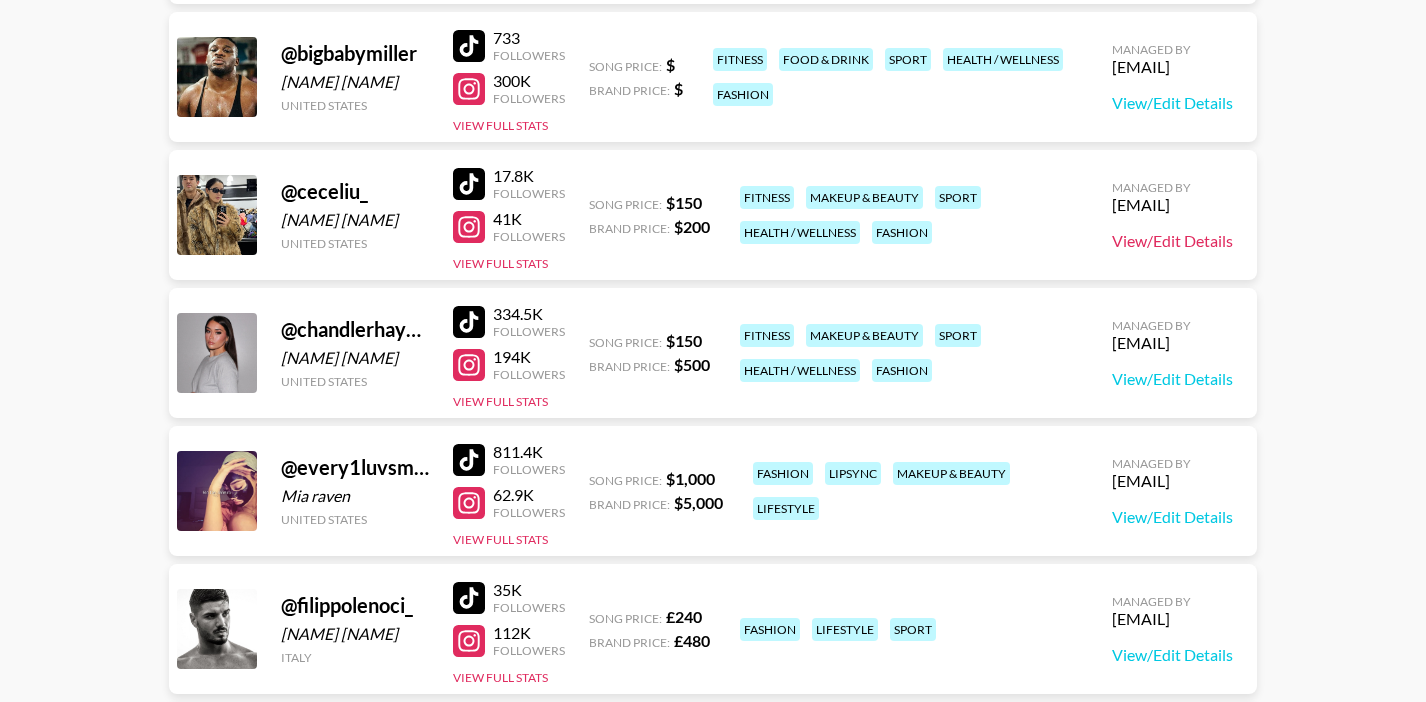 click on "View/Edit Details" at bounding box center [1172, 241] 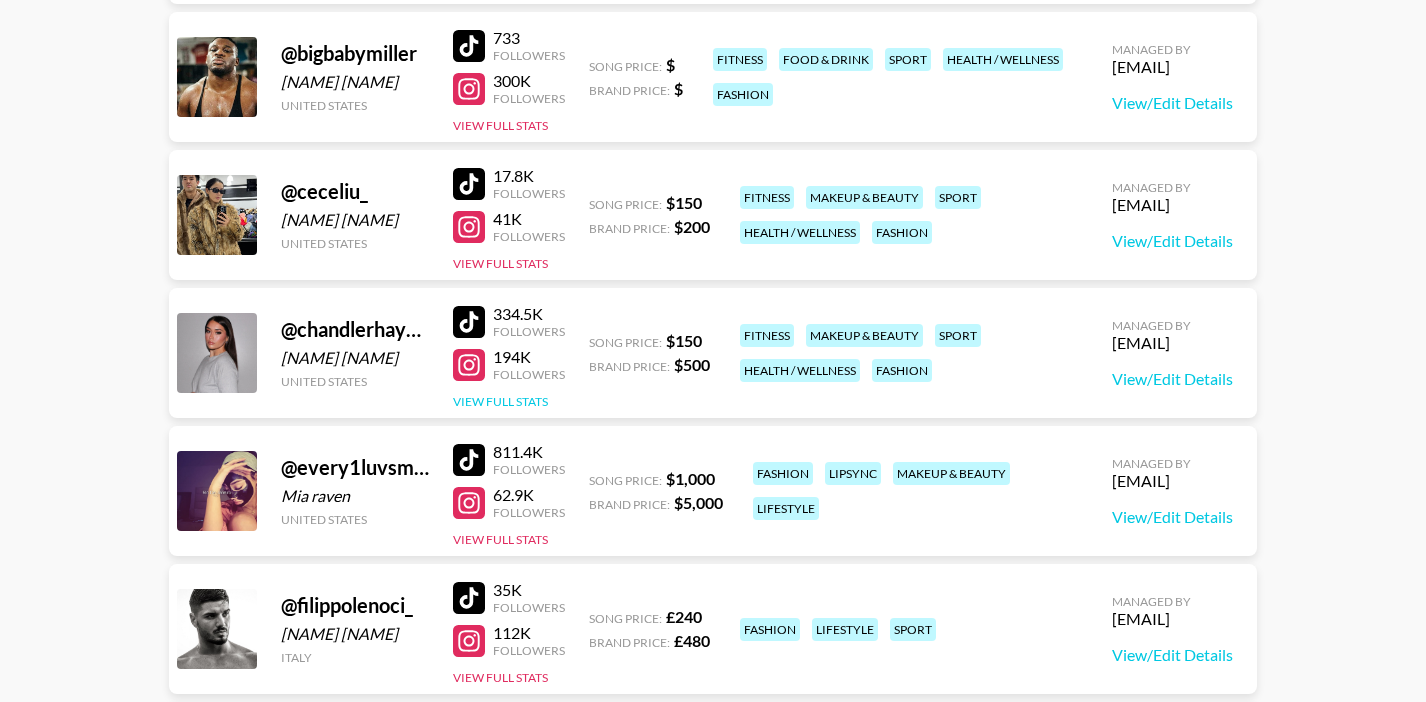 click on "View Full Stats" at bounding box center [500, 401] 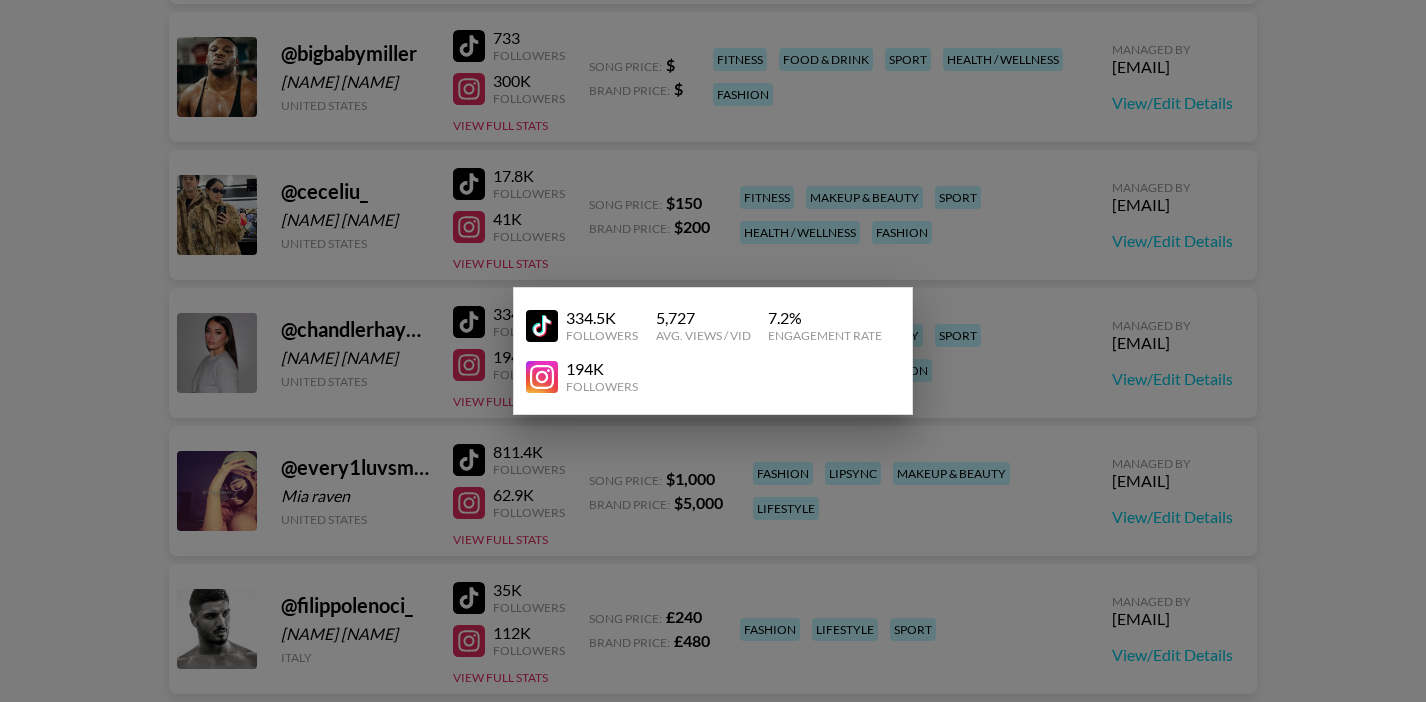click at bounding box center (713, 351) 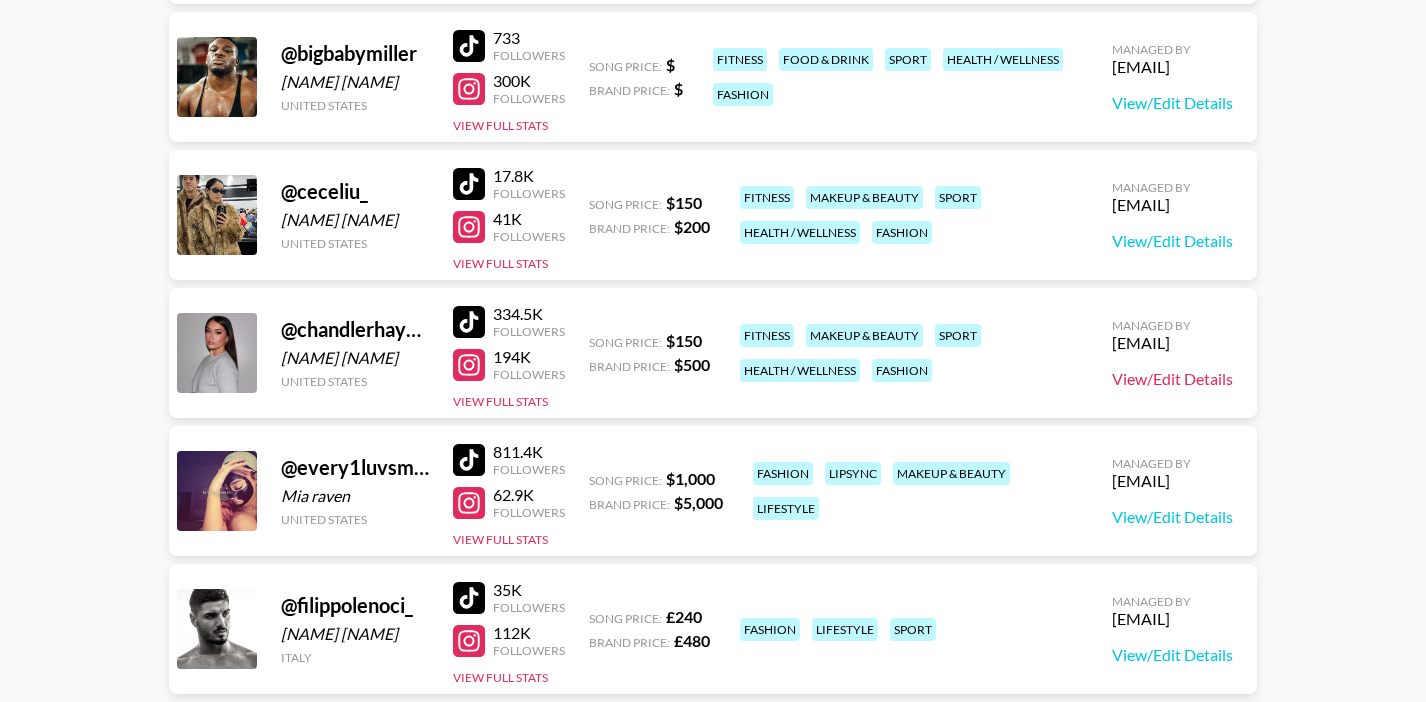 click on "View/Edit Details" at bounding box center (1172, 379) 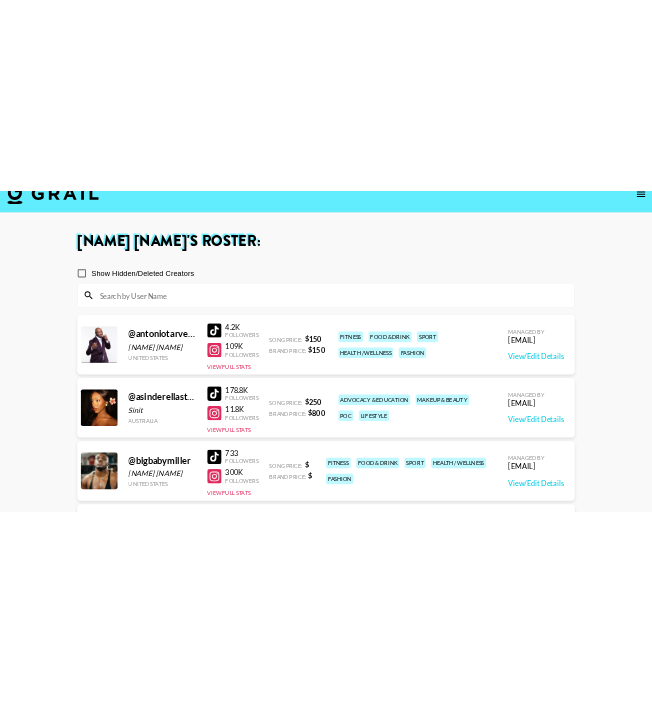 scroll, scrollTop: 0, scrollLeft: 0, axis: both 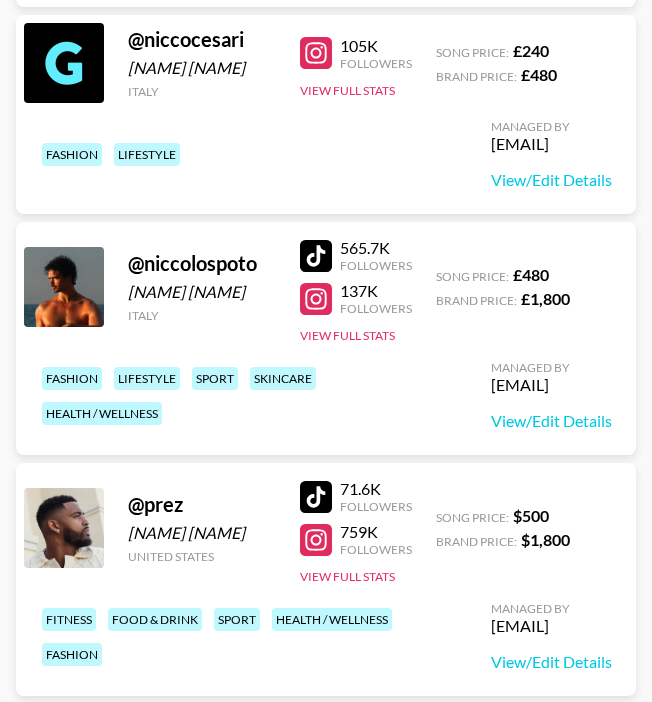 click at bounding box center (316, 299) 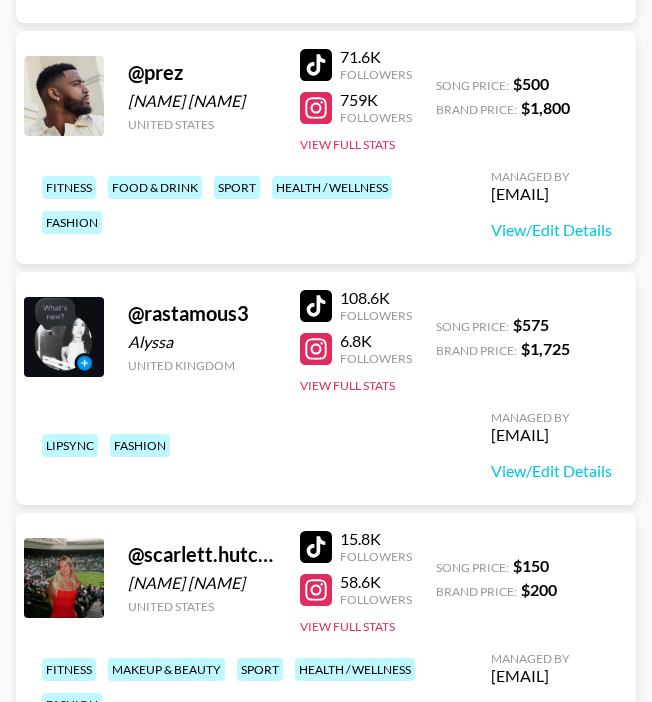 scroll, scrollTop: 4993, scrollLeft: 0, axis: vertical 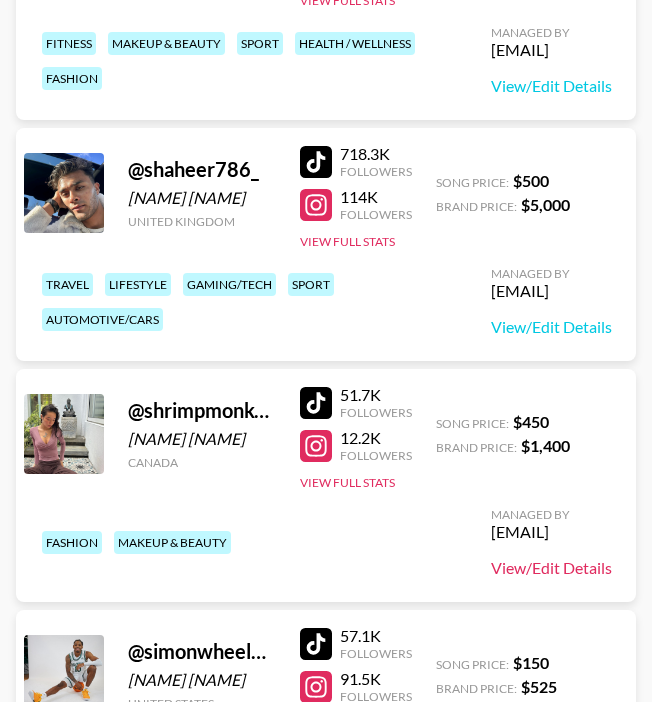 click on "View/Edit Details" at bounding box center [551, 568] 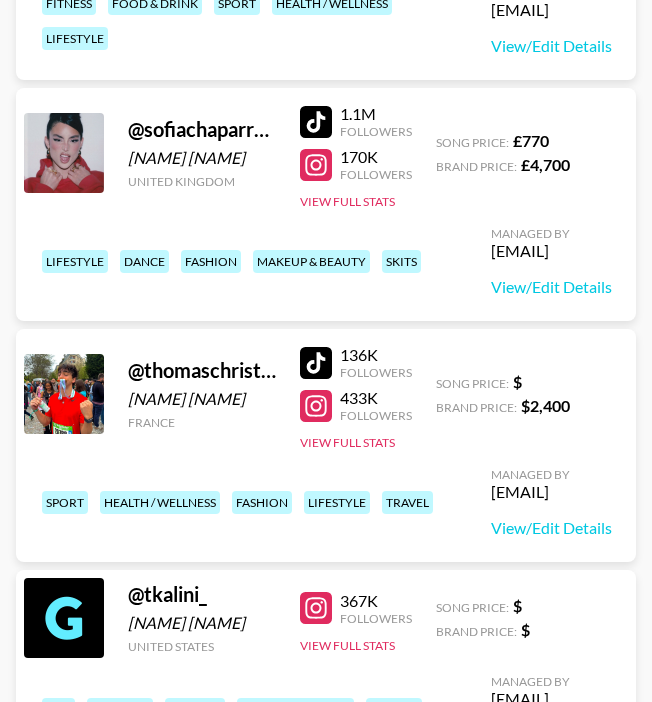 scroll, scrollTop: 6446, scrollLeft: 0, axis: vertical 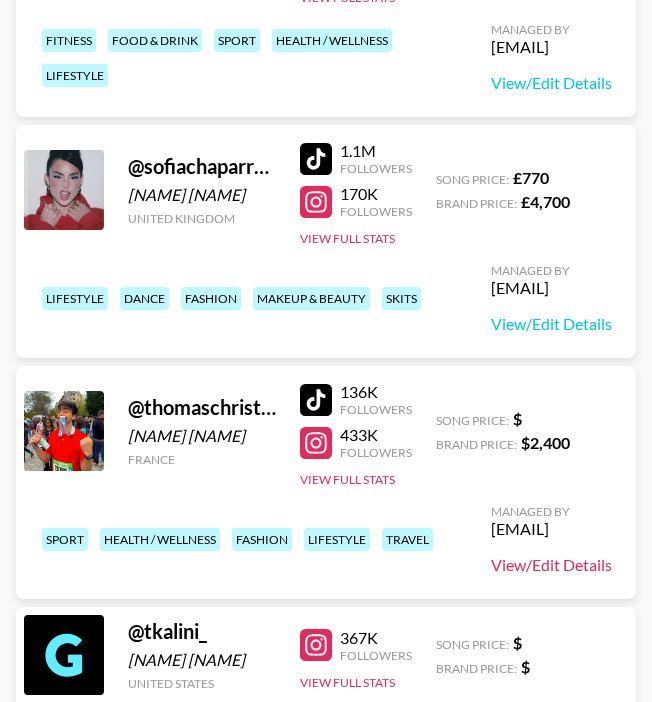 click on "View/Edit Details" at bounding box center [551, 565] 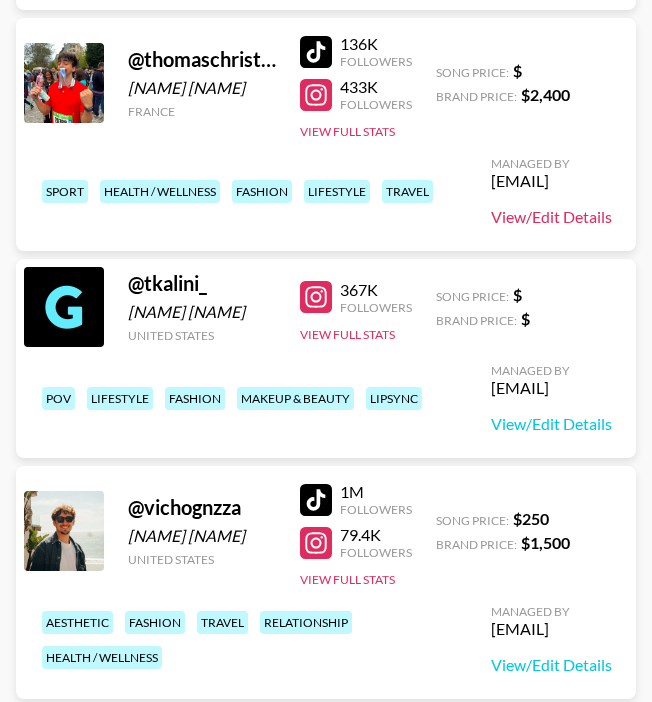 scroll, scrollTop: 7033, scrollLeft: 0, axis: vertical 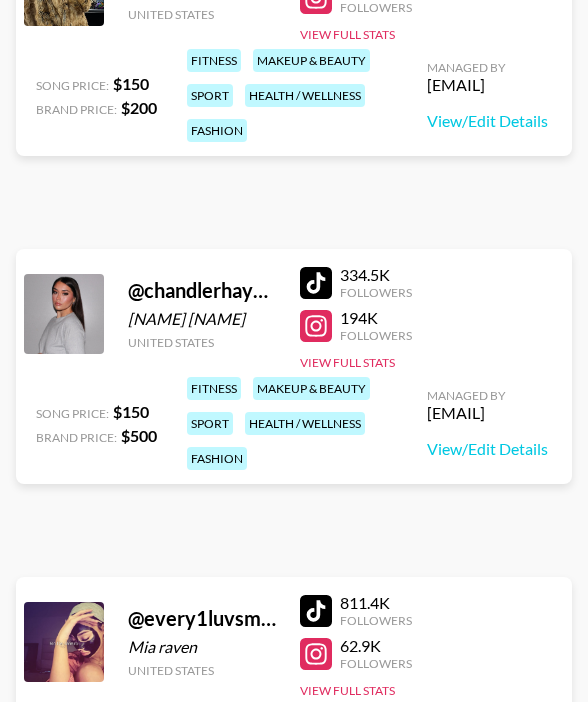 click at bounding box center [316, 283] 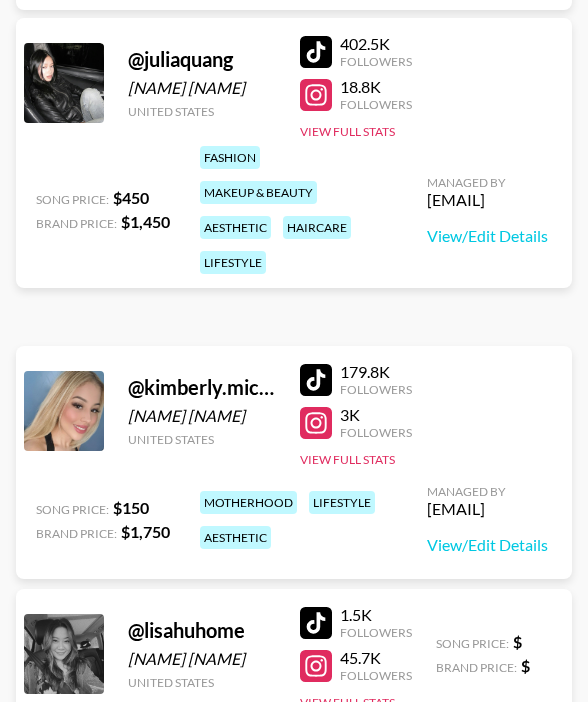 scroll, scrollTop: 3091, scrollLeft: 0, axis: vertical 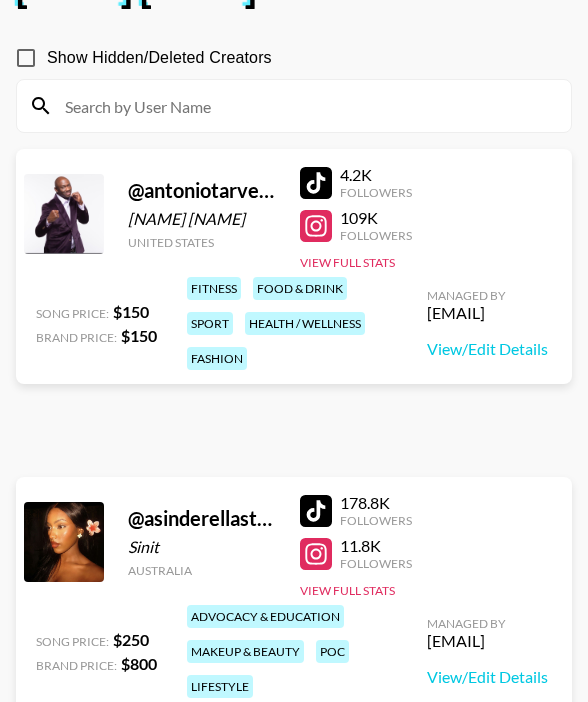 click at bounding box center (316, 183) 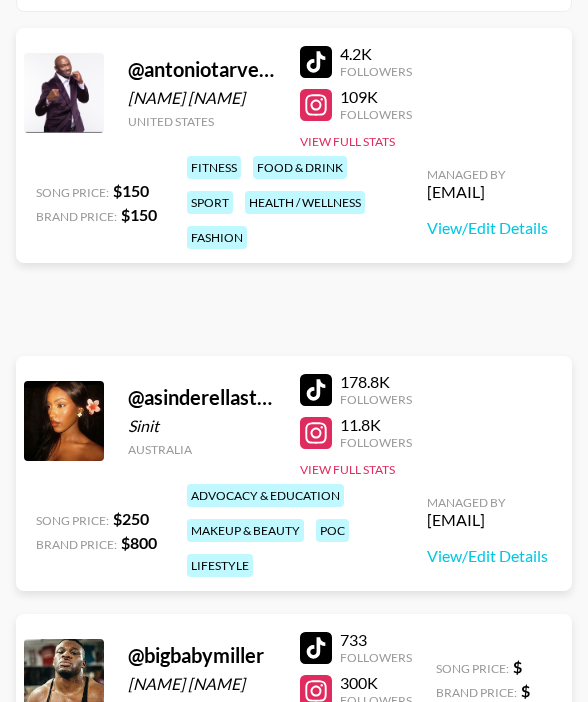 scroll, scrollTop: 514, scrollLeft: 0, axis: vertical 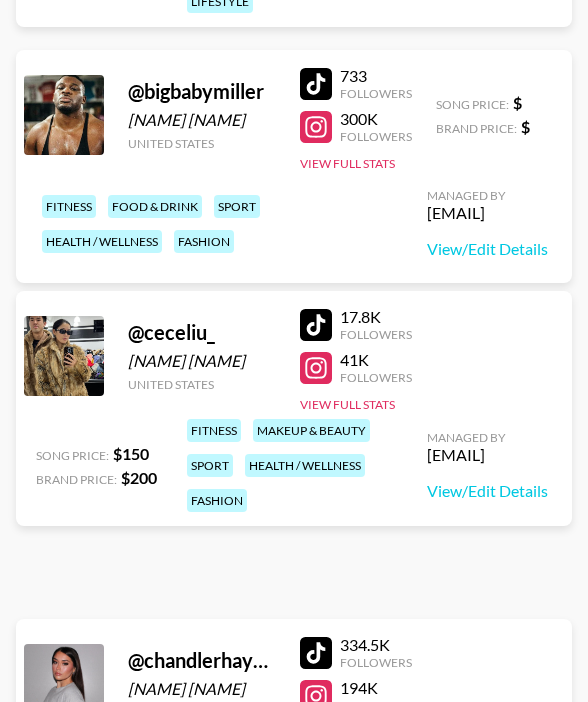 click at bounding box center (316, 84) 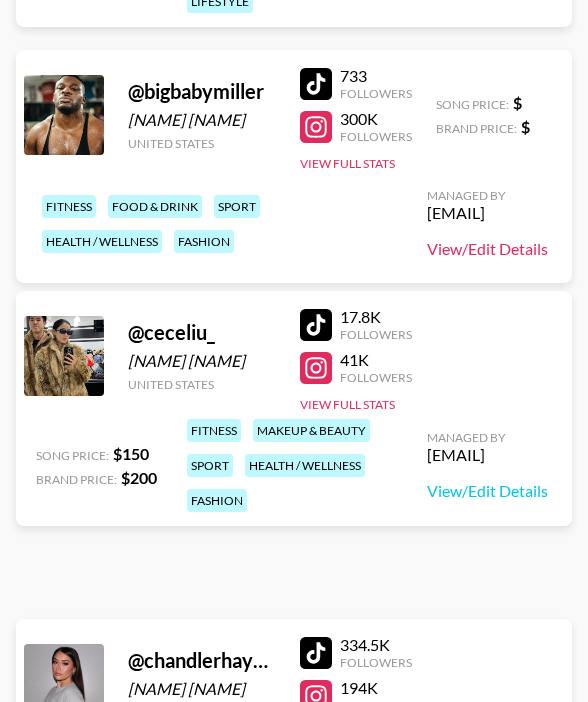 click on "View/Edit Details" at bounding box center (487, 249) 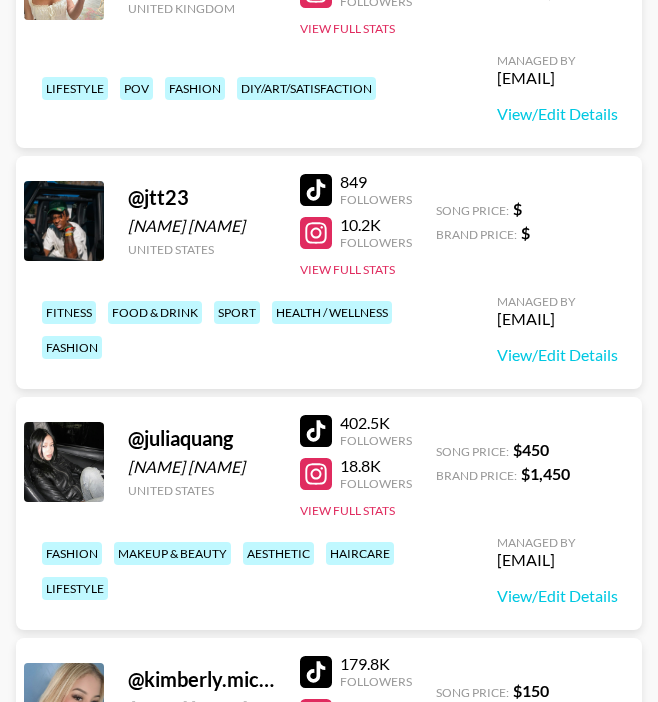 scroll, scrollTop: 2313, scrollLeft: 0, axis: vertical 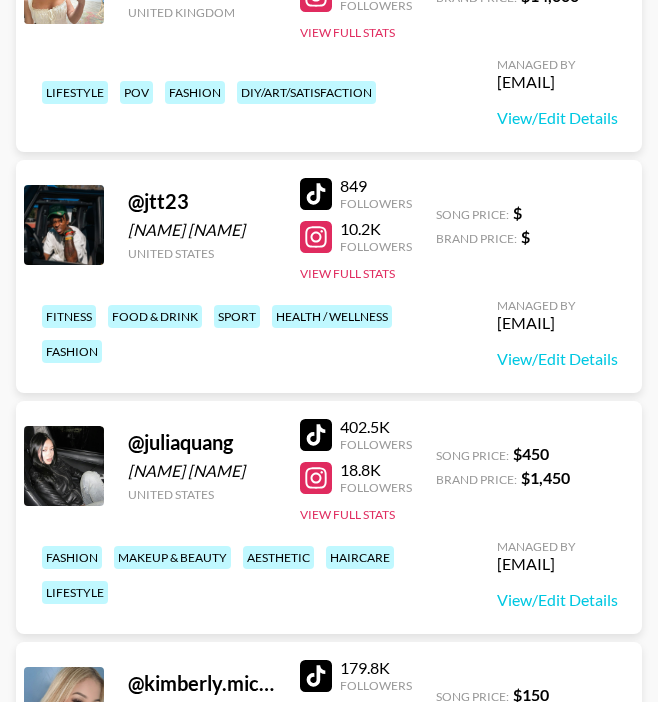 click at bounding box center (316, 194) 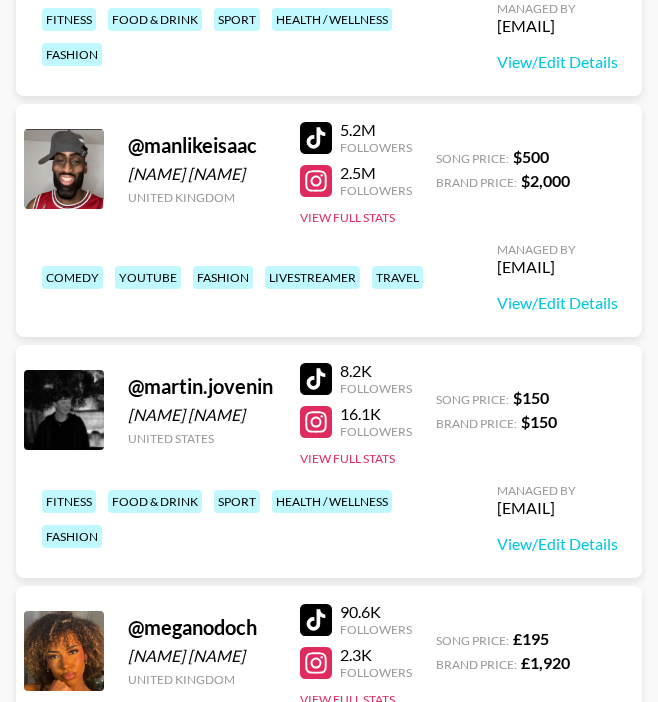scroll, scrollTop: 4059, scrollLeft: 0, axis: vertical 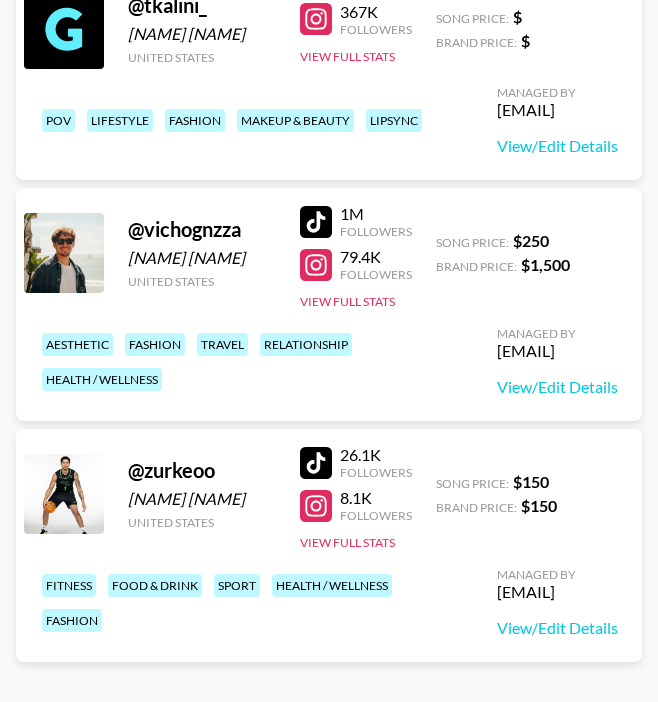 click at bounding box center (316, 463) 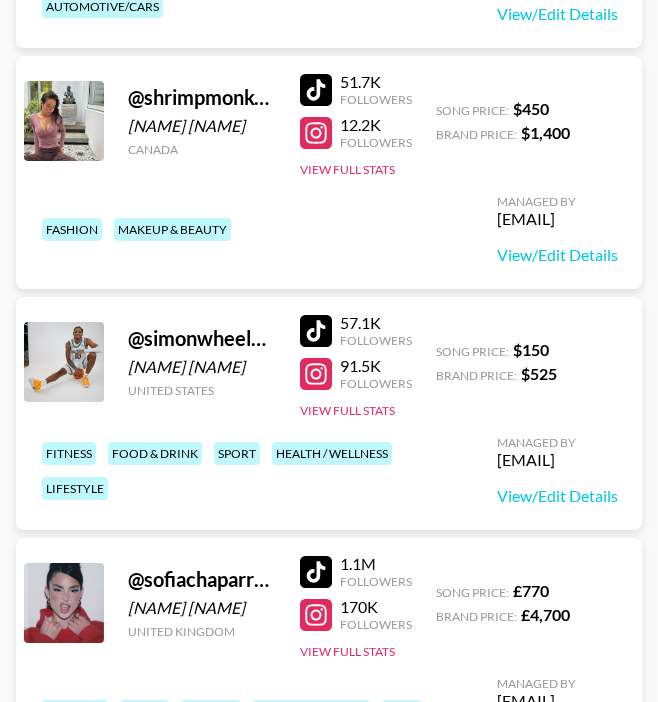 scroll, scrollTop: 6121, scrollLeft: 0, axis: vertical 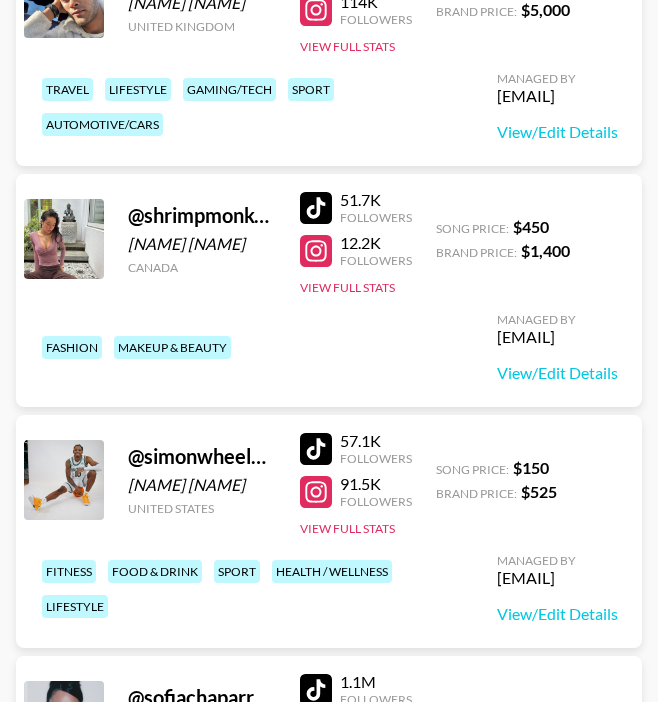 click on "57.1K Followers" at bounding box center [356, 448] 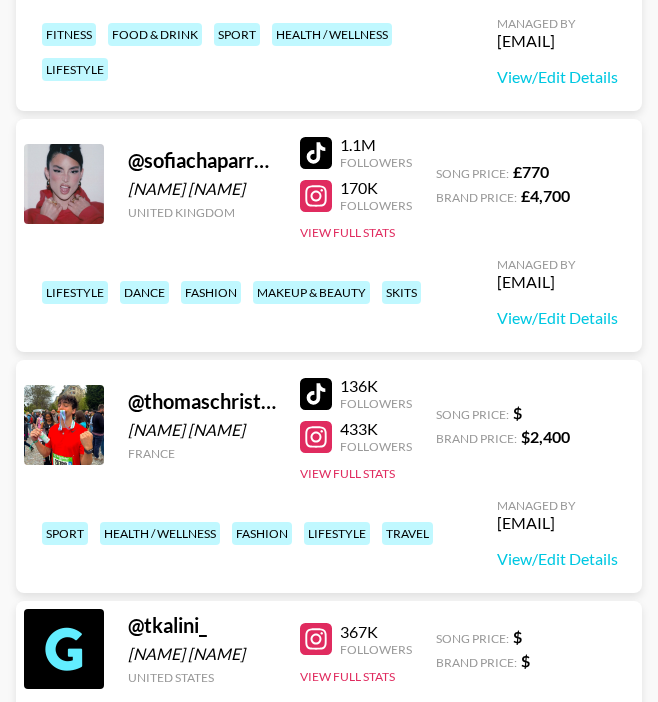 scroll, scrollTop: 6793, scrollLeft: 0, axis: vertical 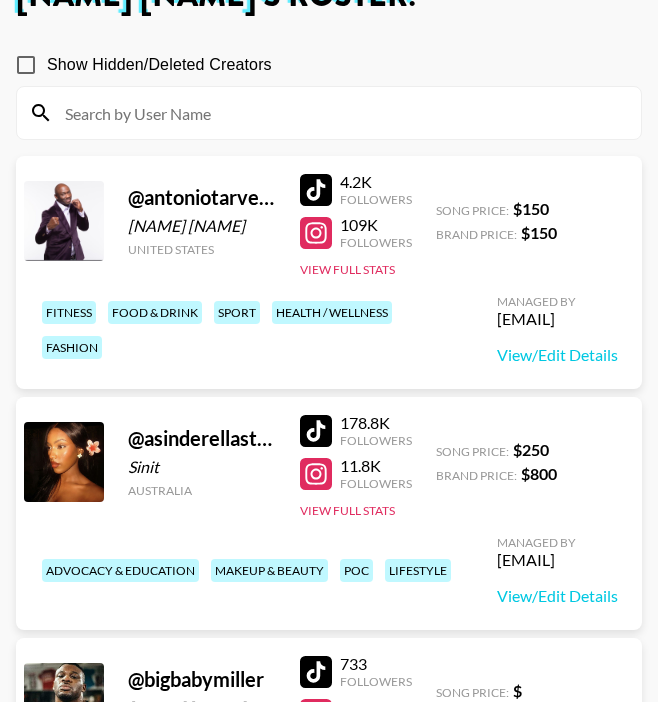 click at bounding box center [316, 190] 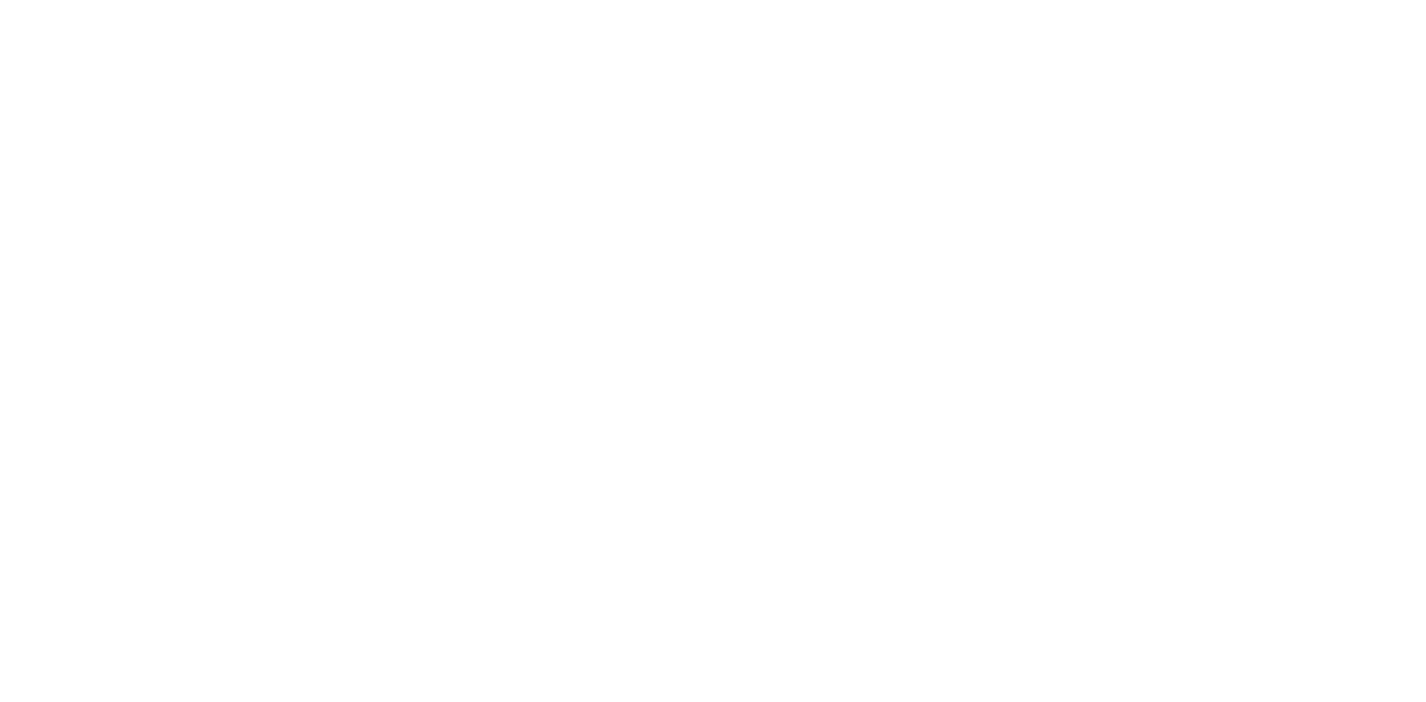 scroll, scrollTop: 0, scrollLeft: 0, axis: both 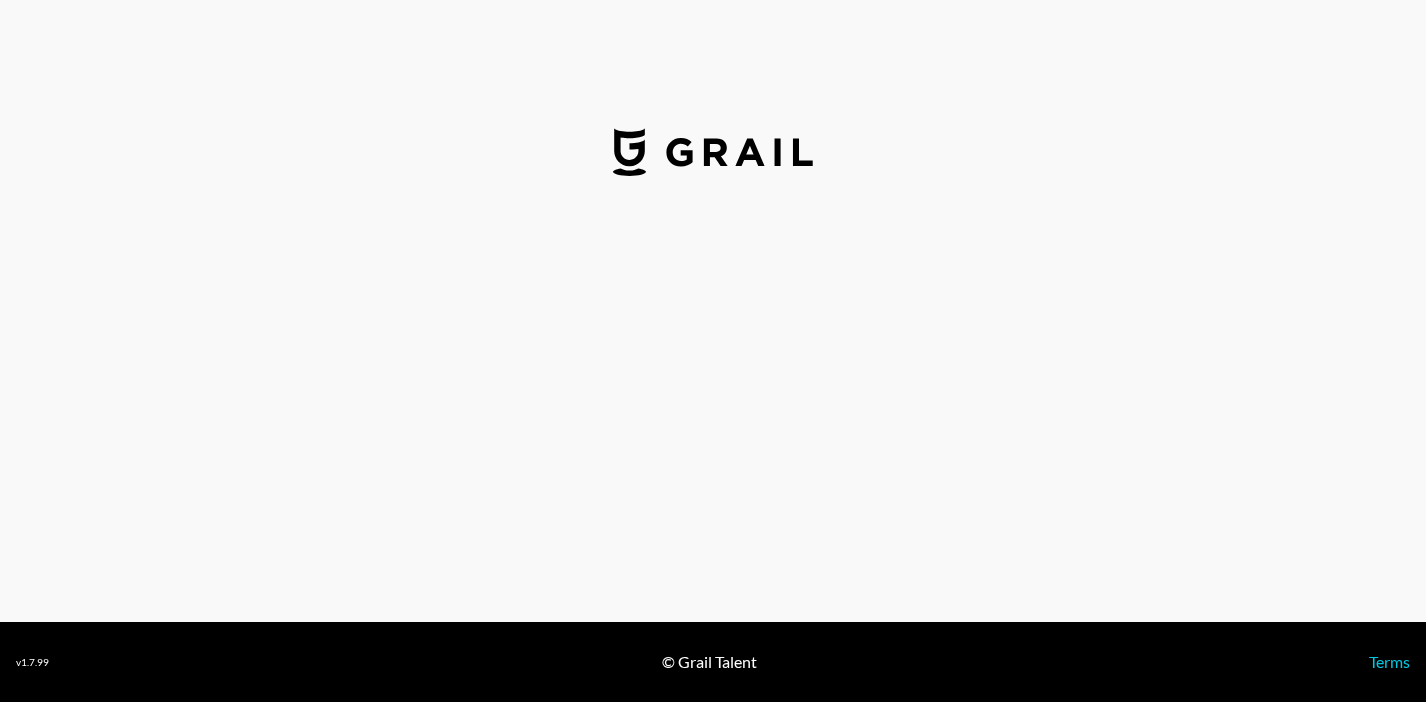 select on "USD" 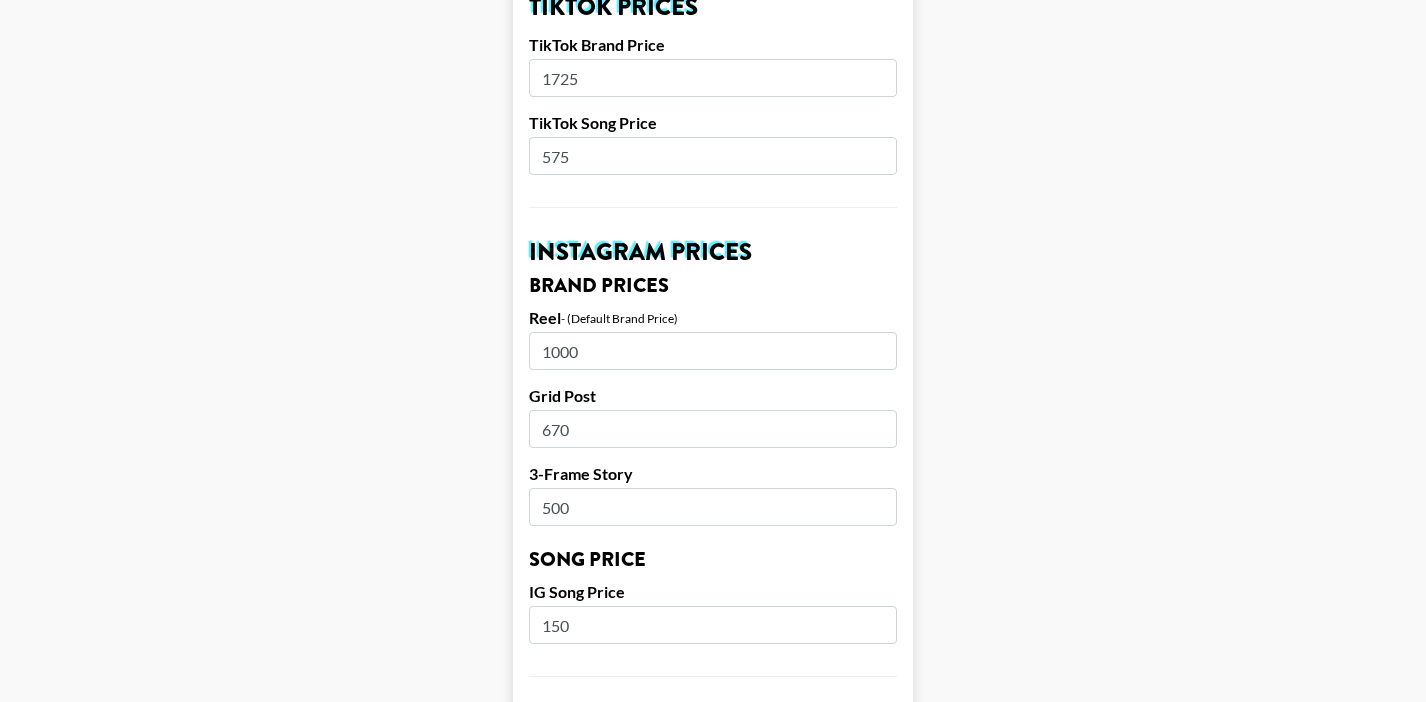 scroll, scrollTop: 750, scrollLeft: 0, axis: vertical 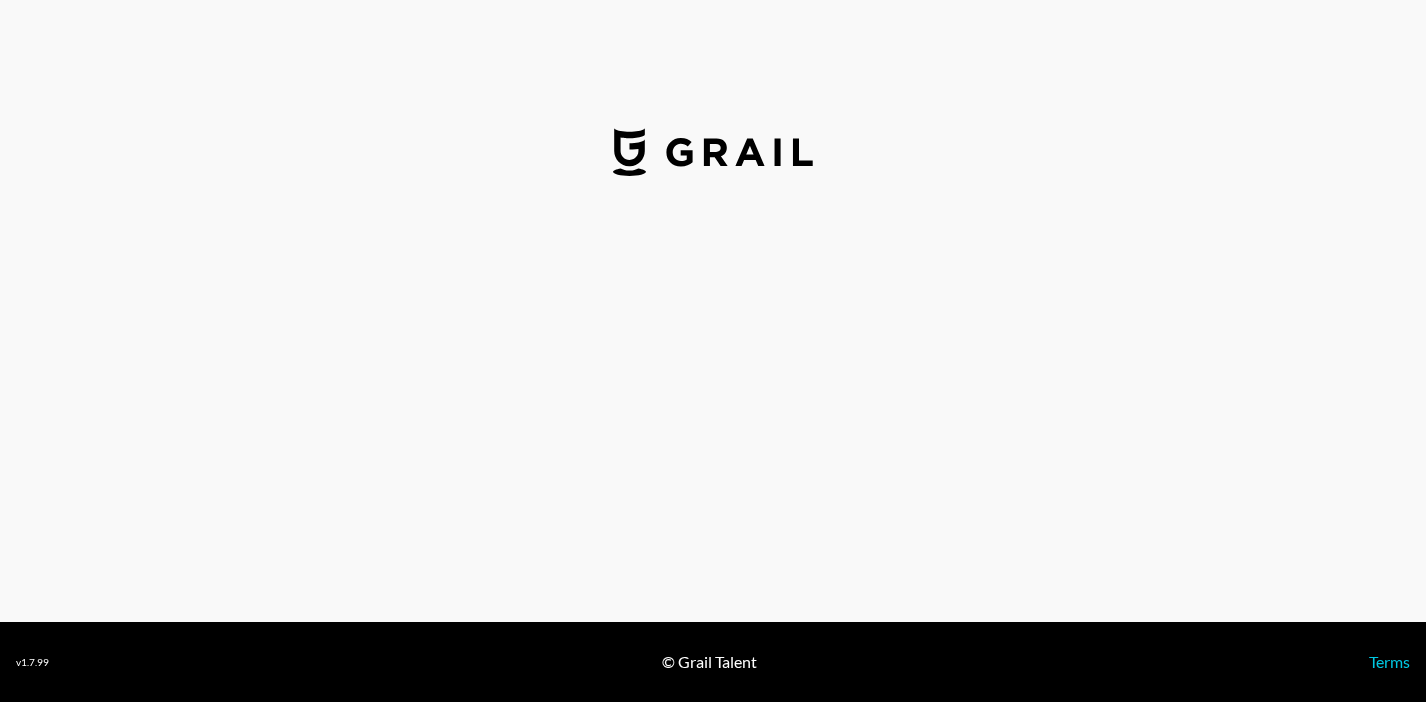 select on "USD" 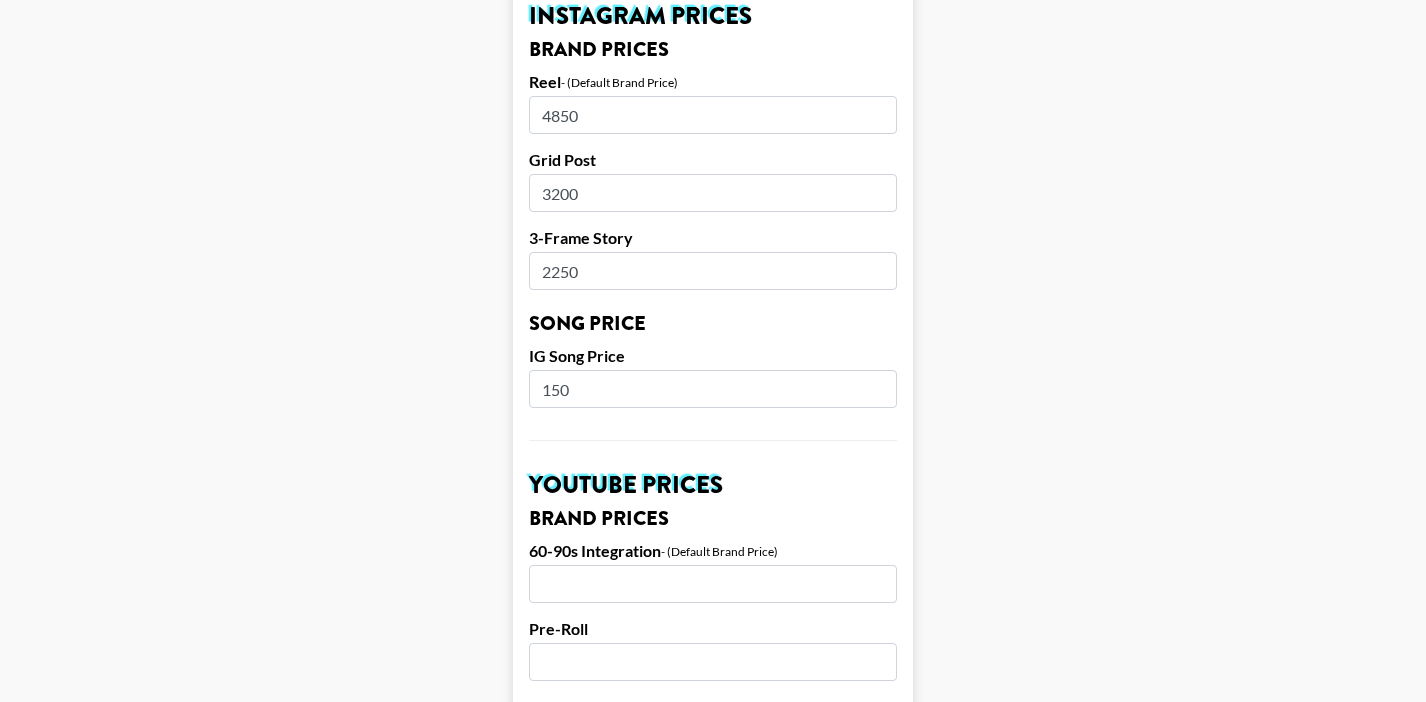 scroll, scrollTop: 993, scrollLeft: 0, axis: vertical 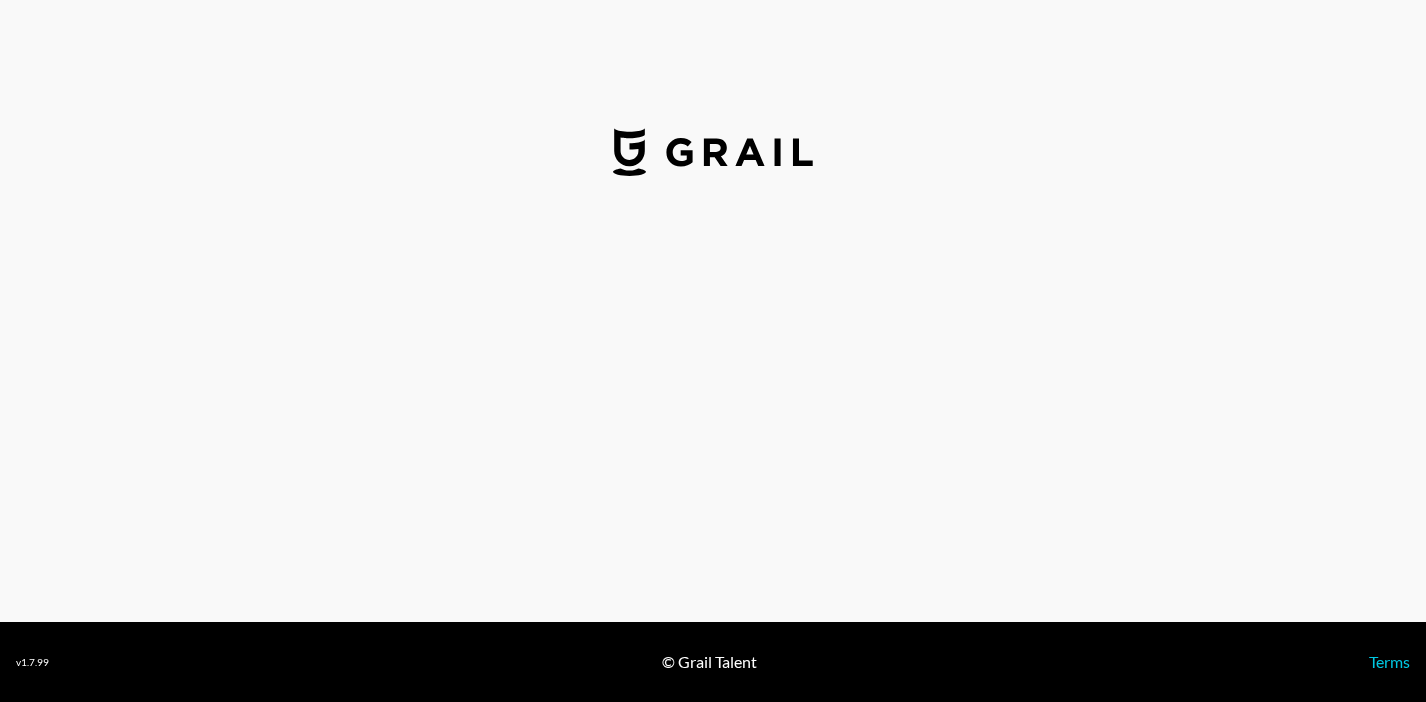 select on "USD" 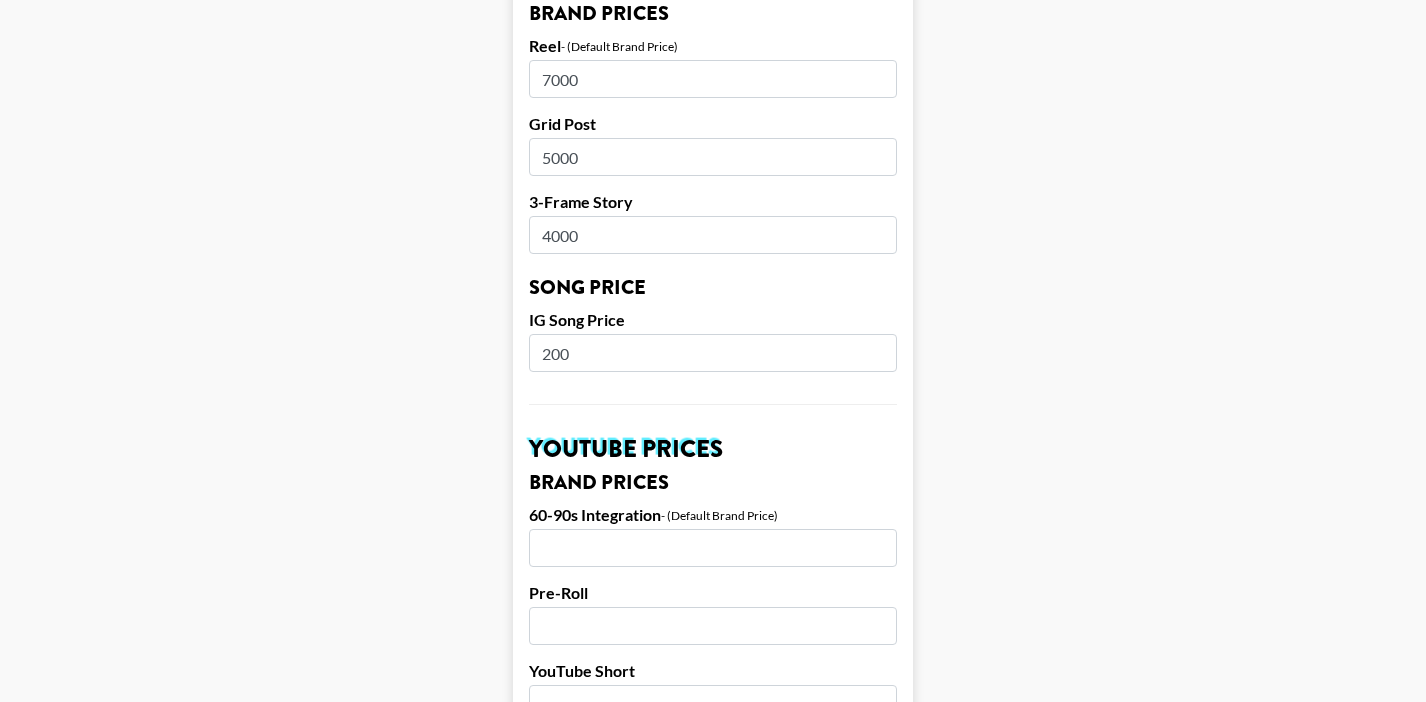scroll, scrollTop: 1014, scrollLeft: 0, axis: vertical 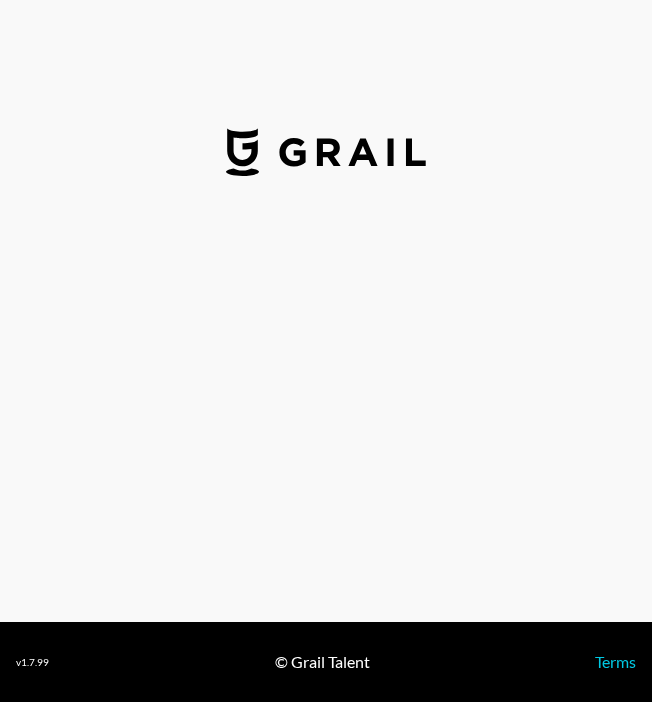 select on "USD" 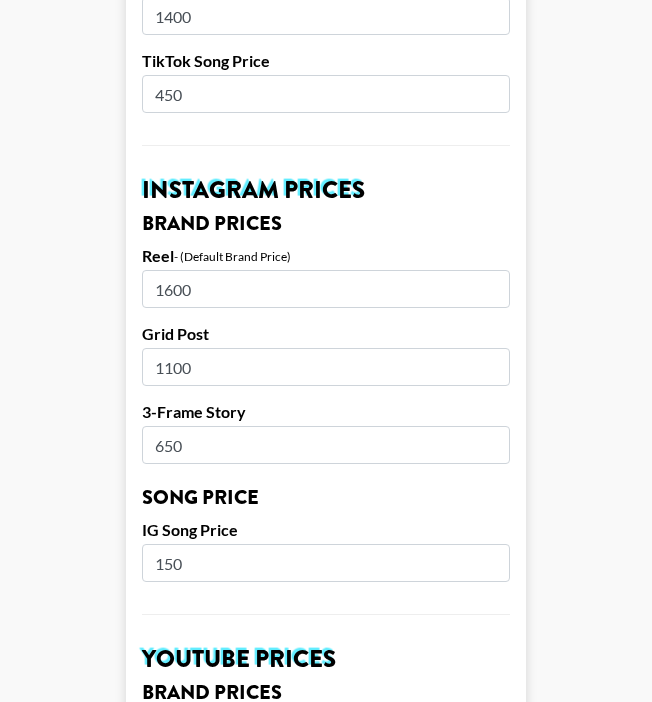 scroll, scrollTop: 813, scrollLeft: 0, axis: vertical 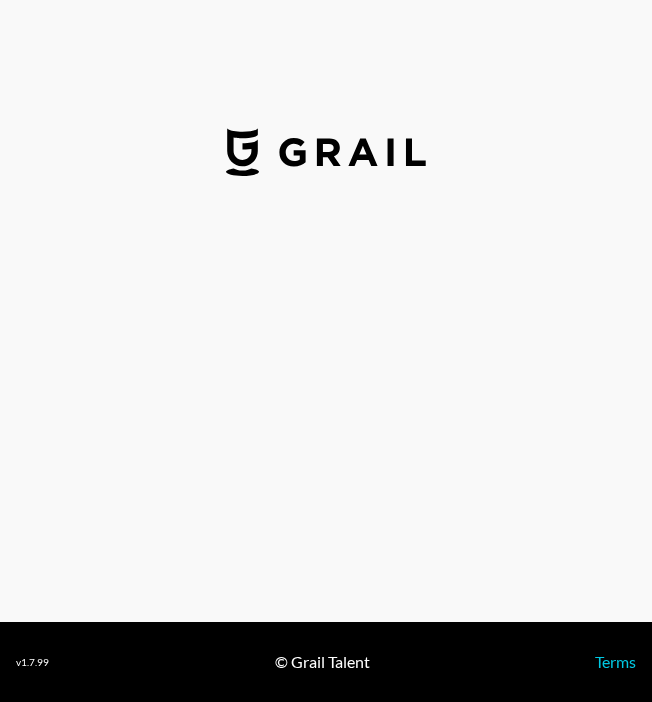 select on "USD" 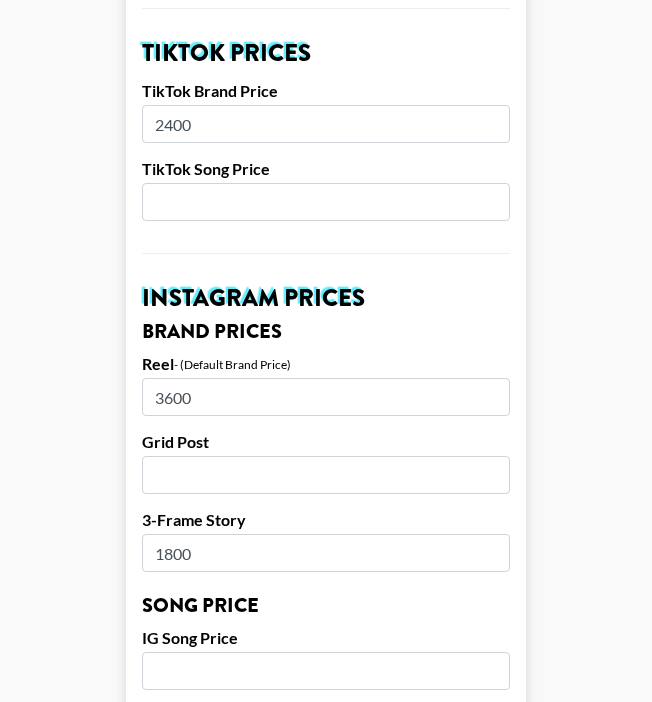scroll, scrollTop: 717, scrollLeft: 0, axis: vertical 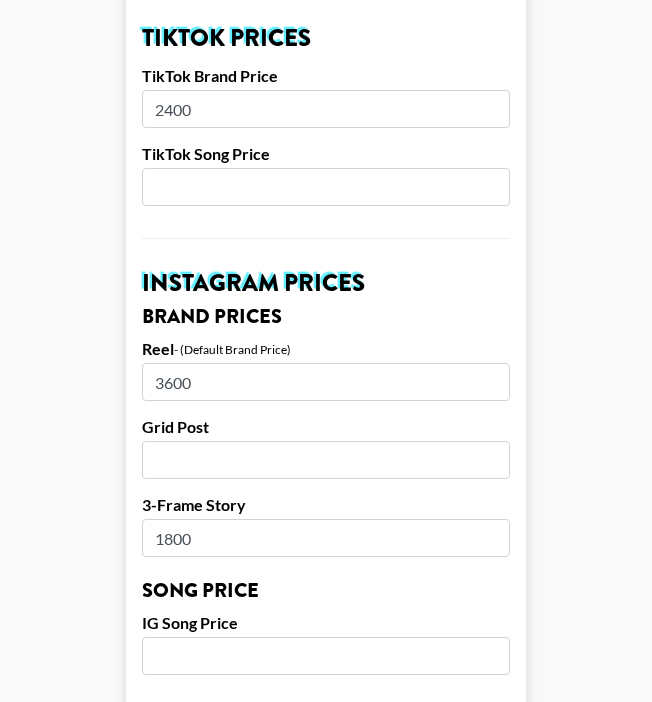 click on "Instagram Prices" at bounding box center (326, 283) 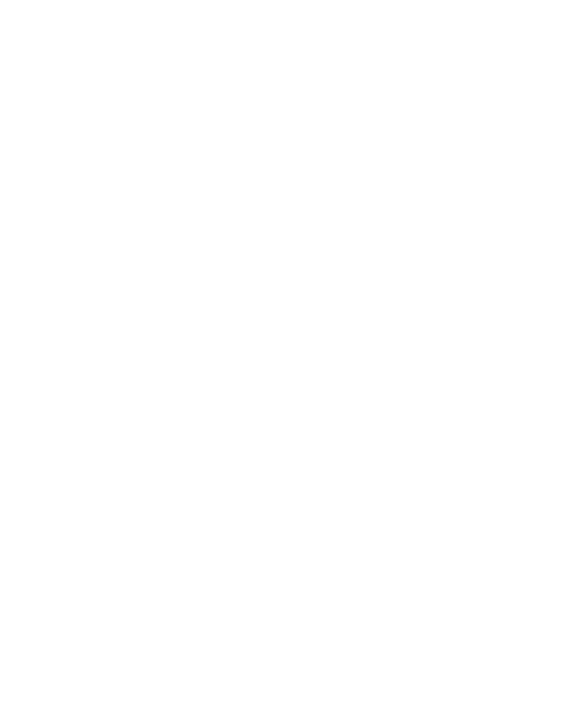 scroll, scrollTop: 0, scrollLeft: 0, axis: both 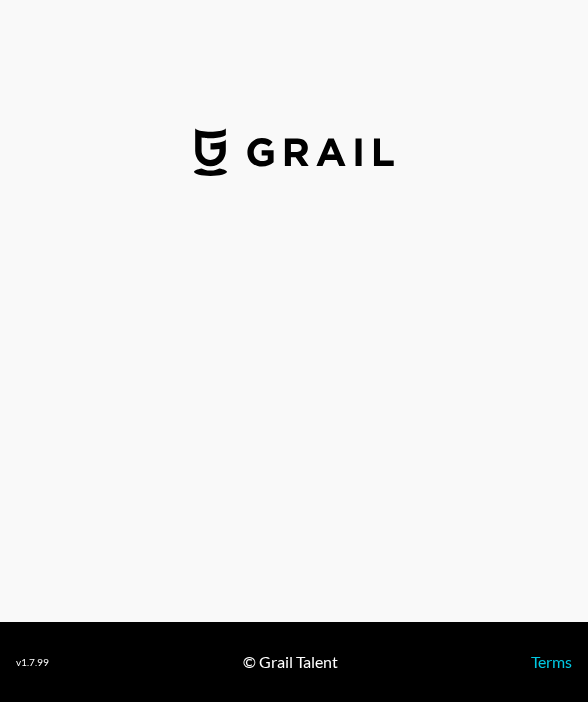select on "USD" 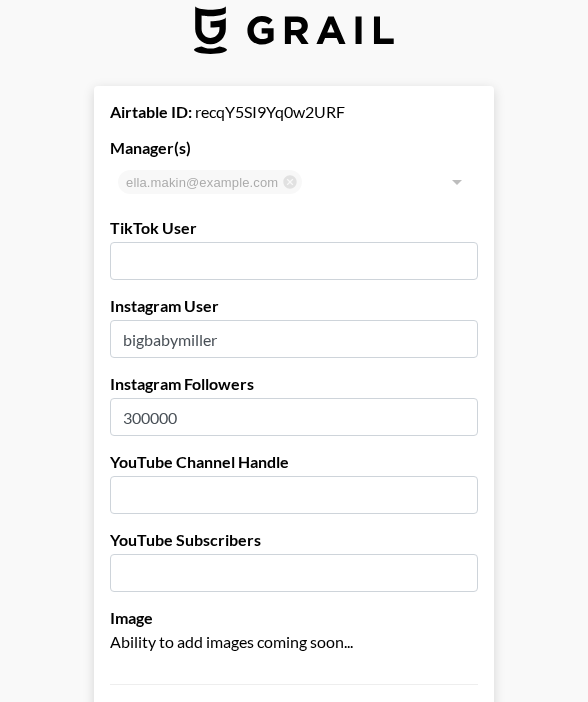 scroll, scrollTop: 28, scrollLeft: 0, axis: vertical 